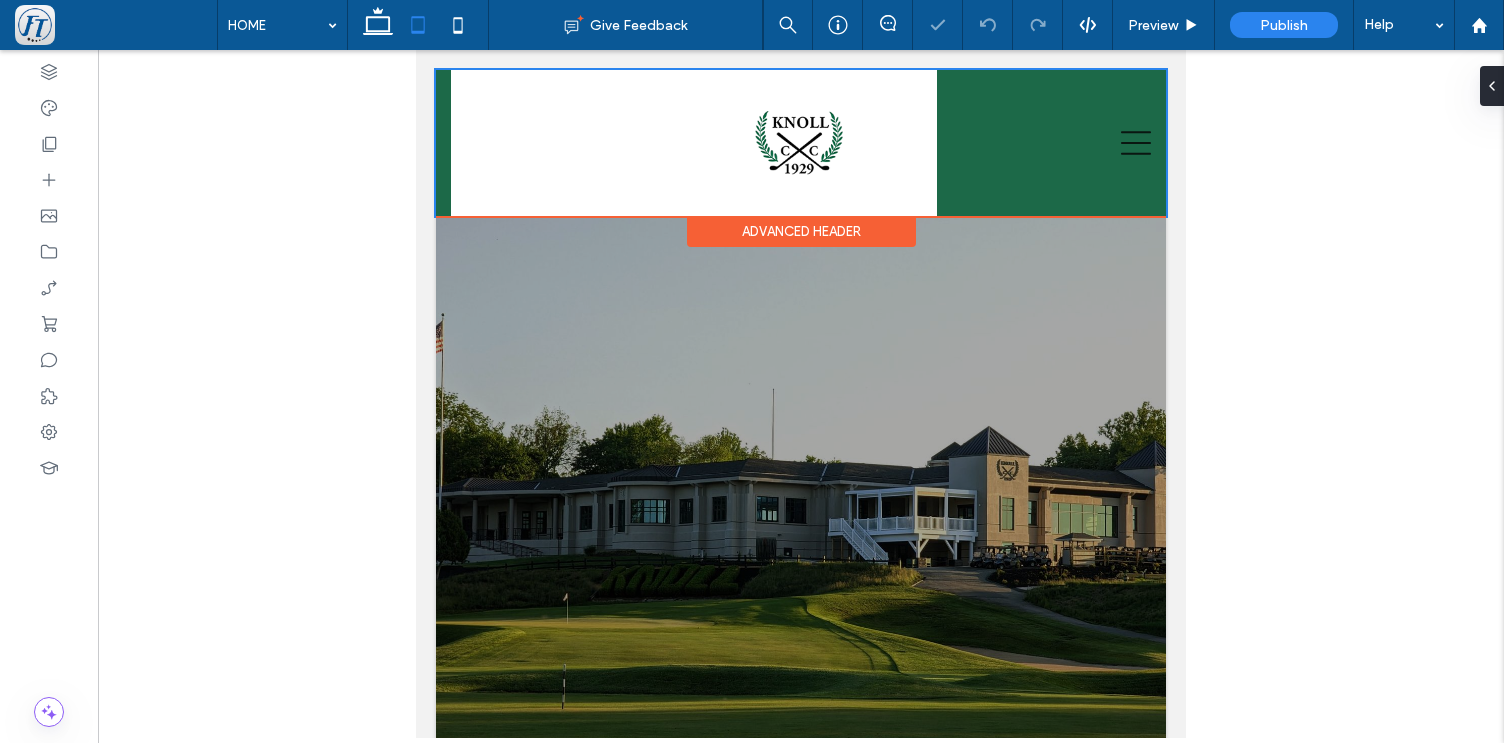 scroll, scrollTop: 0, scrollLeft: 0, axis: both 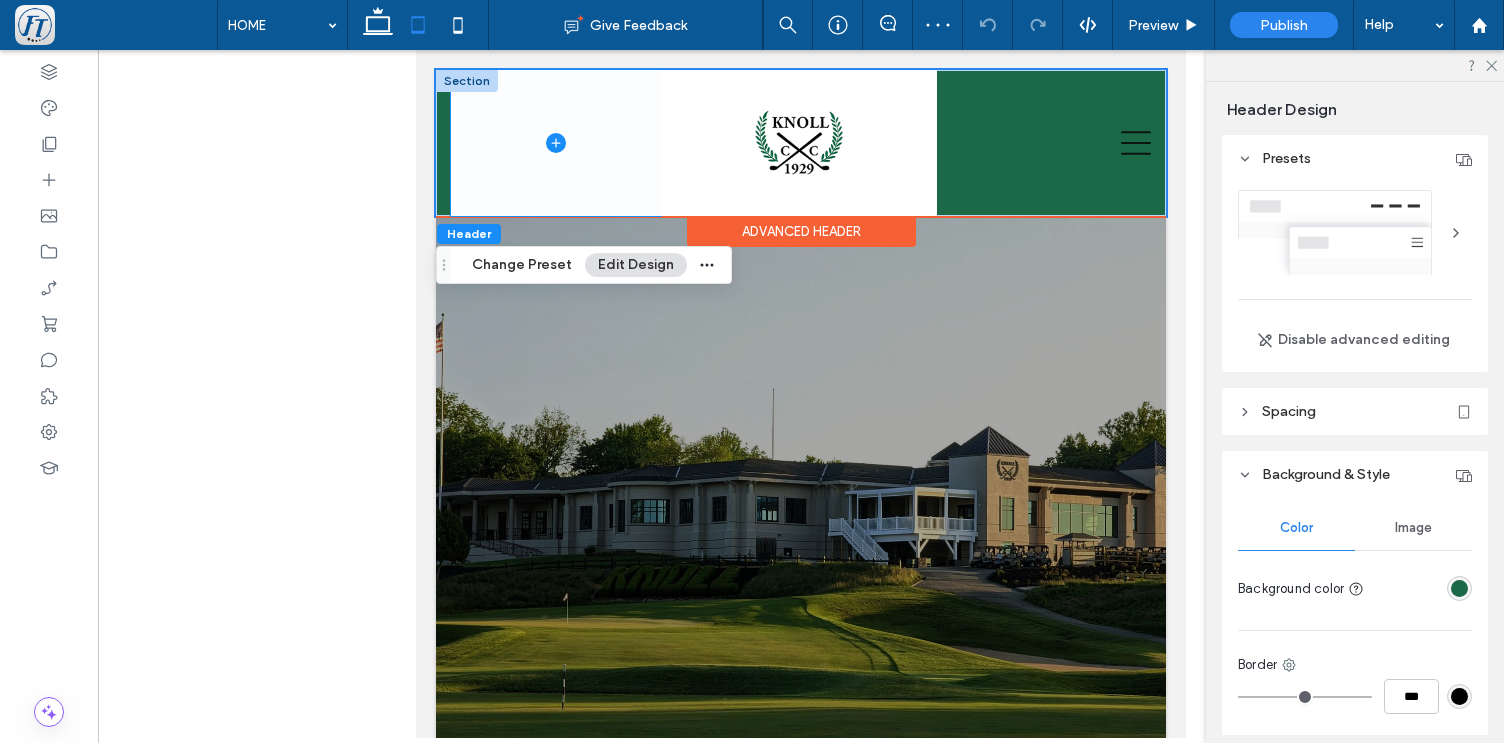 click at bounding box center [556, 143] 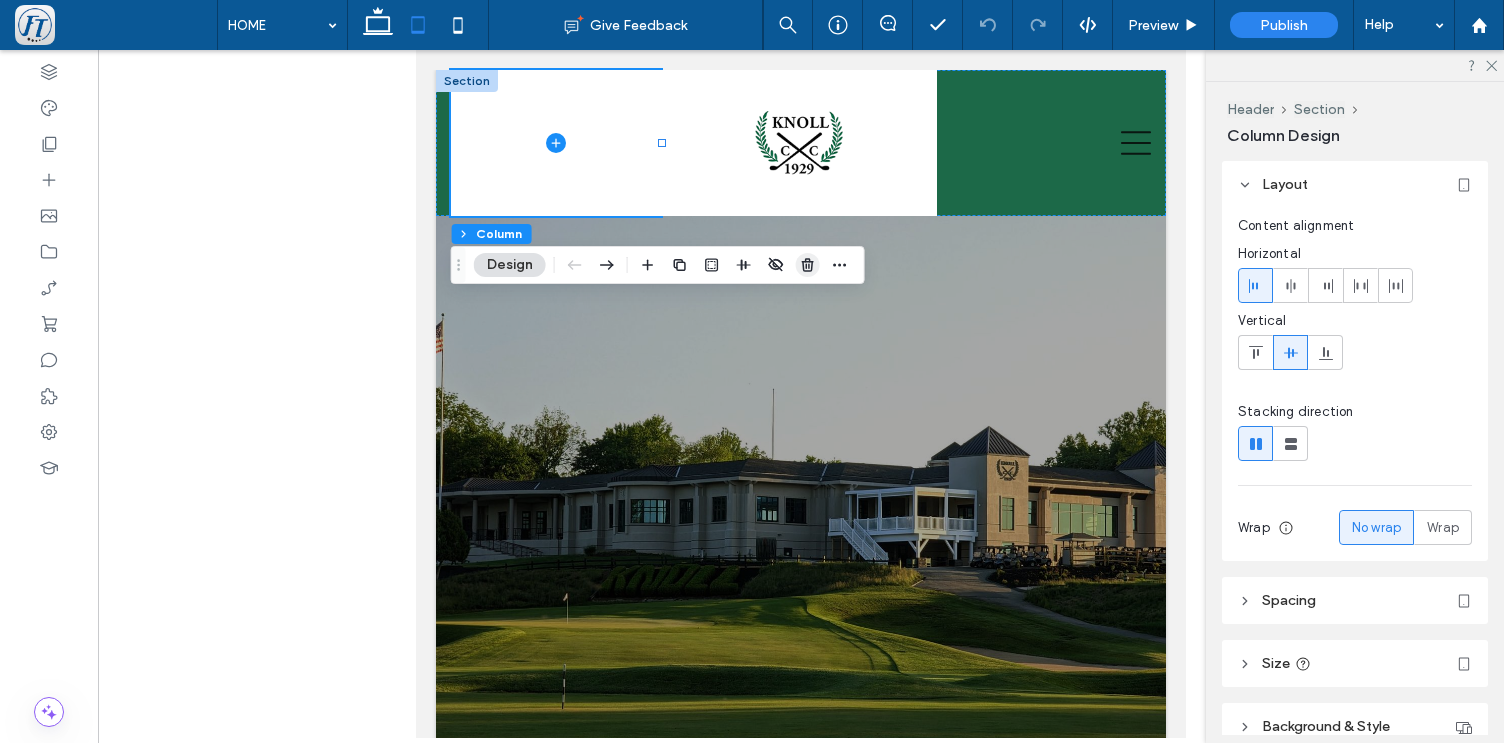 click 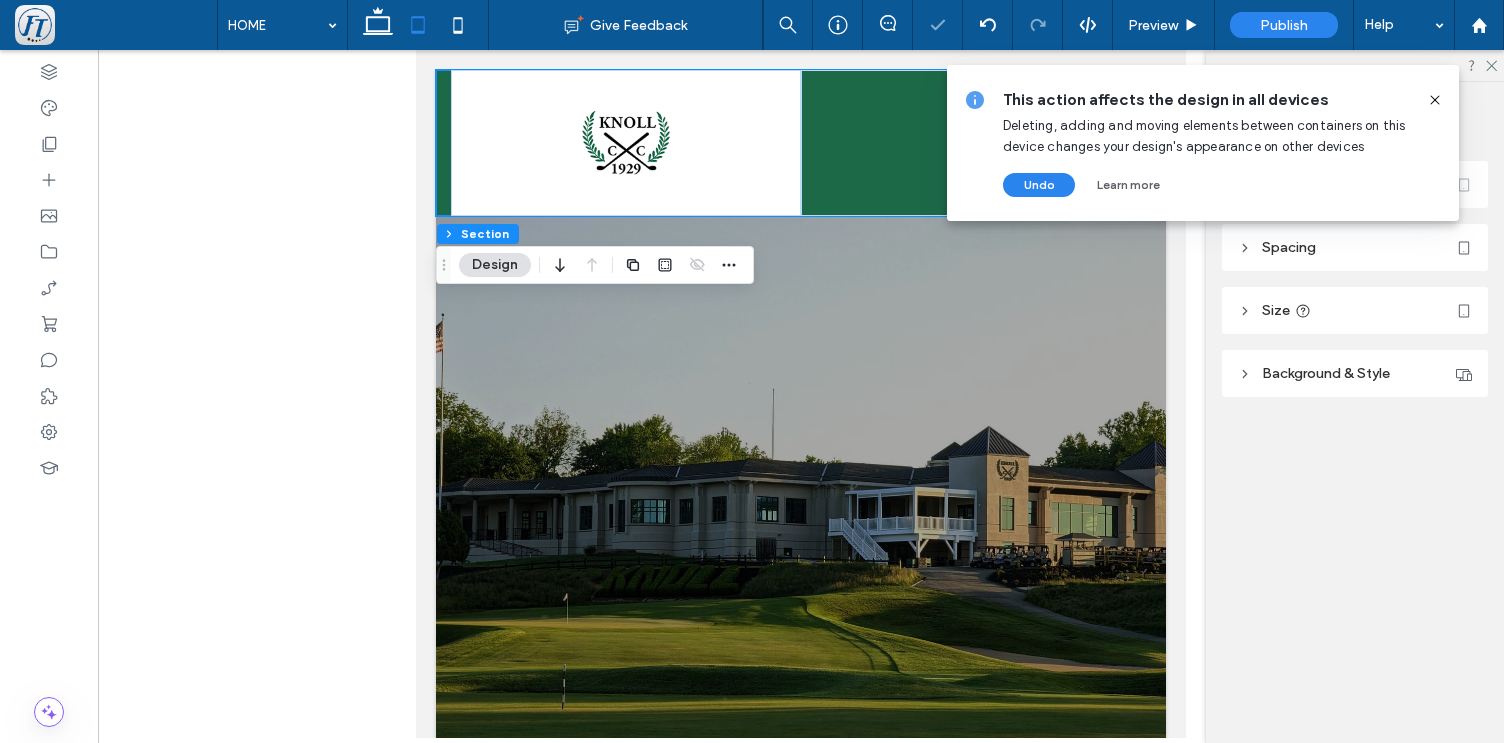 click 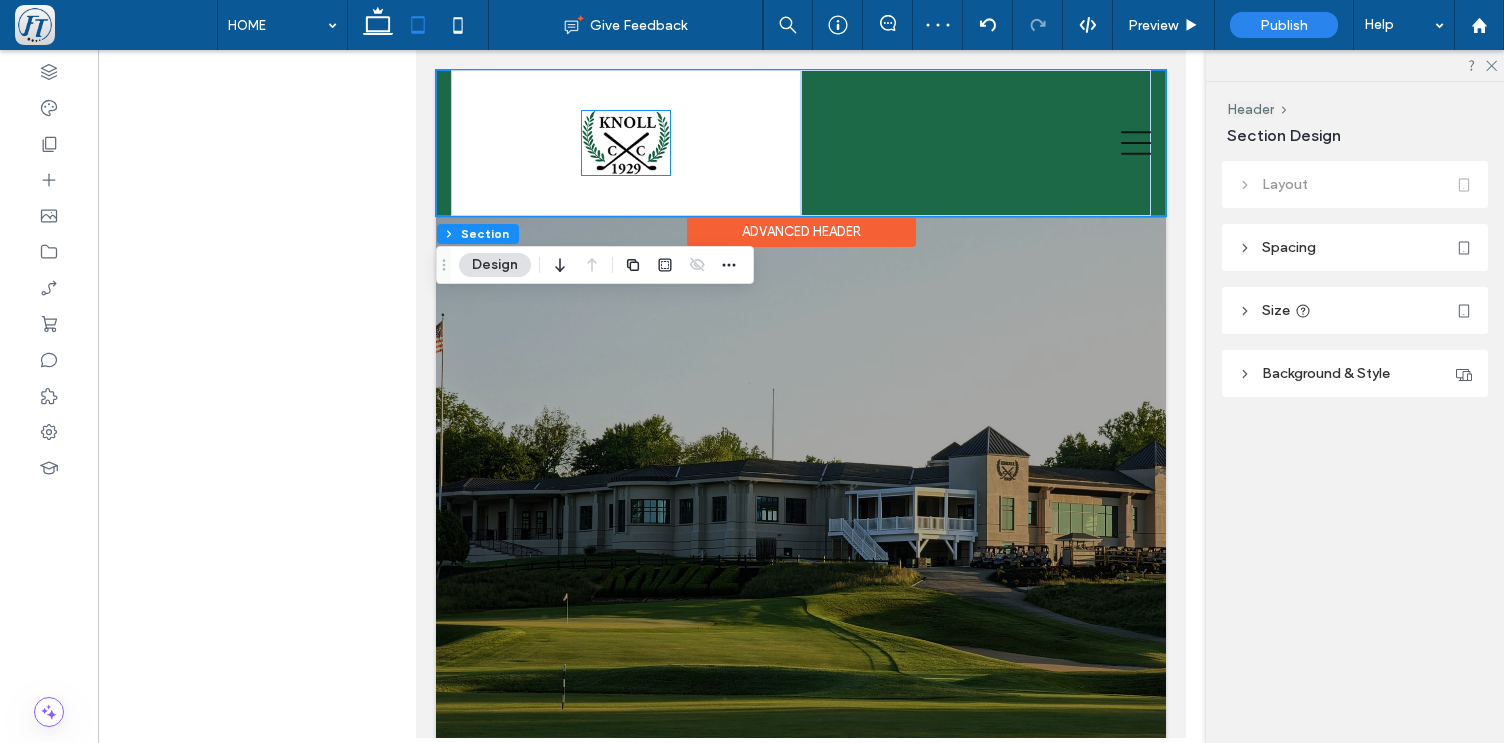 click at bounding box center [626, 143] 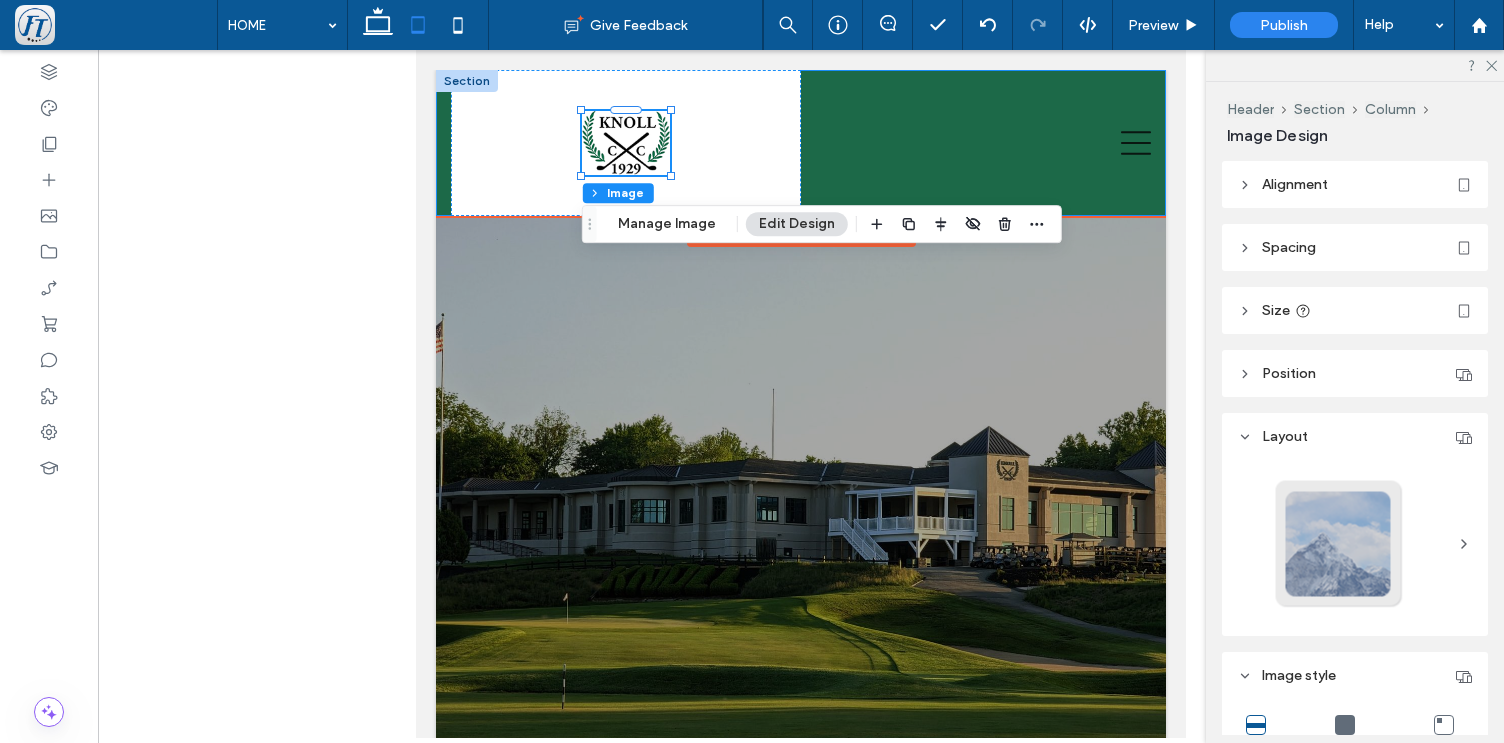 click at bounding box center (801, 143) 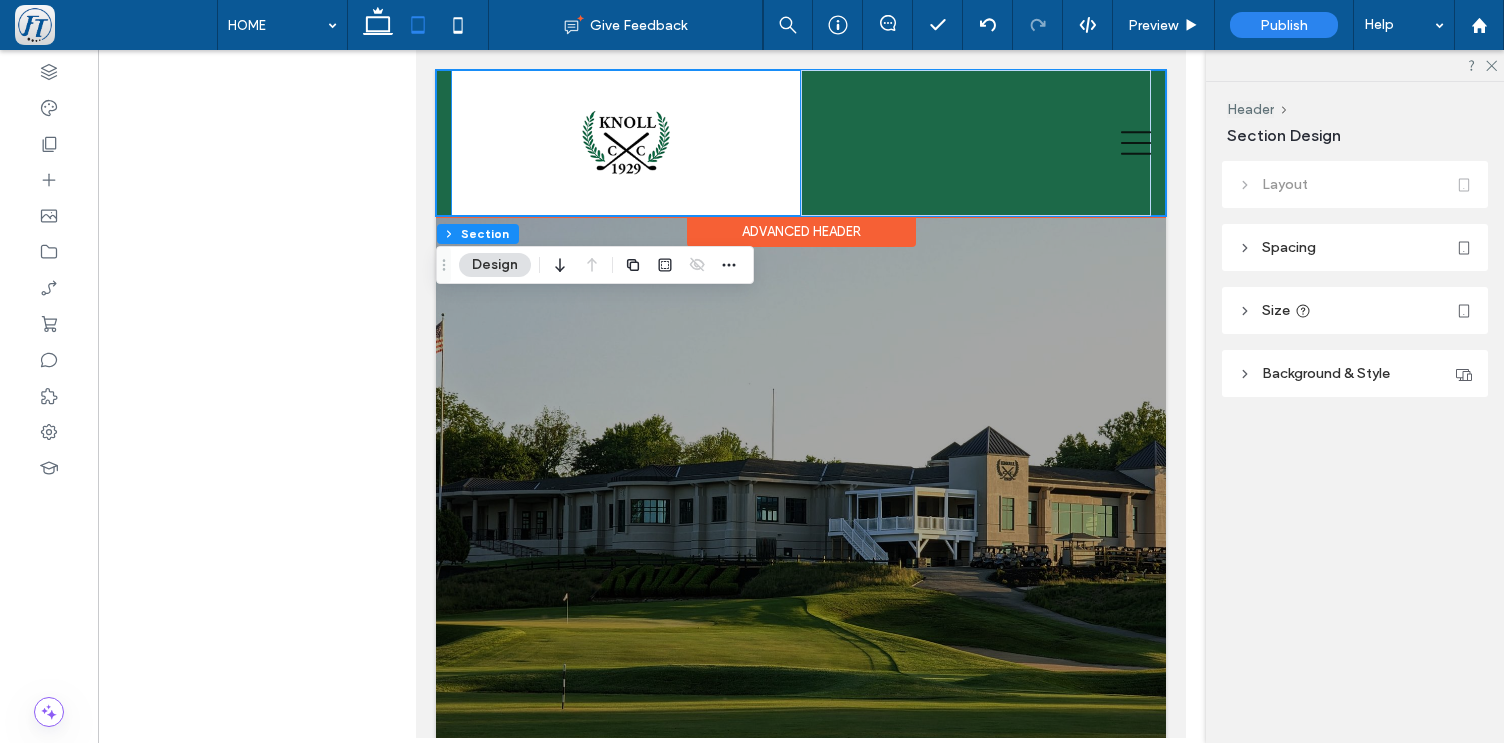 click at bounding box center (626, 143) 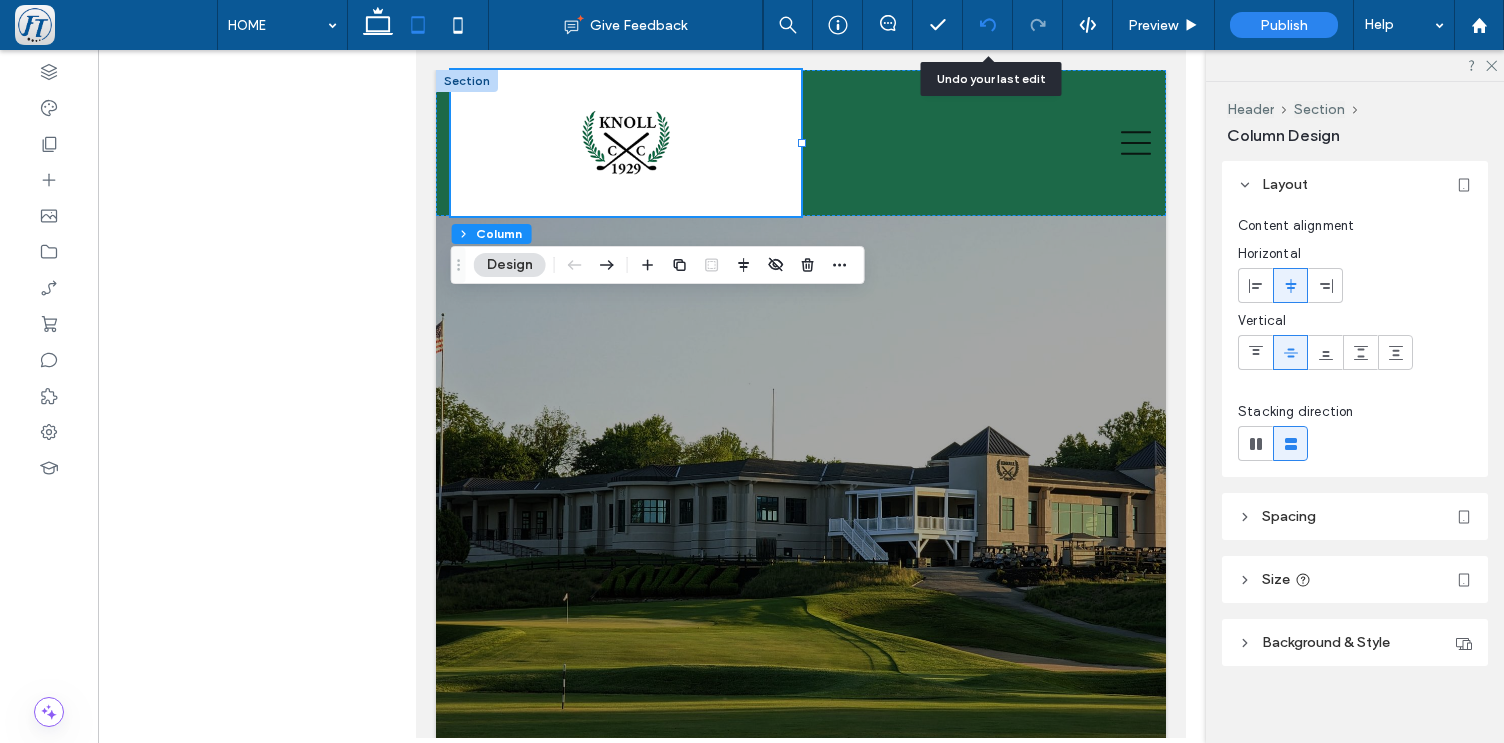 click 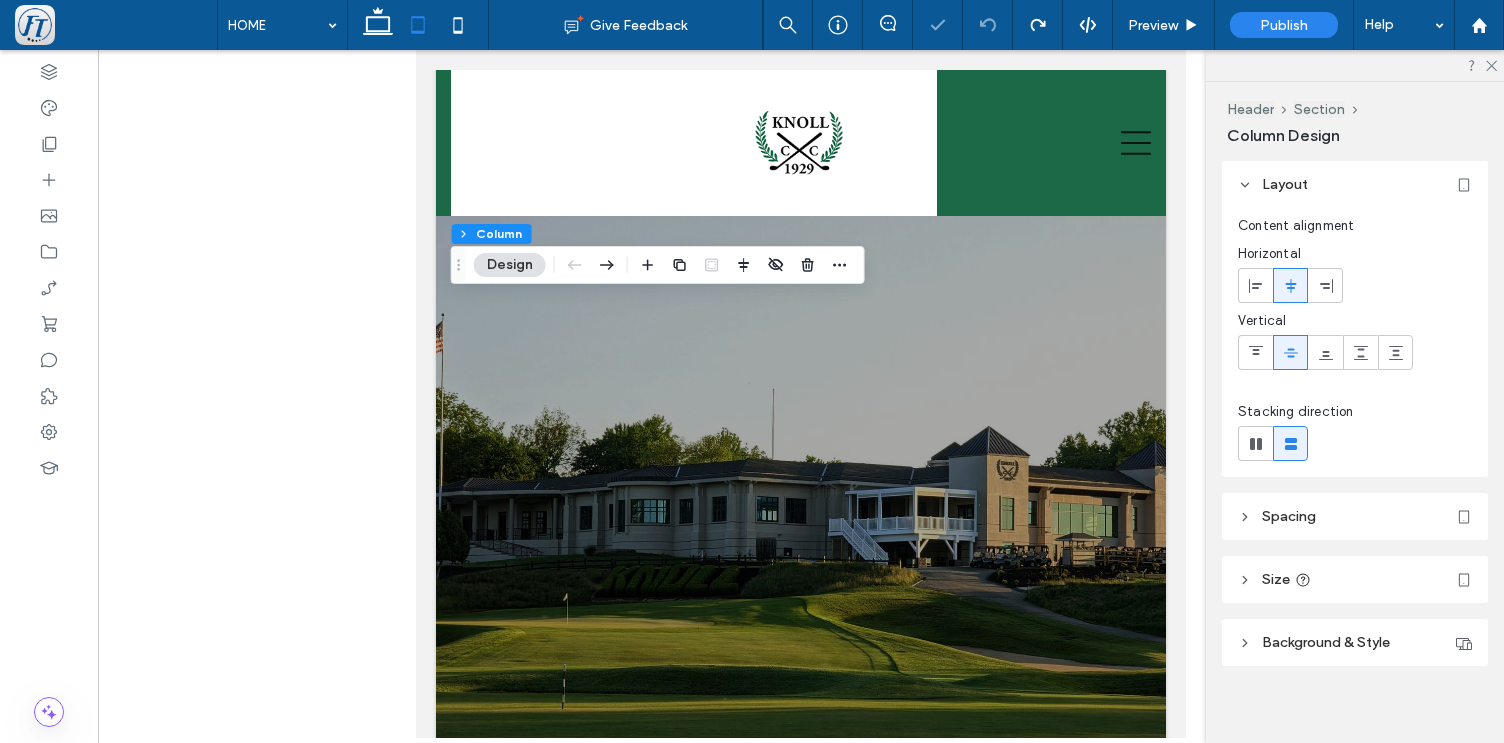 scroll, scrollTop: 0, scrollLeft: 0, axis: both 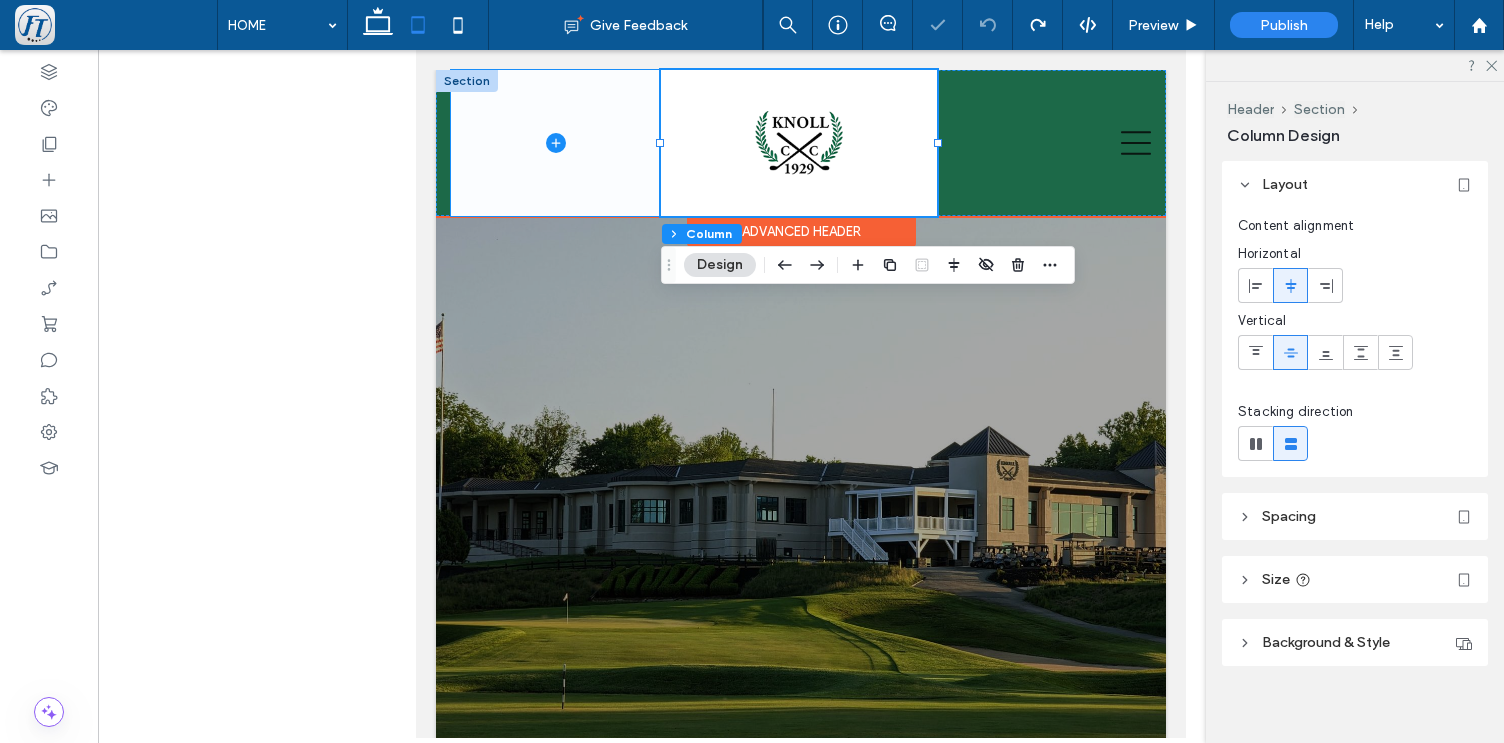 click at bounding box center [556, 143] 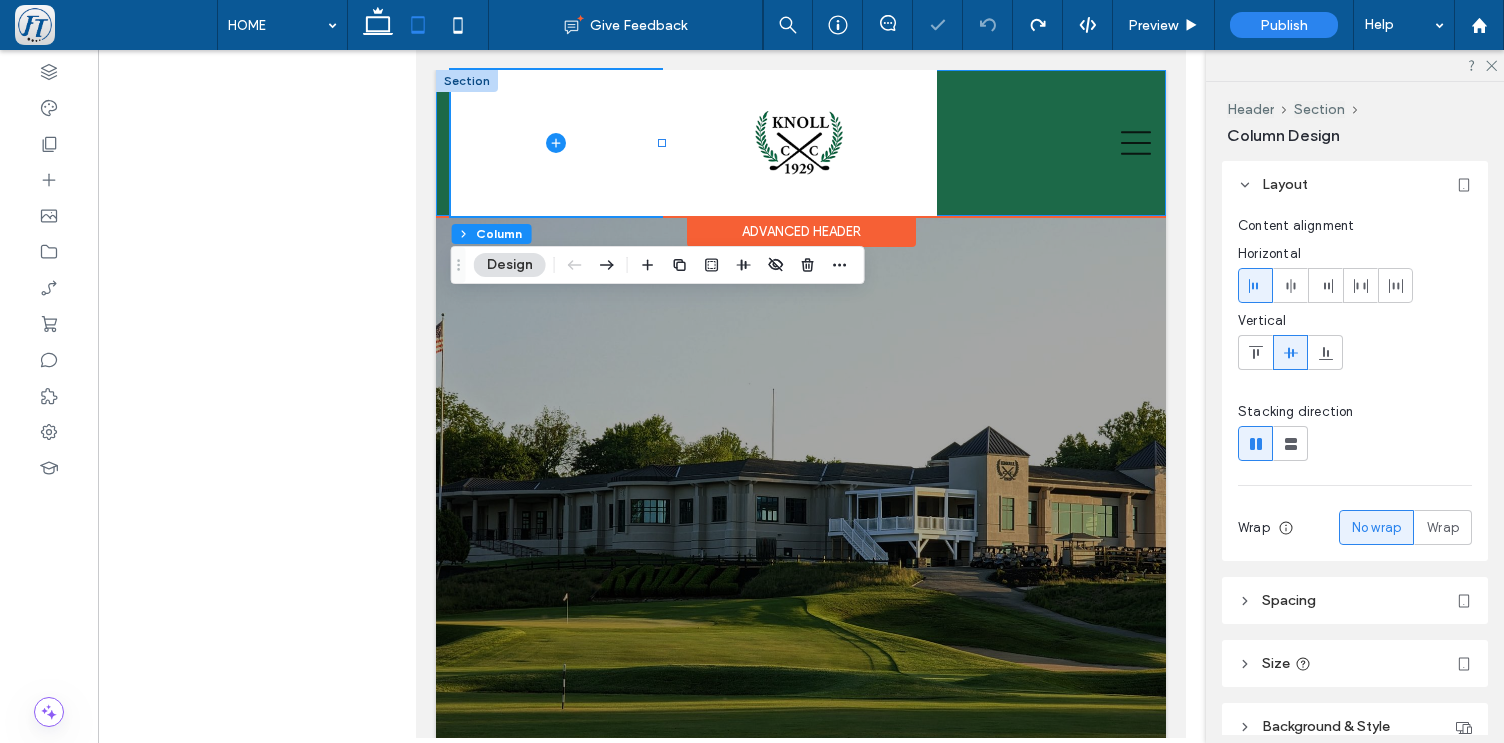 click at bounding box center (801, 143) 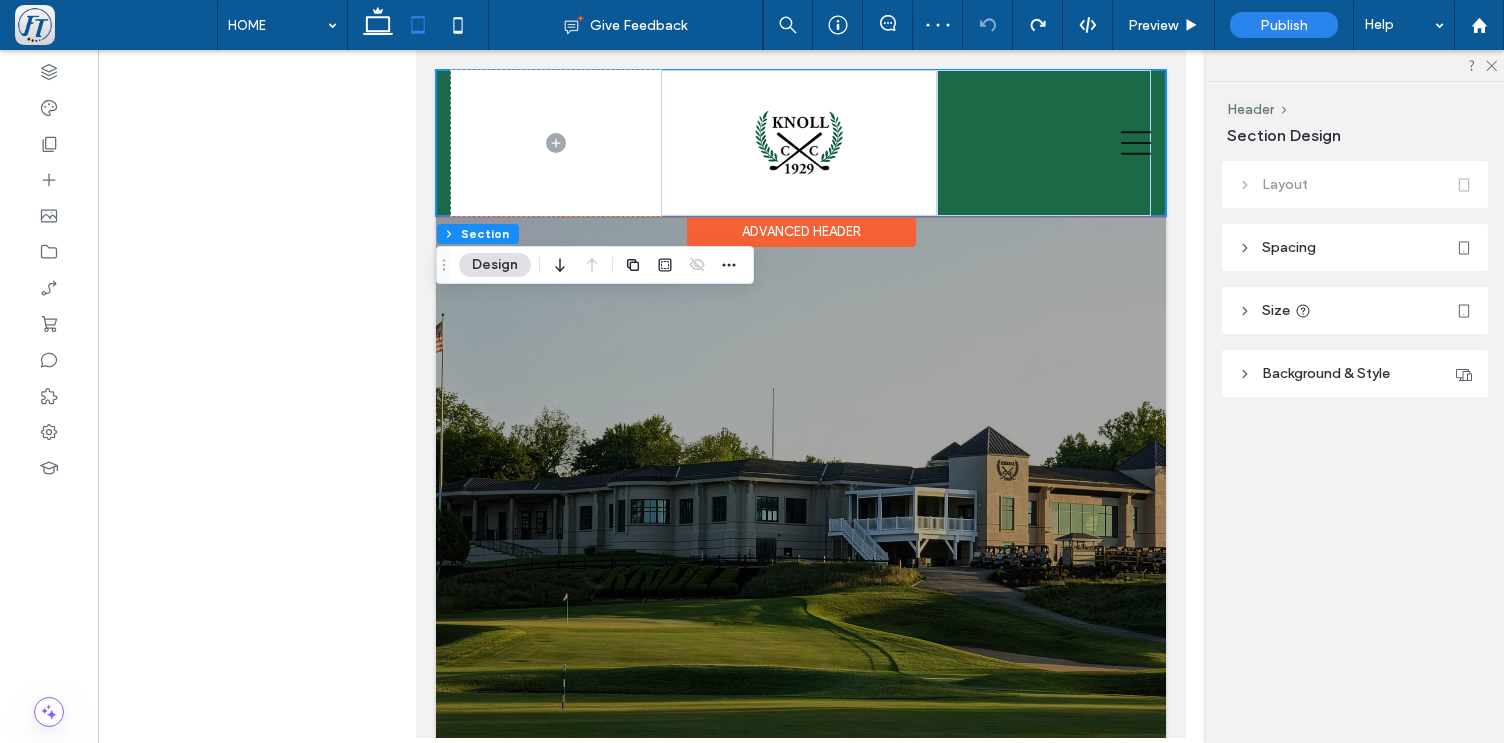 click at bounding box center (801, 143) 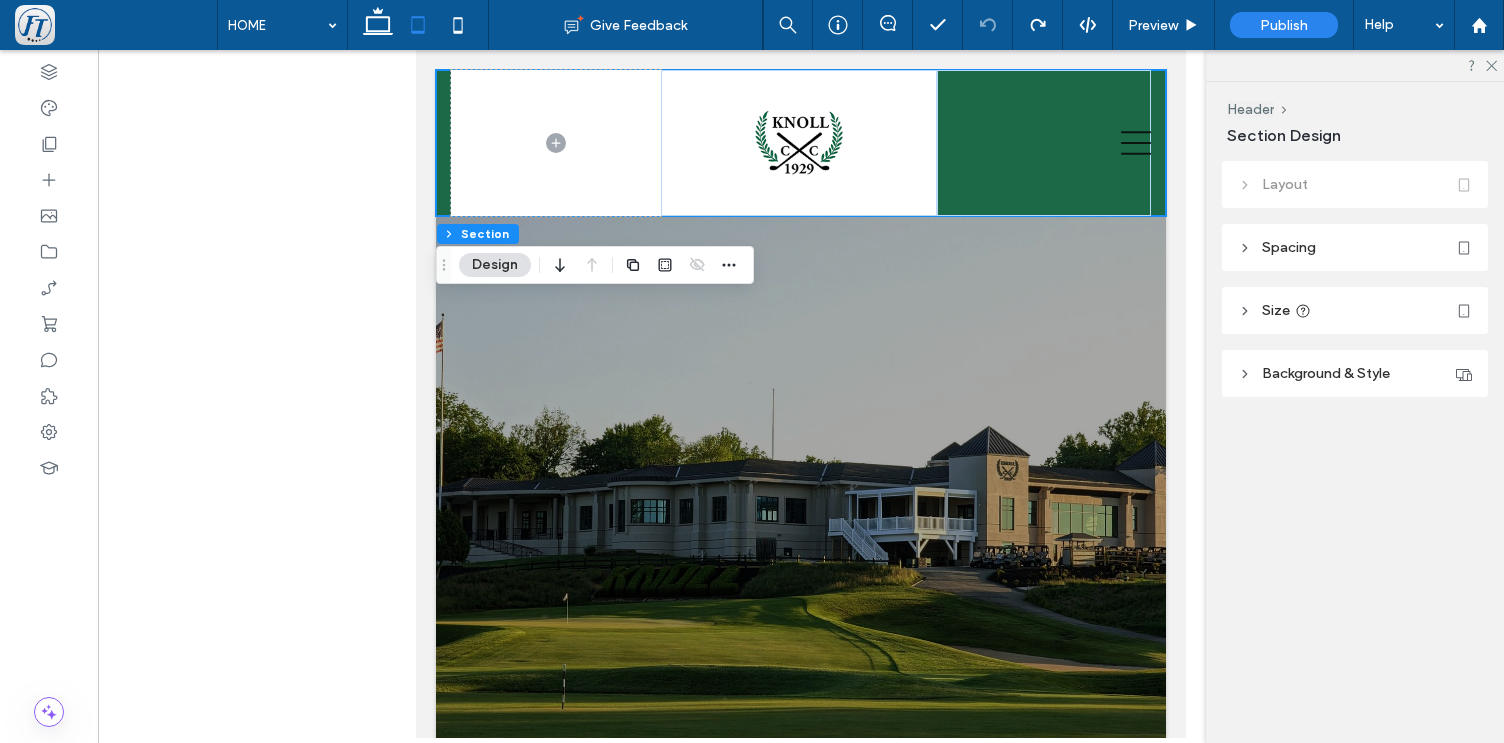 click on "Background & Style" at bounding box center (1326, 373) 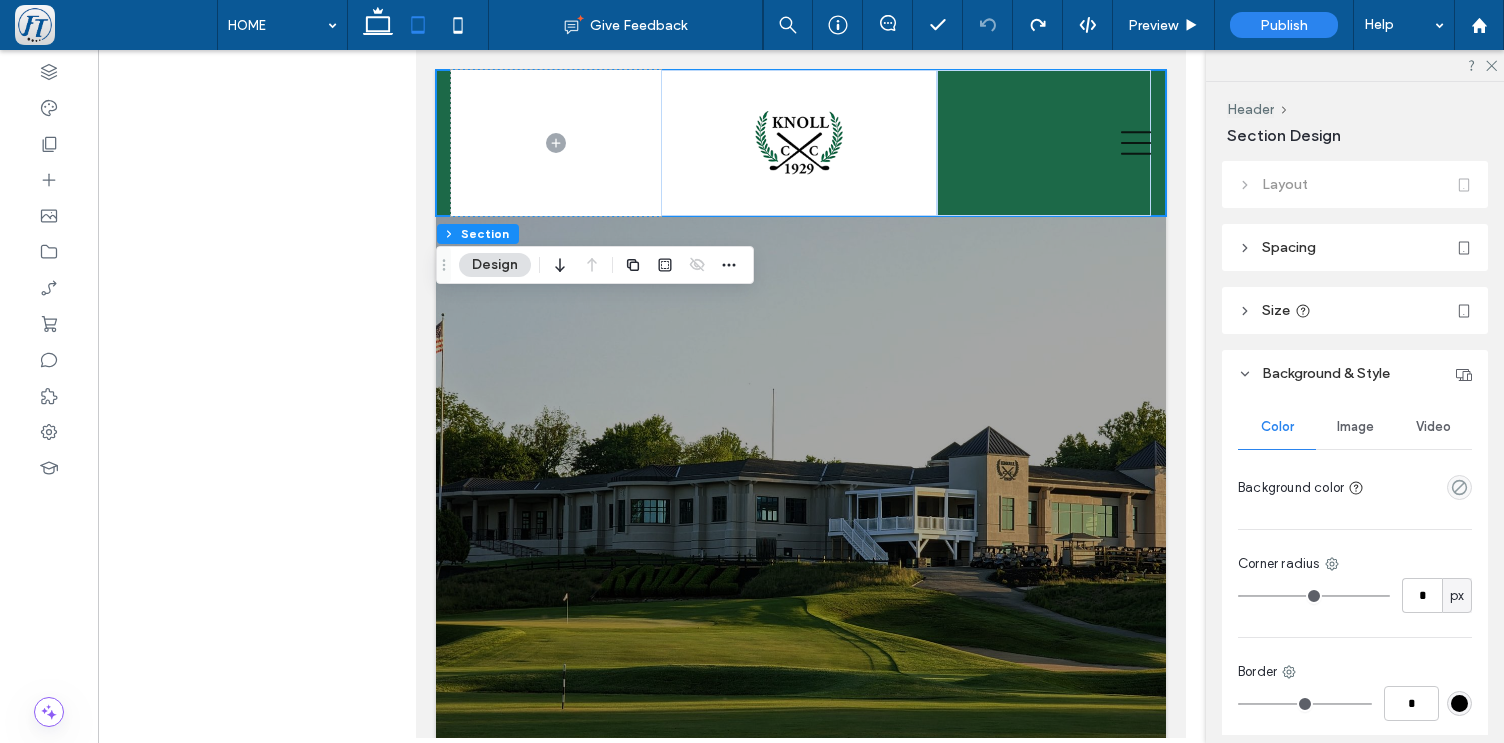 scroll, scrollTop: 166, scrollLeft: 0, axis: vertical 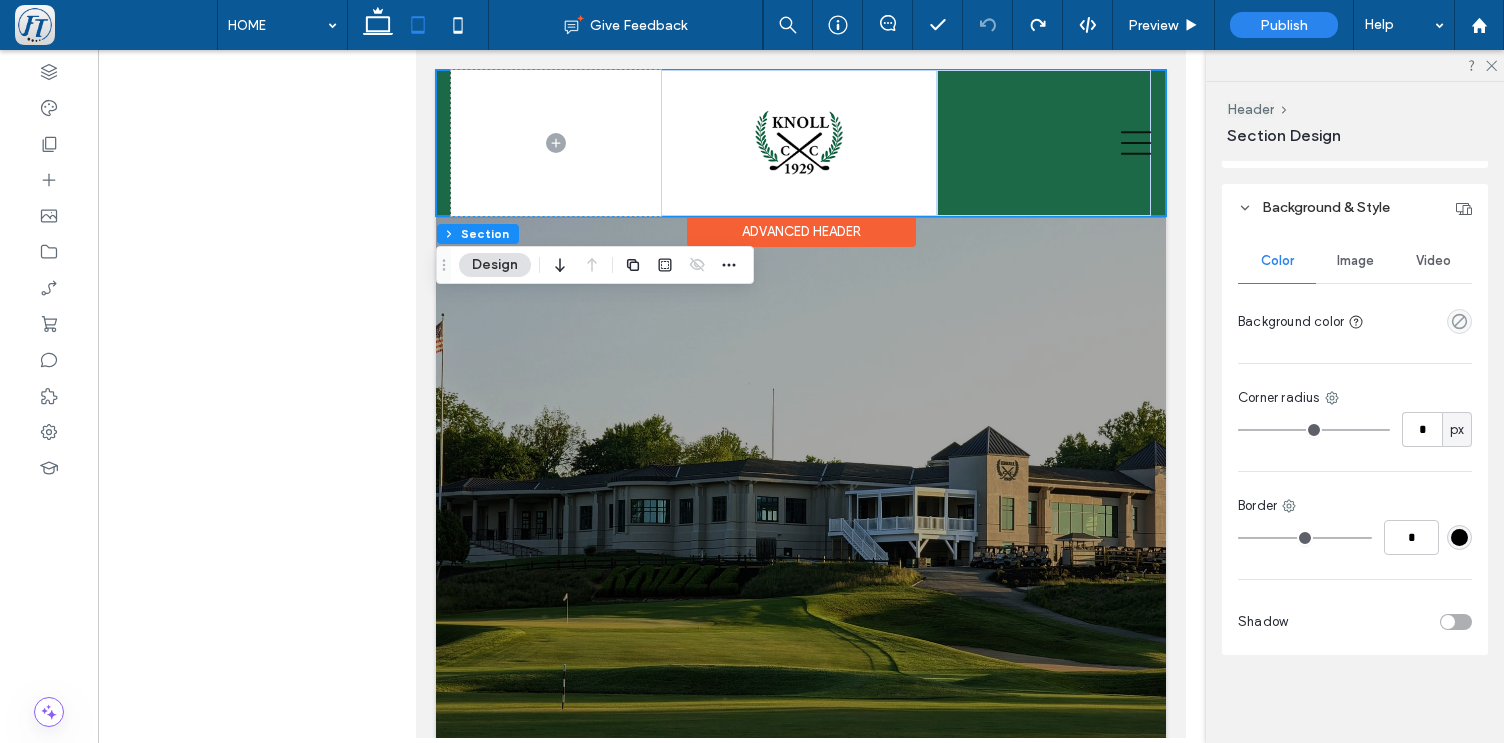 click at bounding box center [801, 143] 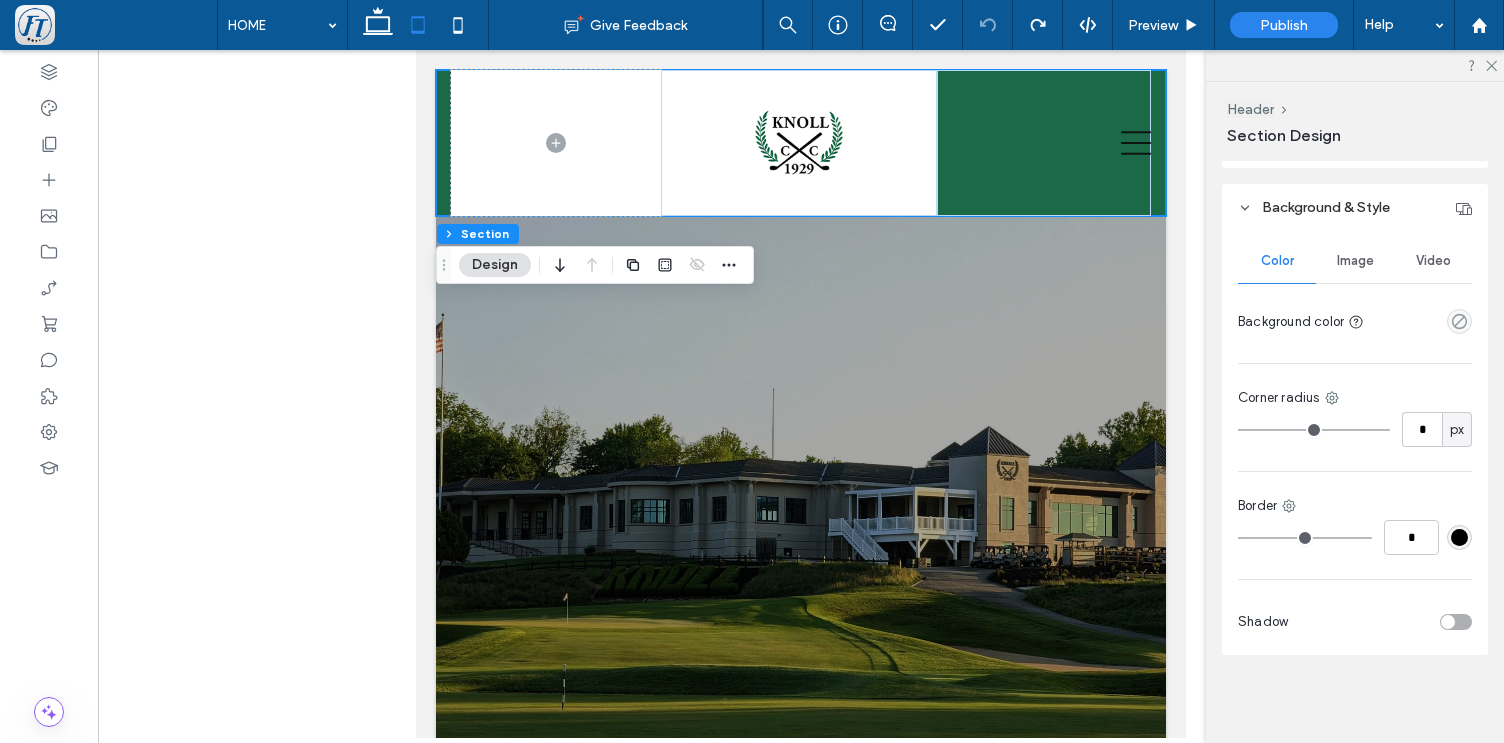 click on "Design" at bounding box center [495, 265] 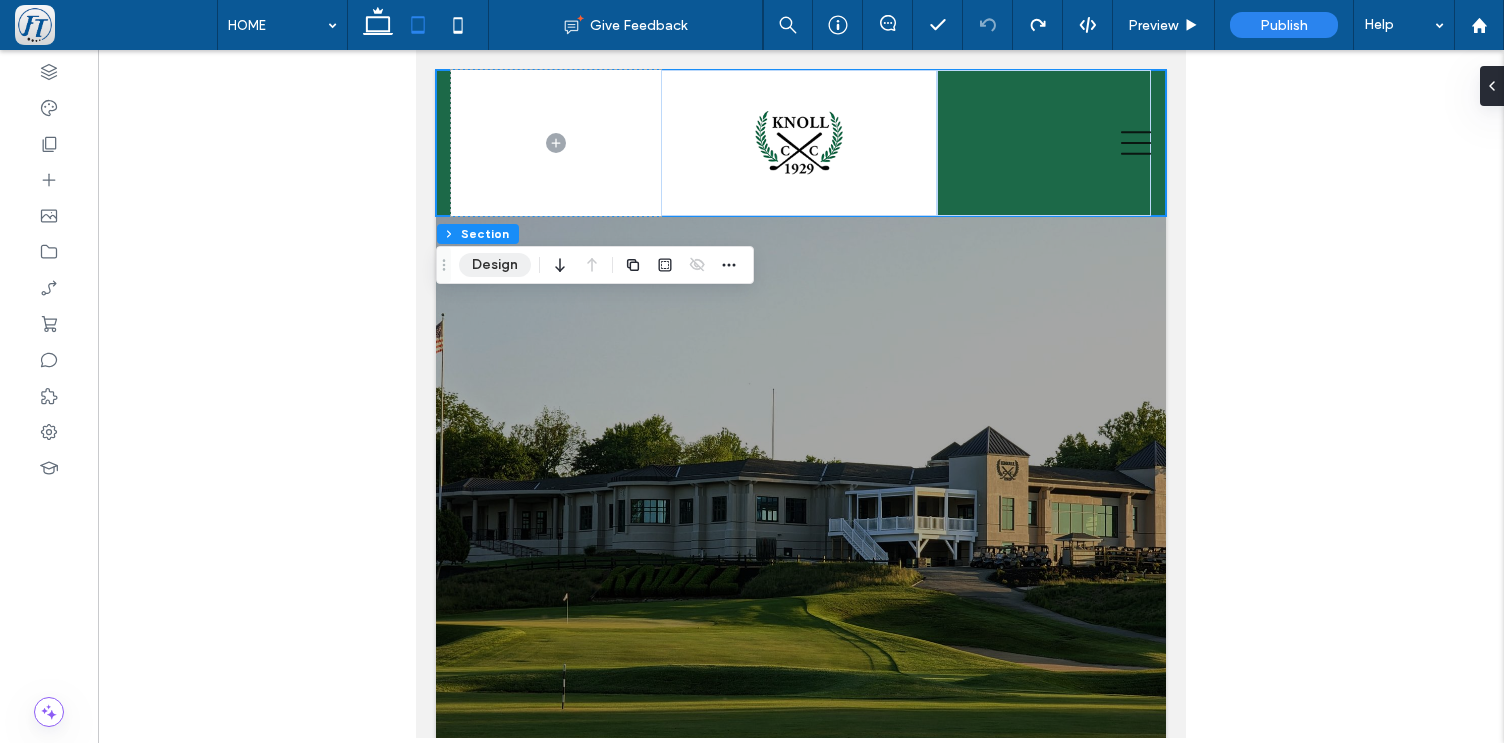 click on "Design" at bounding box center (495, 265) 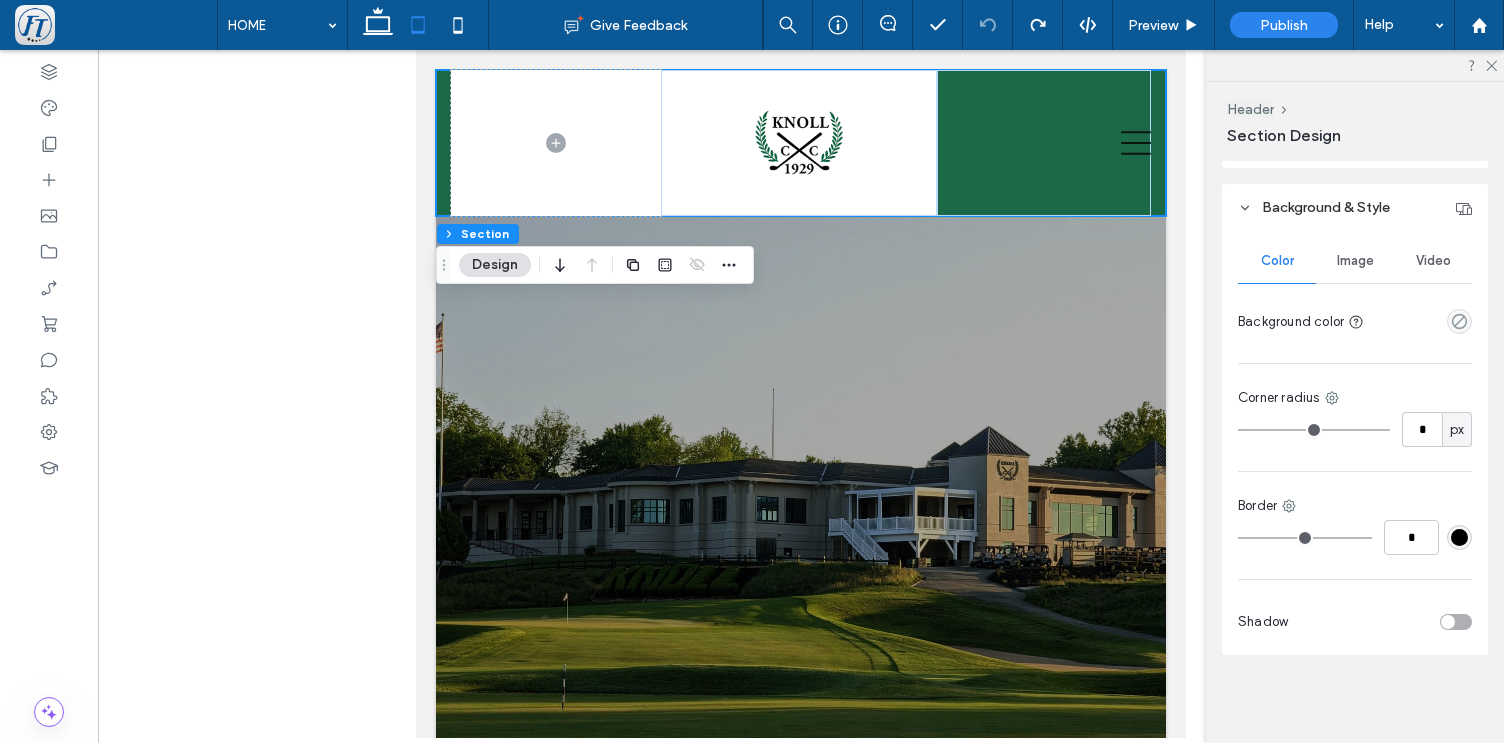 click at bounding box center [1422, 321] 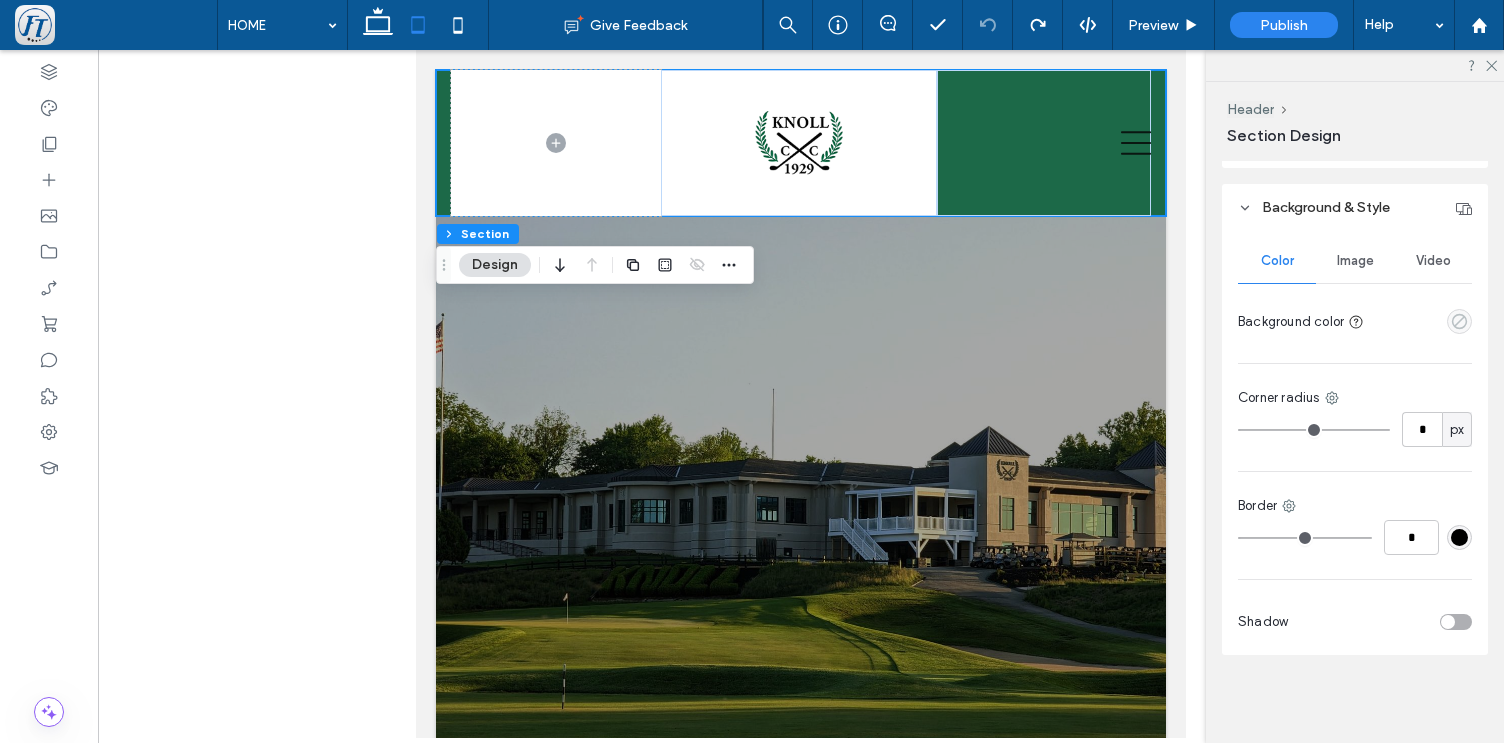 click 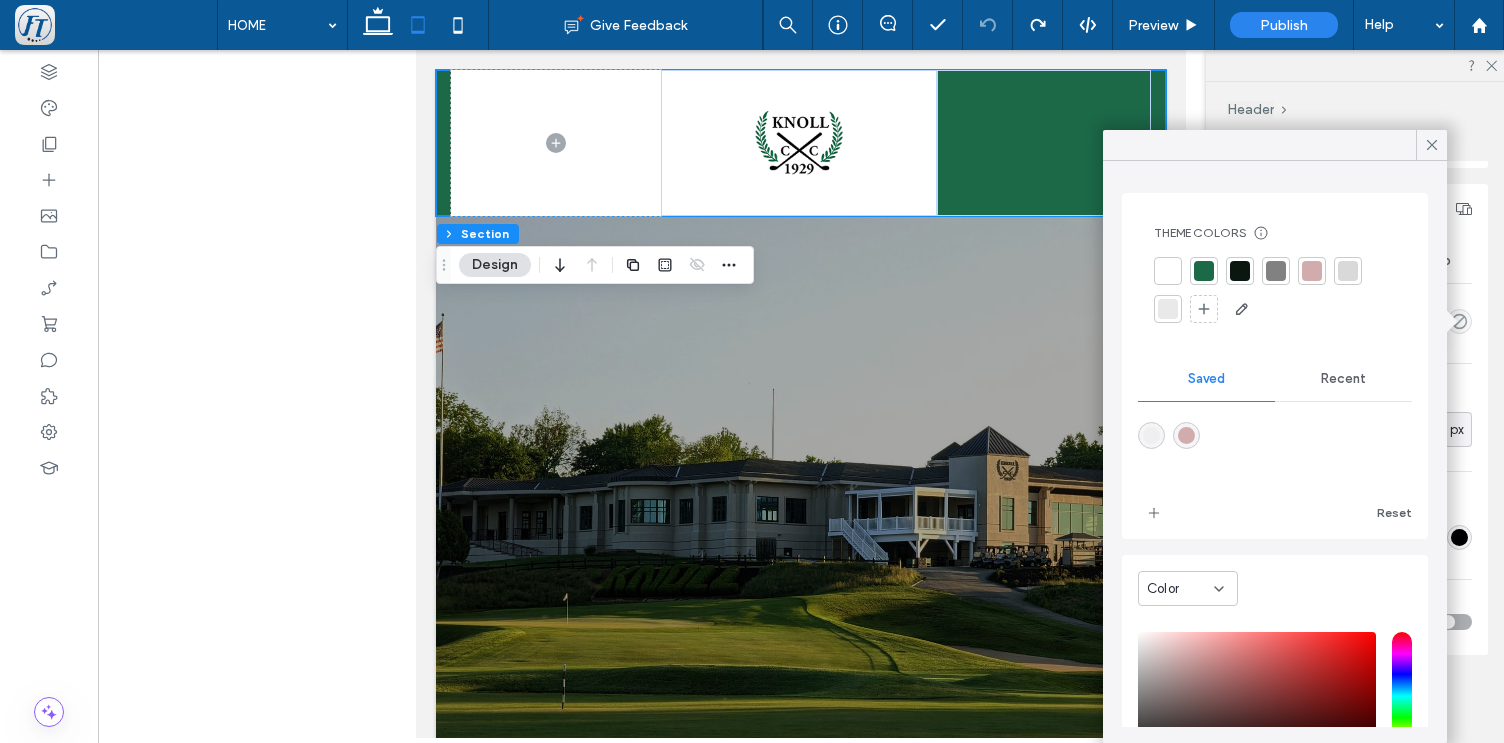 click at bounding box center [1168, 271] 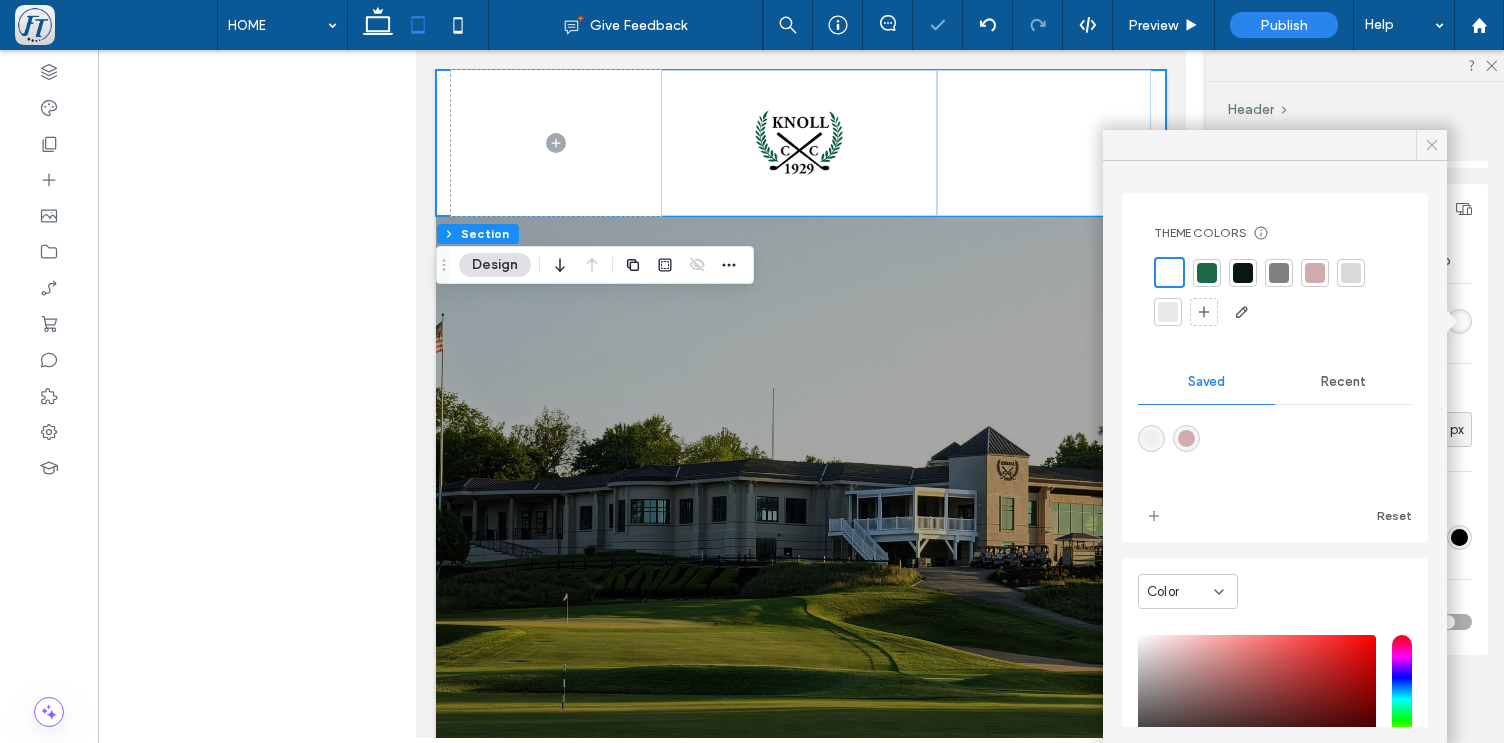 click 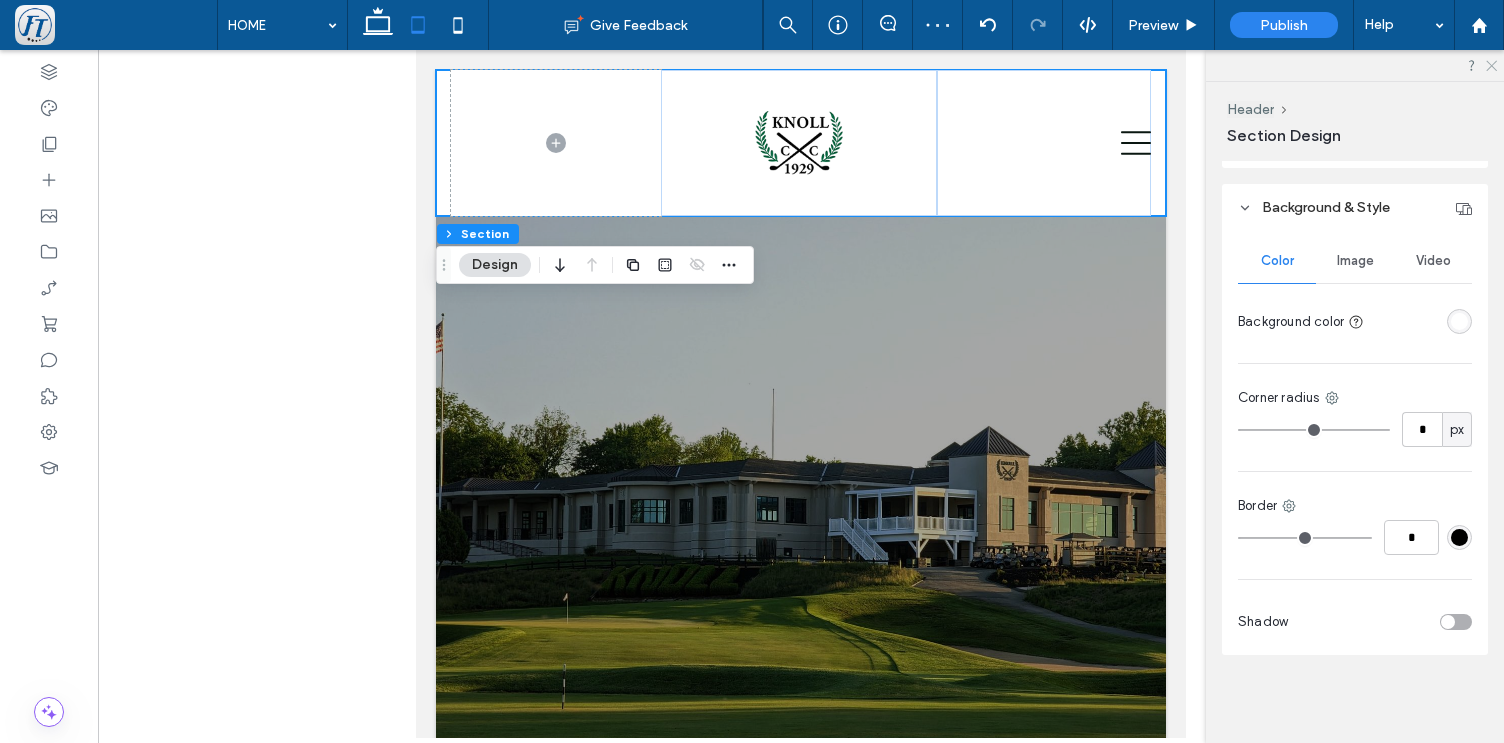 click 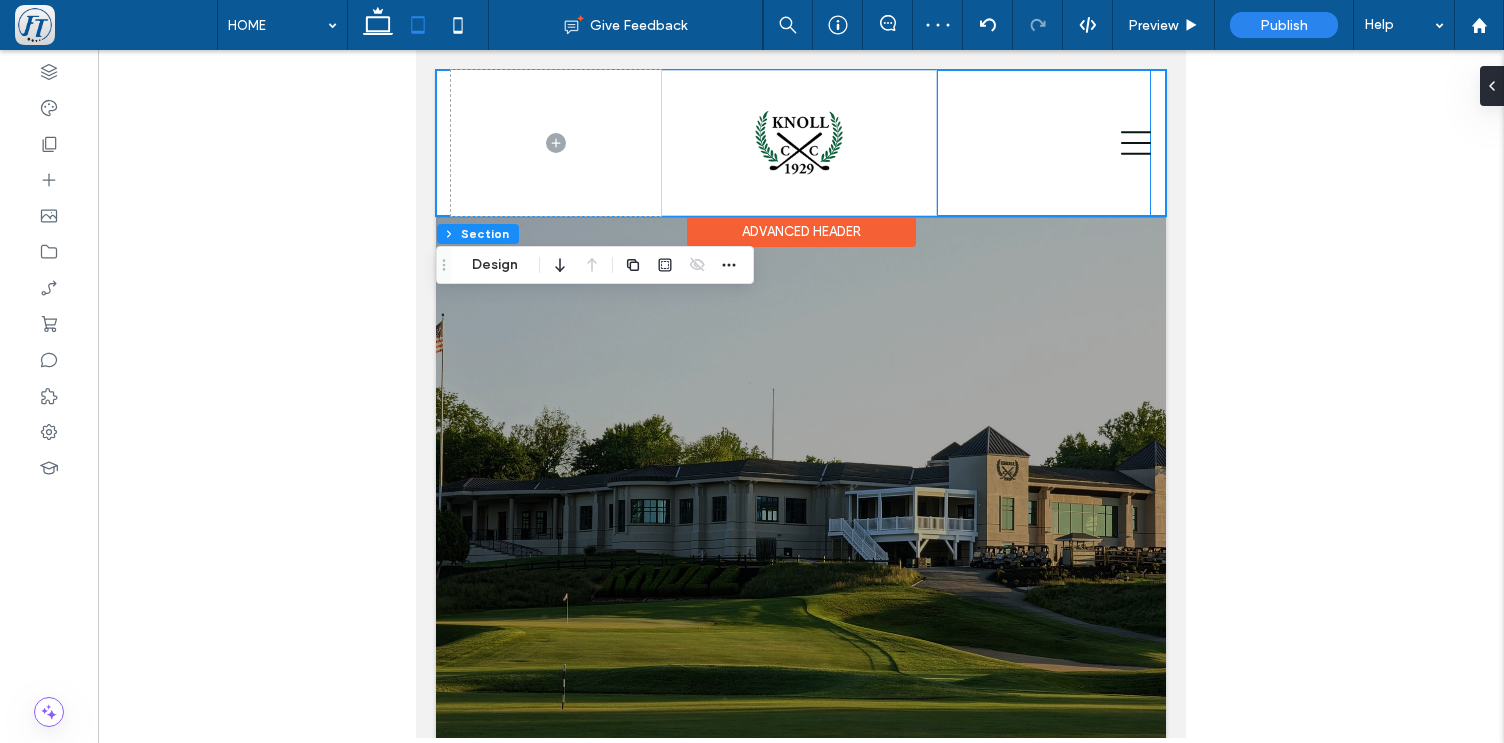 click at bounding box center [1044, 143] 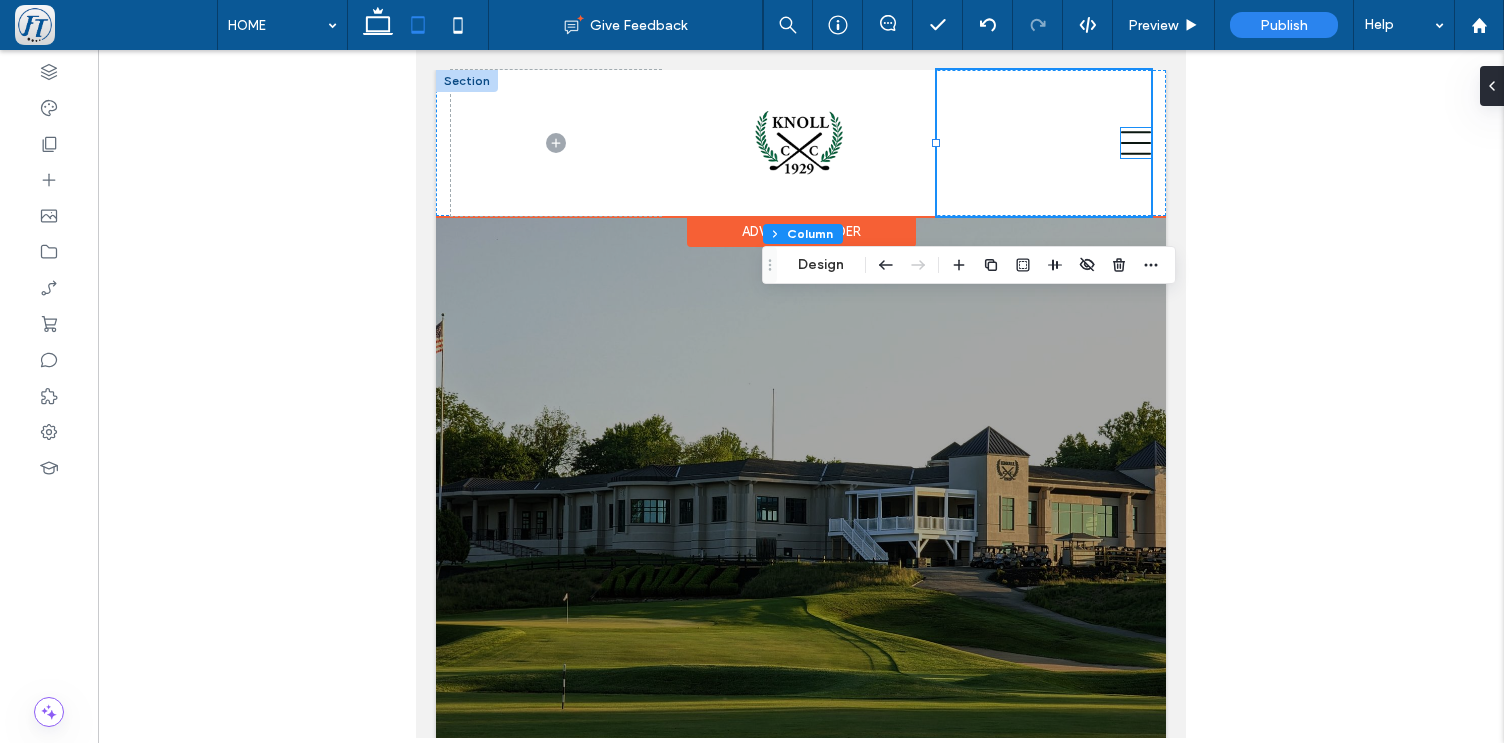 click 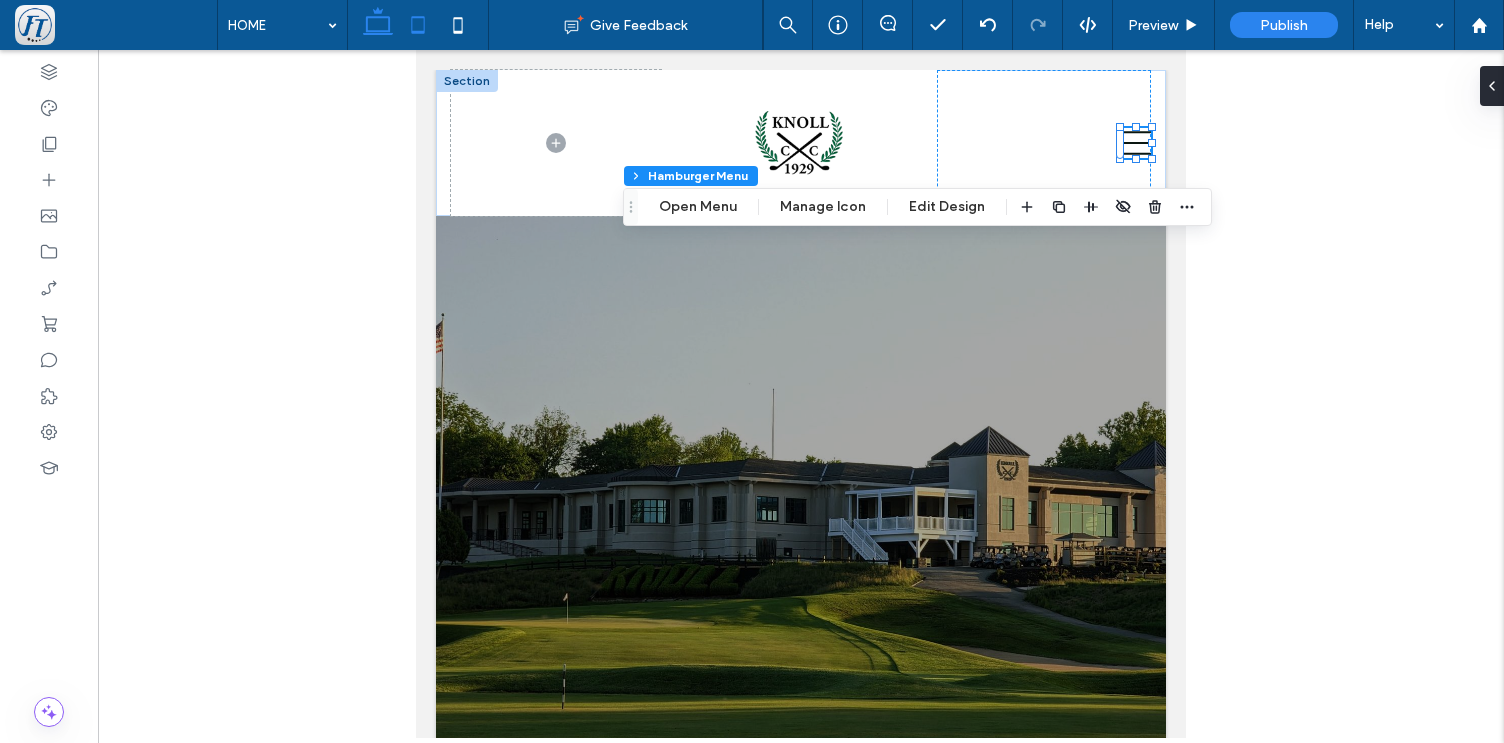 click 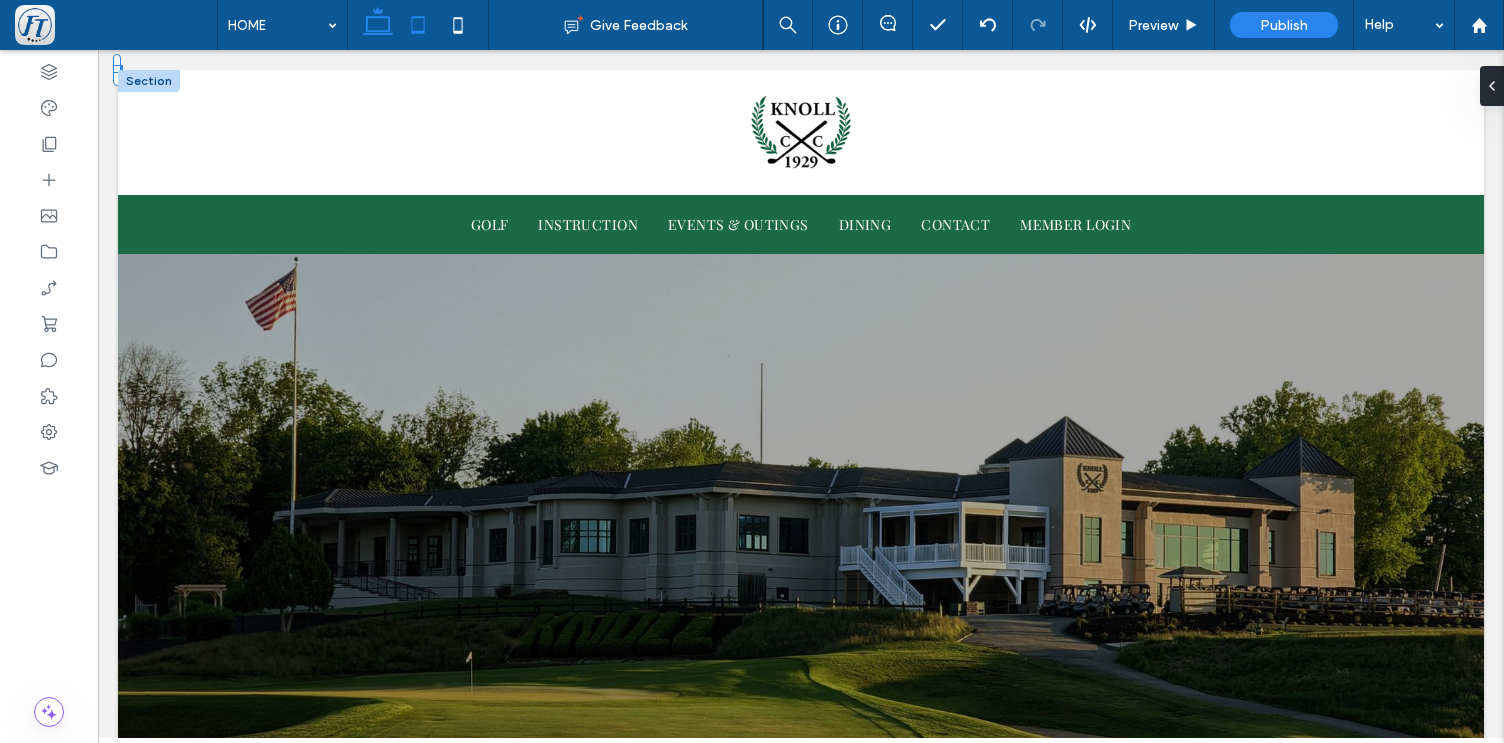 click 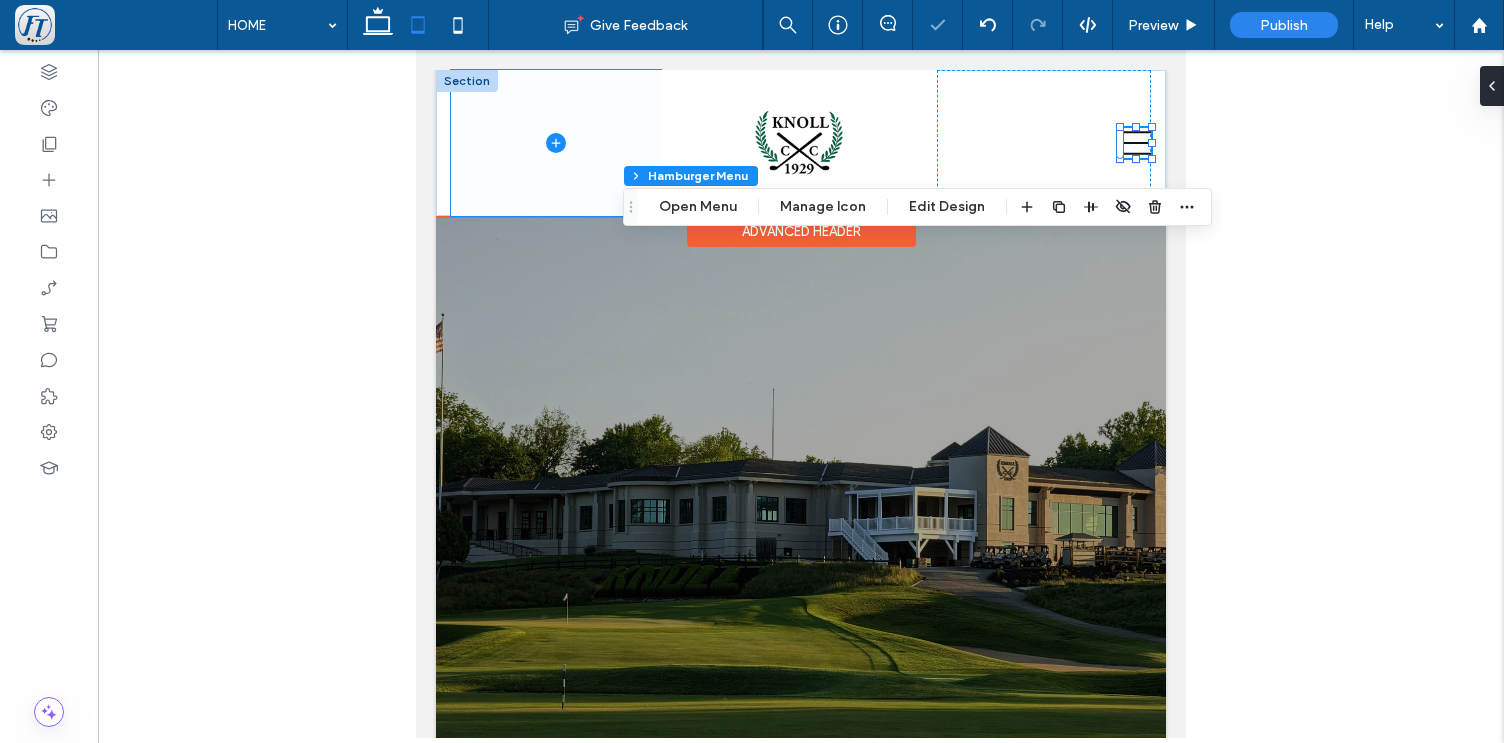 click at bounding box center [556, 143] 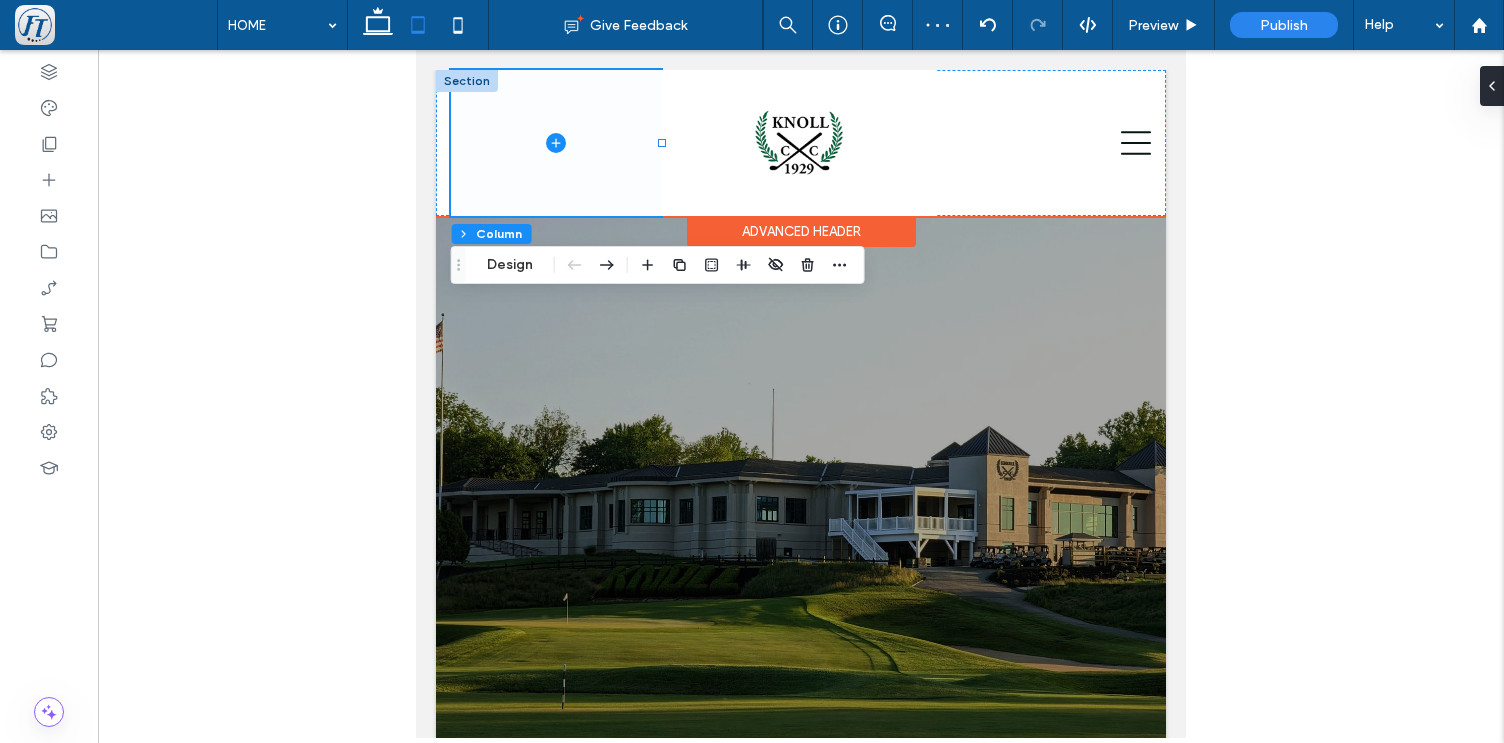 click 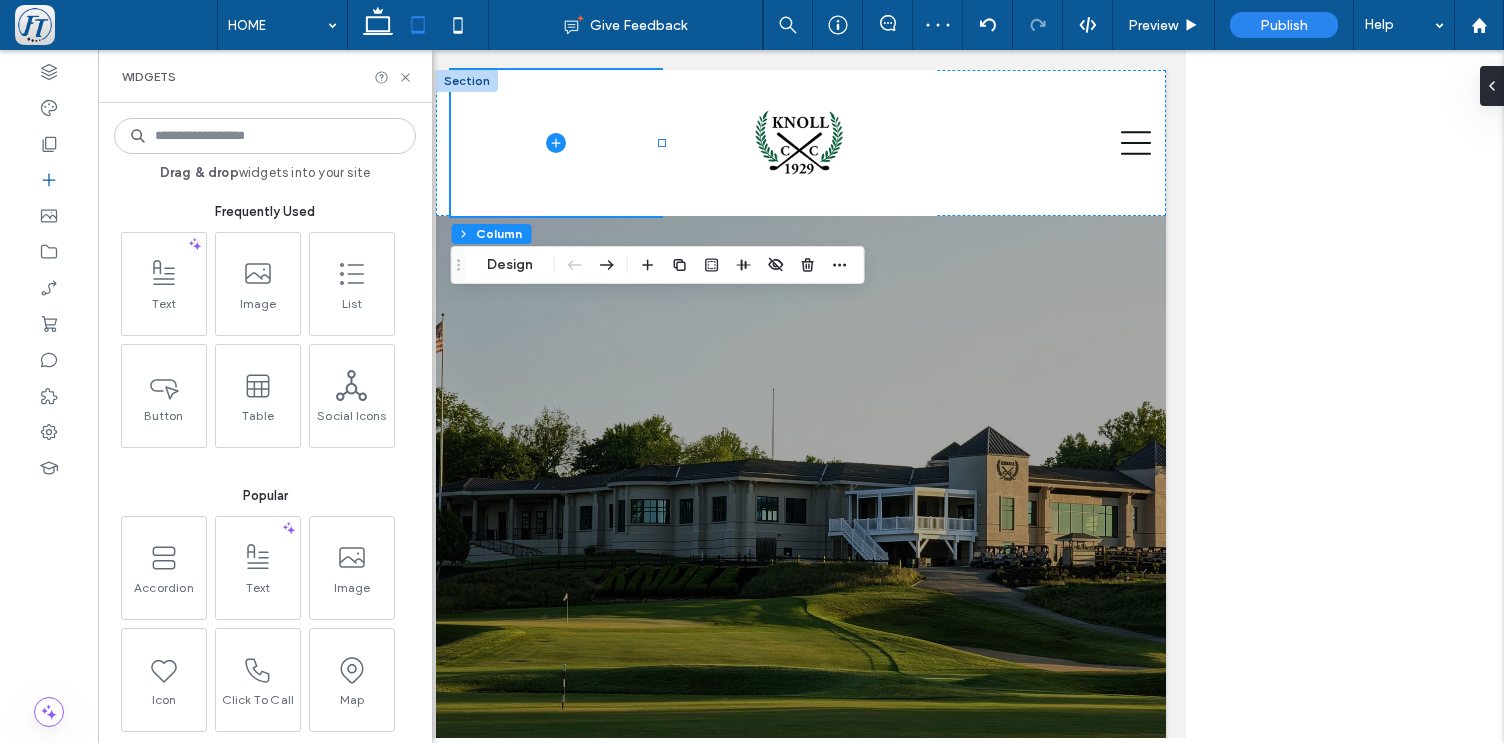 click at bounding box center [265, 136] 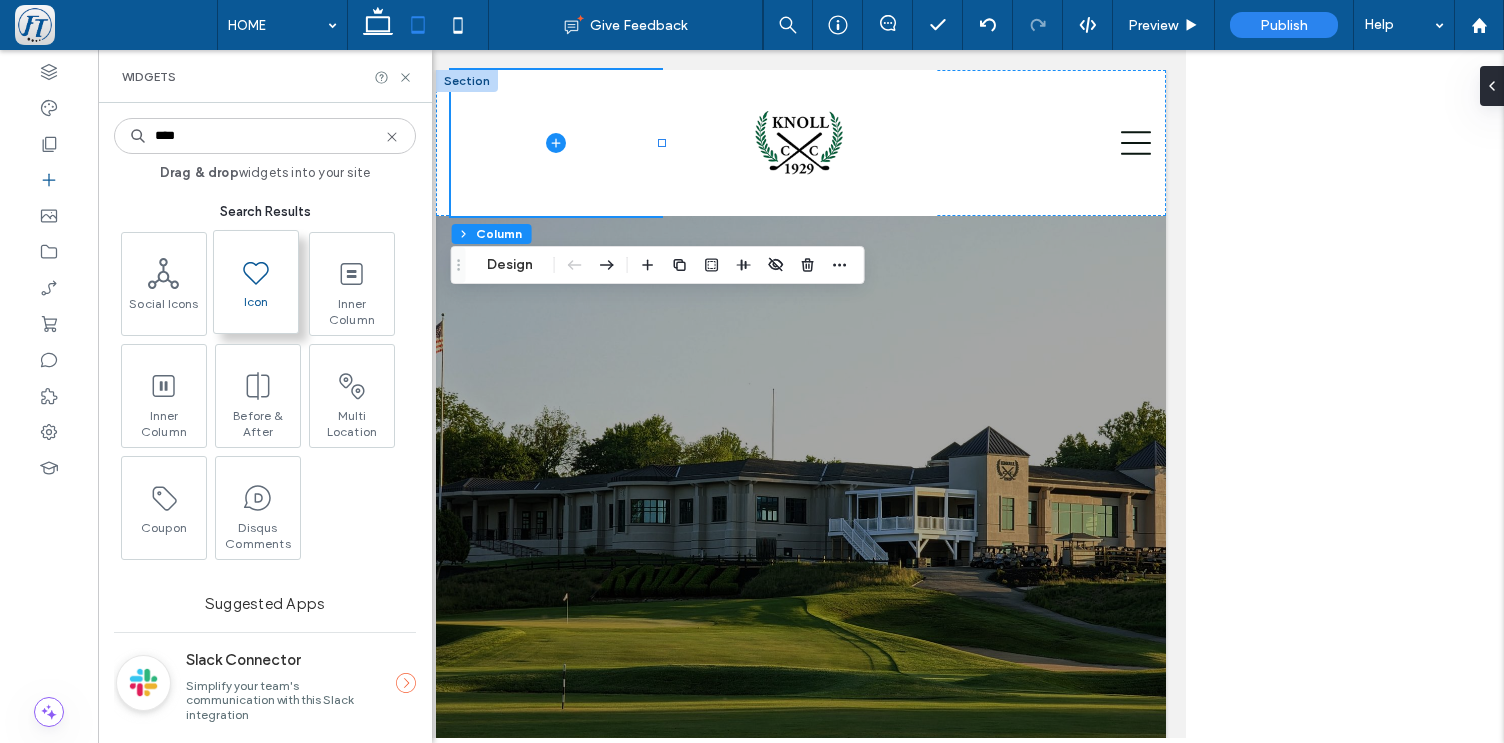 type on "****" 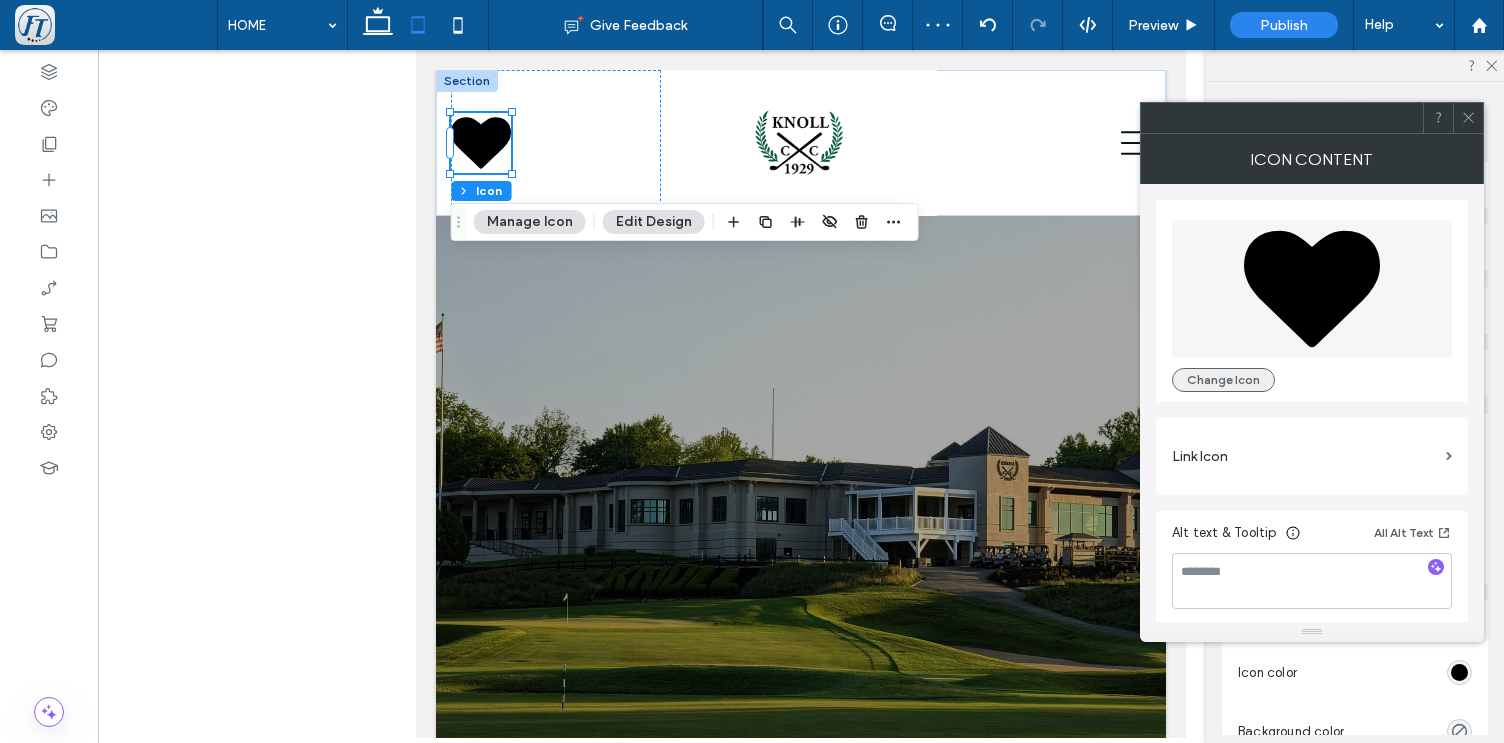 click on "Change Icon" at bounding box center [1223, 380] 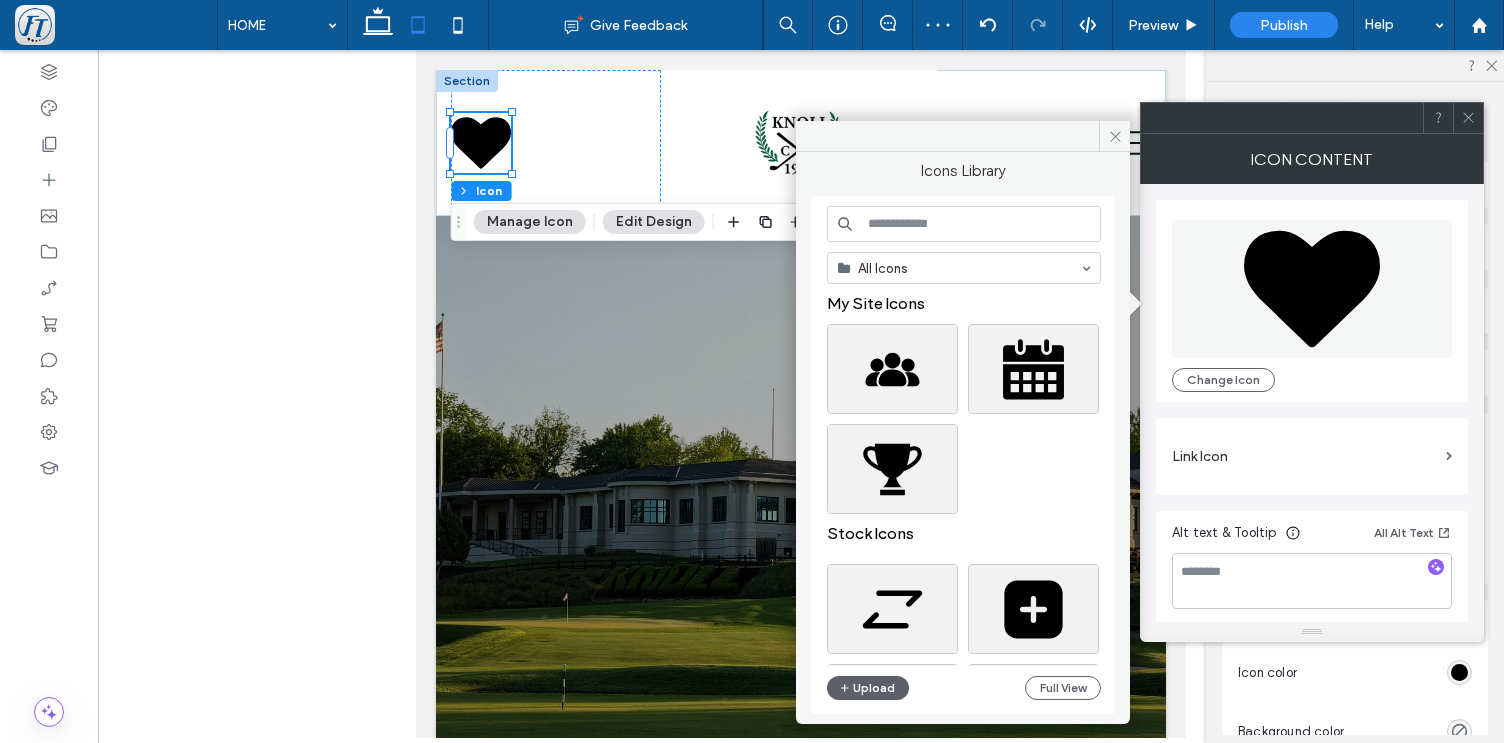 click at bounding box center (964, 224) 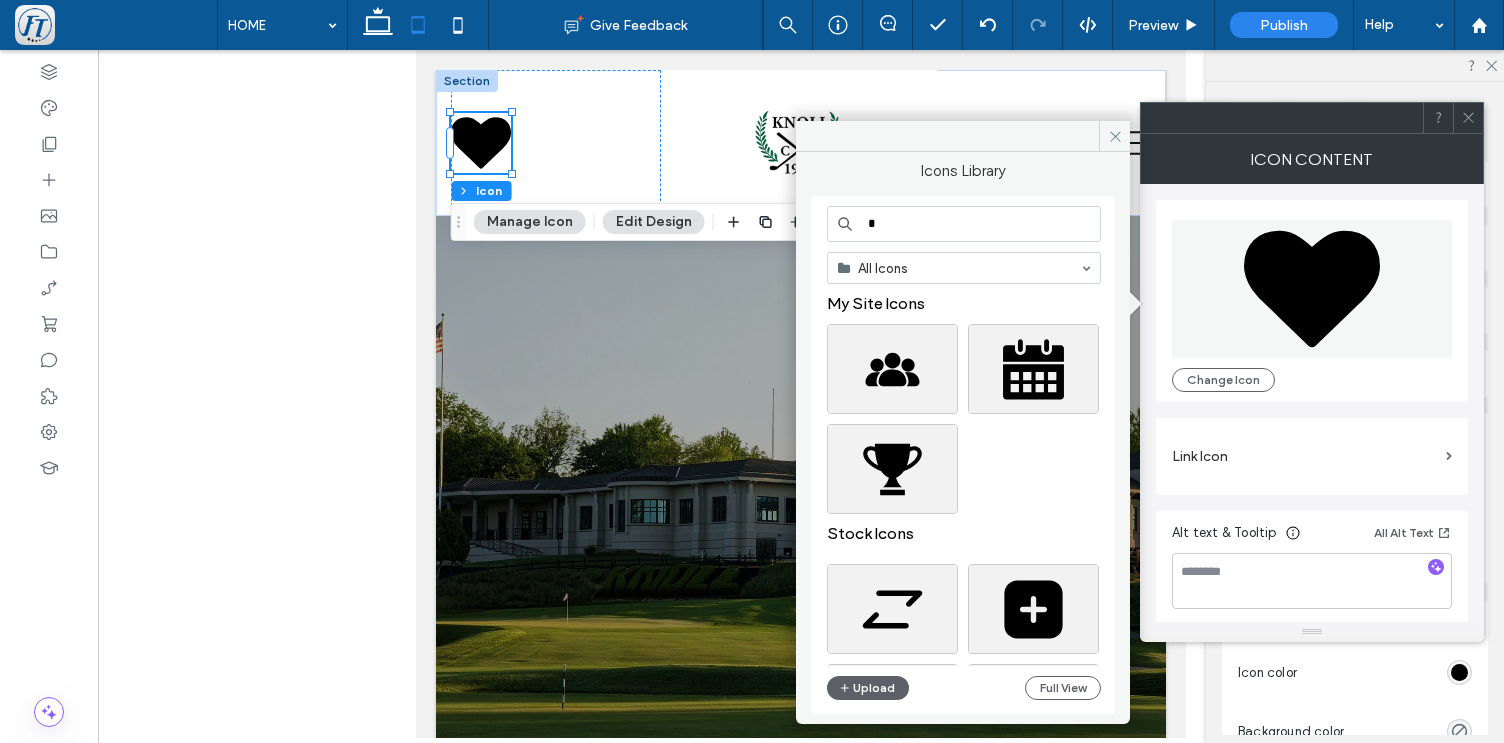 type on "*" 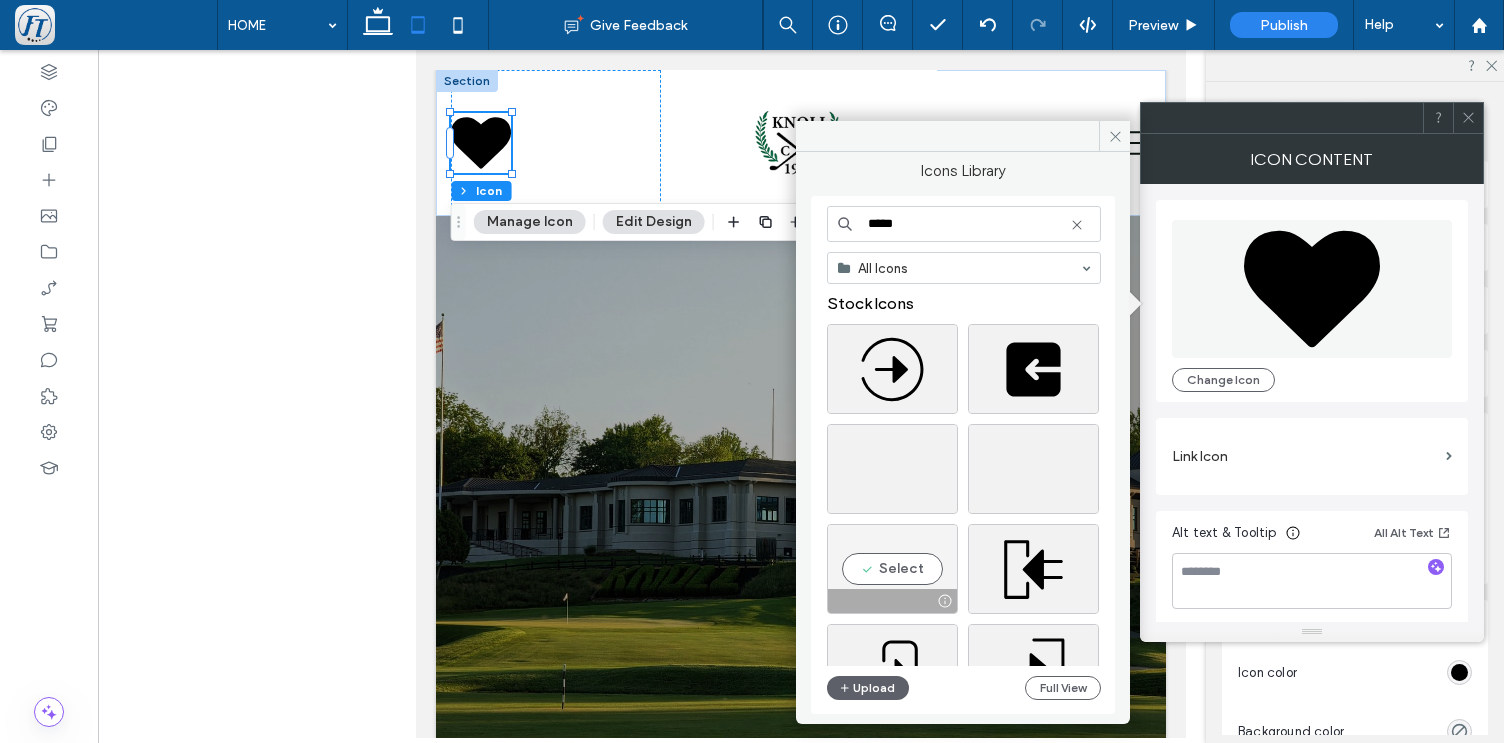 type on "*****" 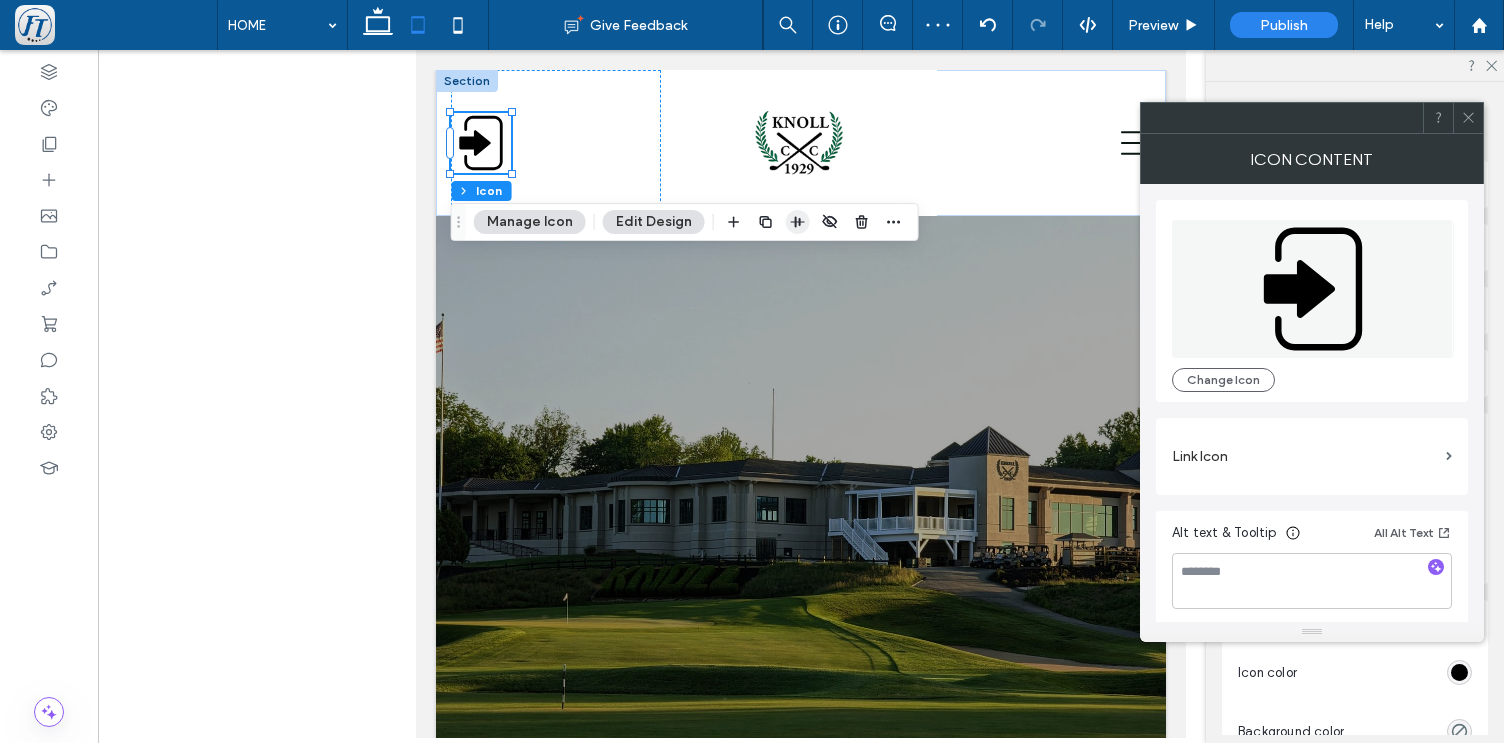 click 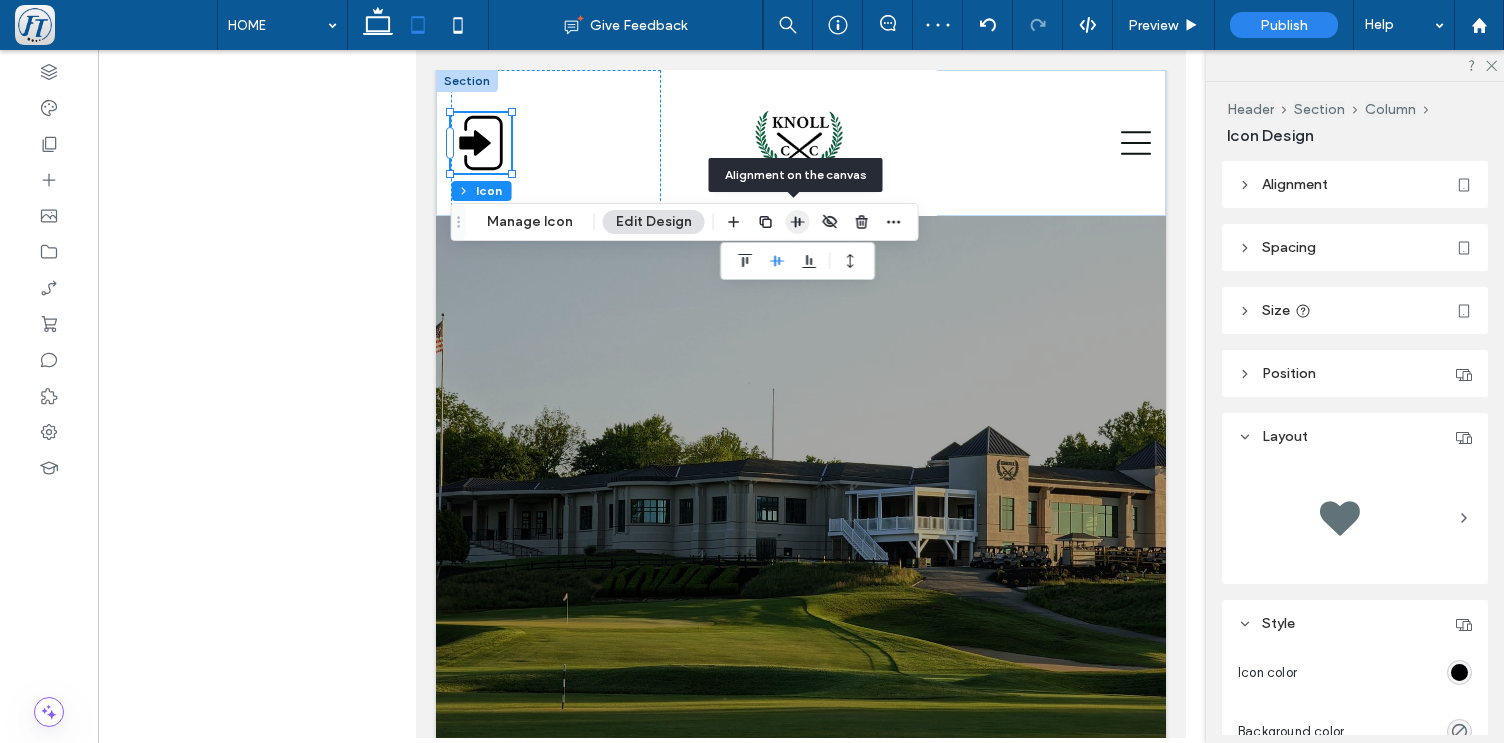 click 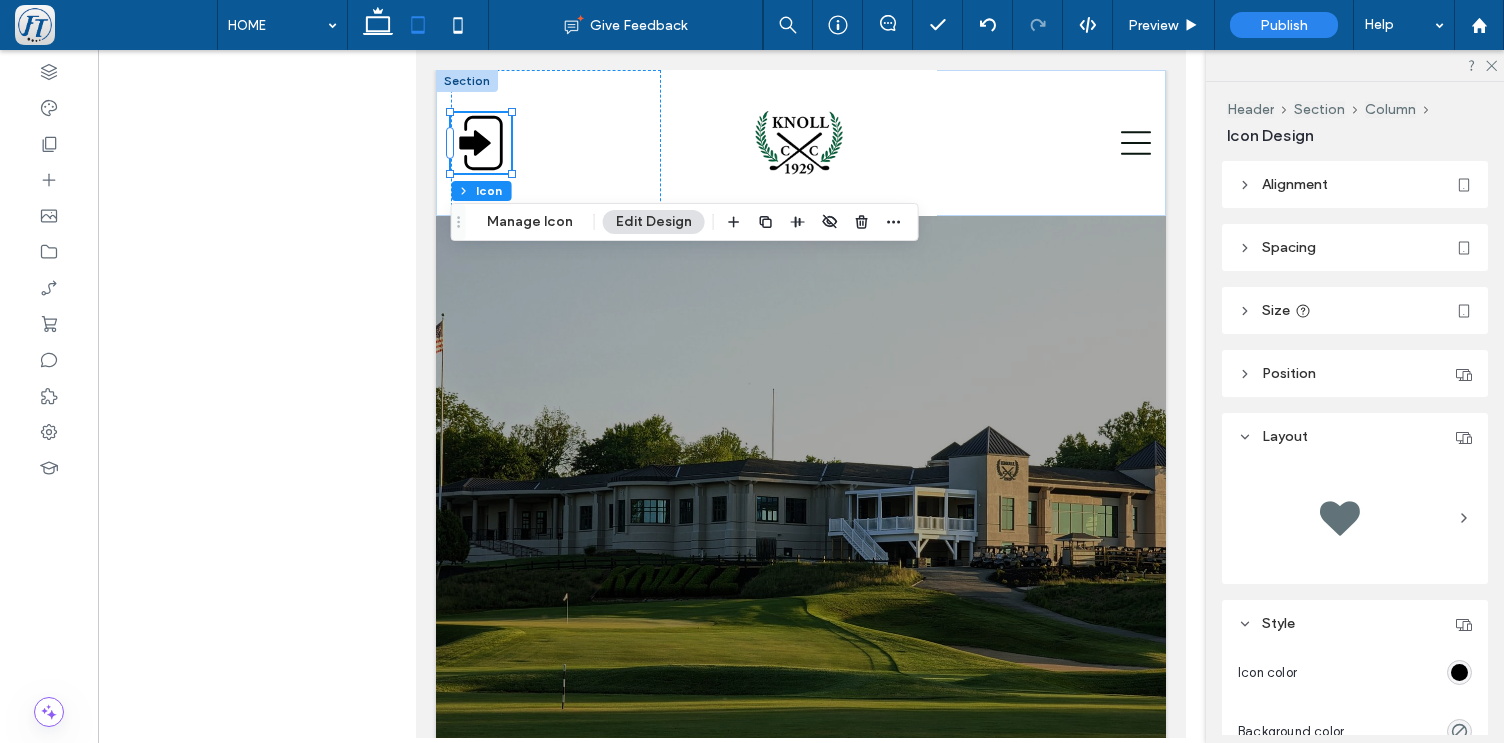 click on "Alignment" at bounding box center (1355, 184) 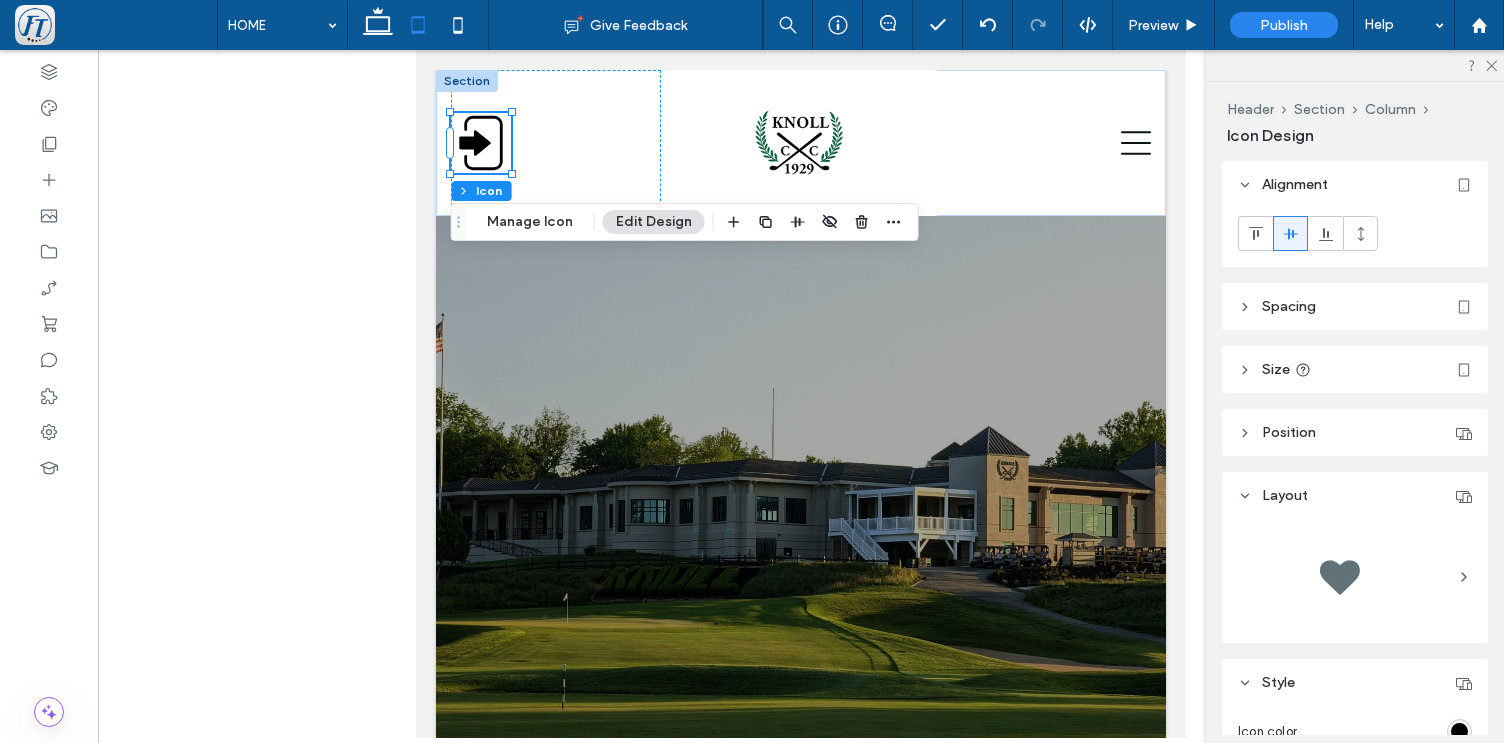 click on "Spacing" at bounding box center [1355, 306] 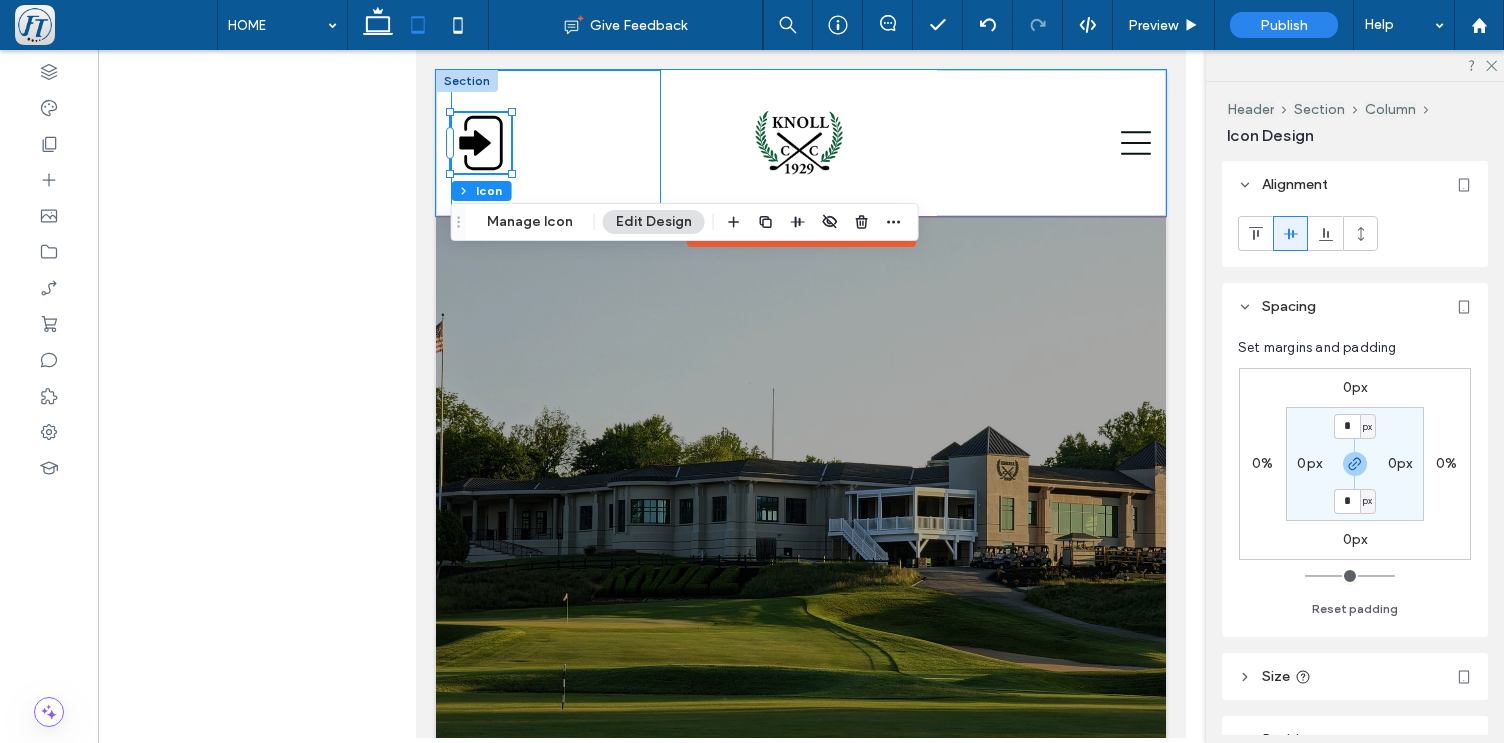 click at bounding box center [556, 143] 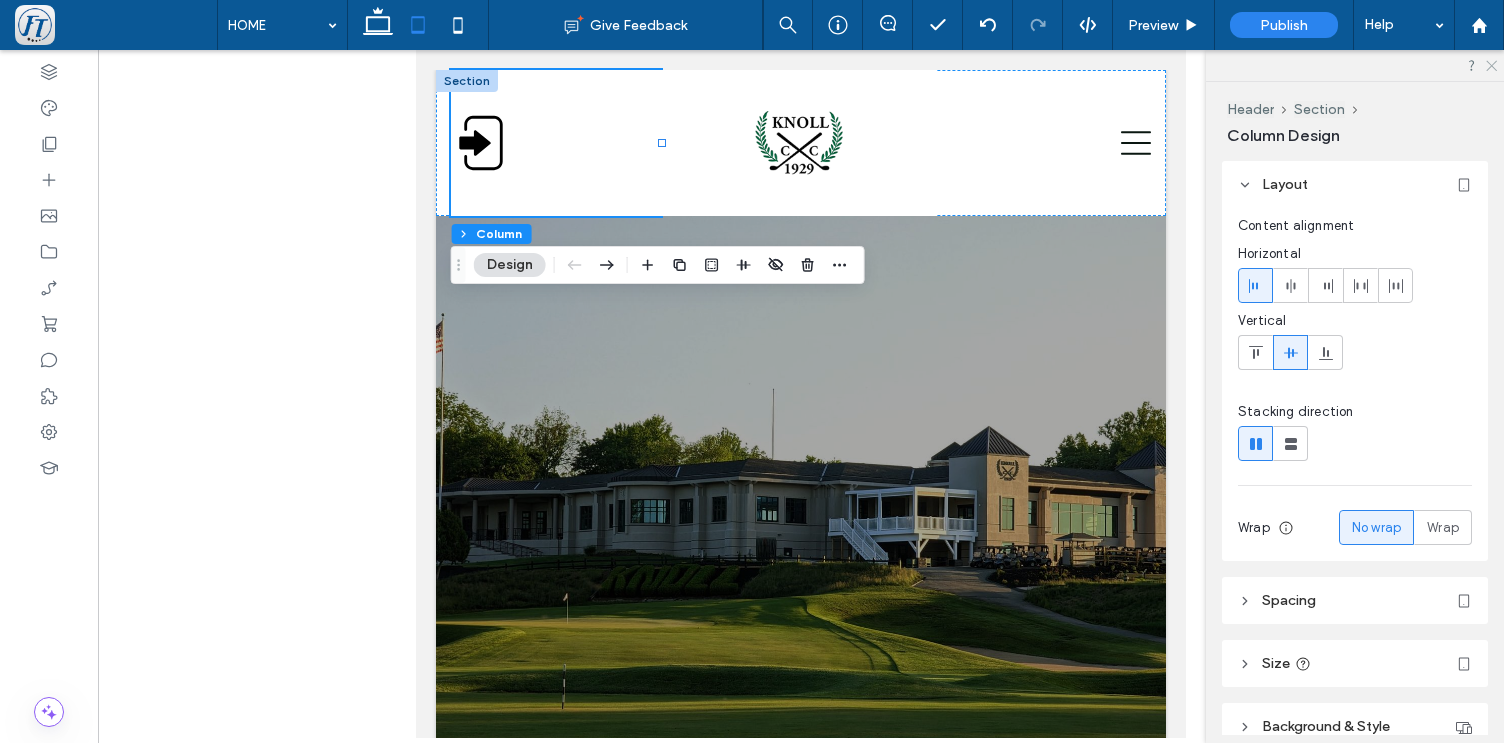 click 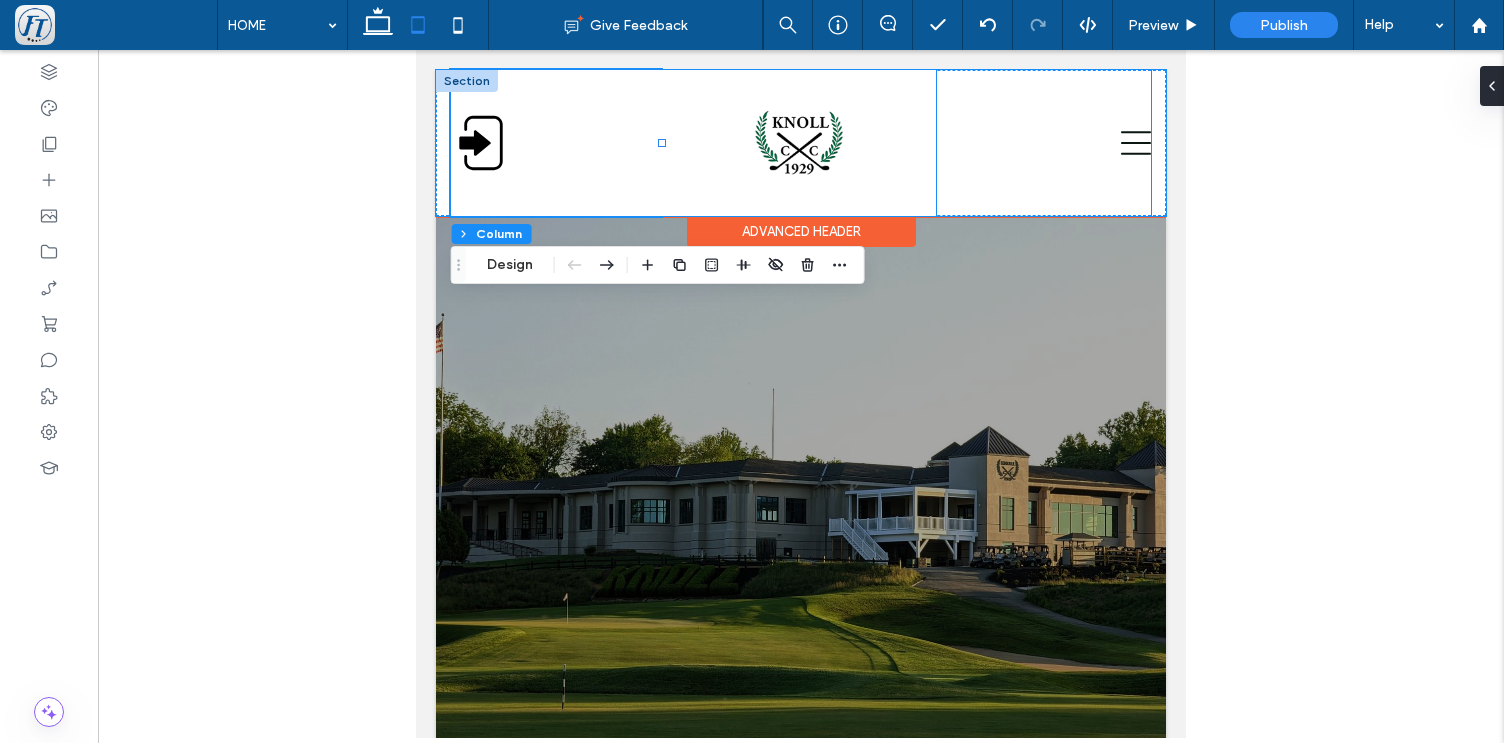 click at bounding box center (1044, 143) 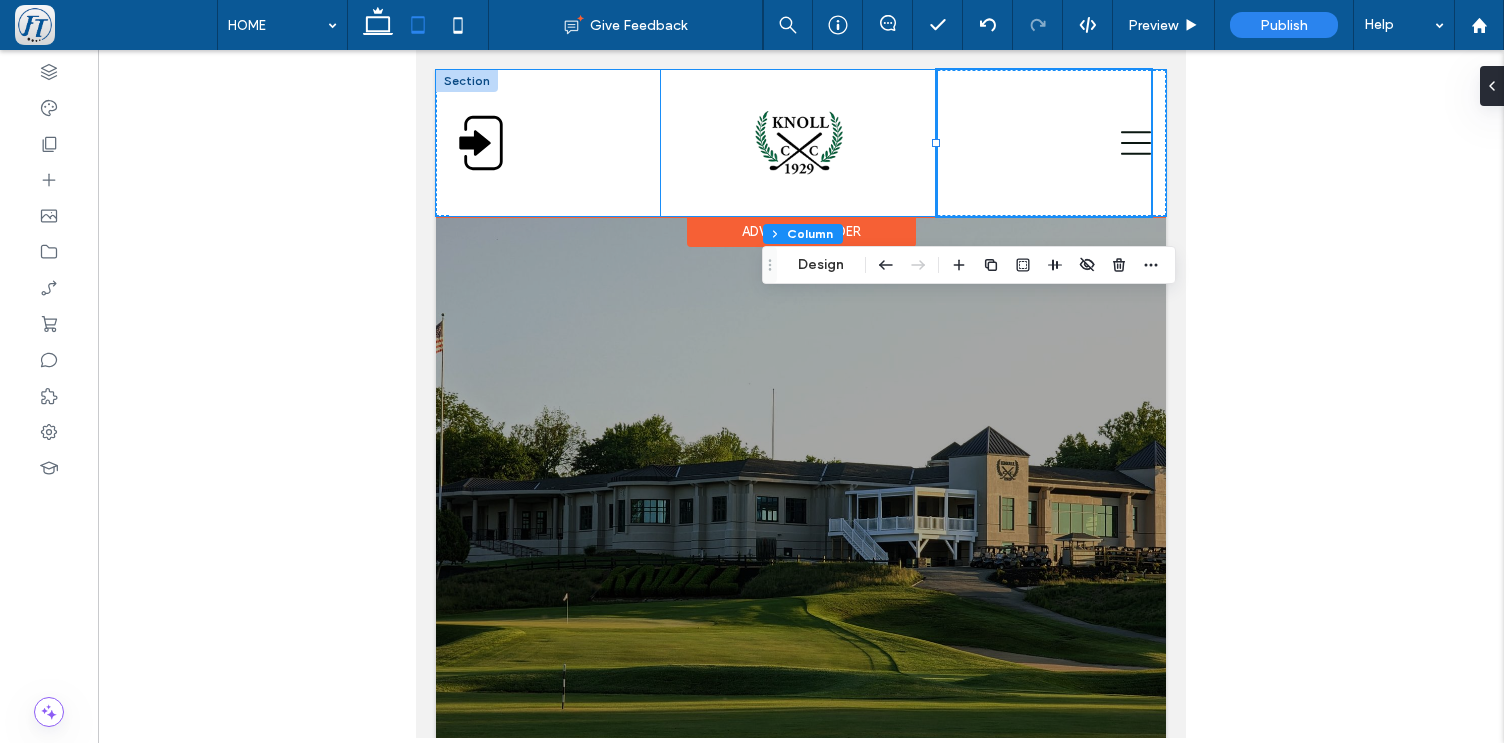 click at bounding box center [799, 143] 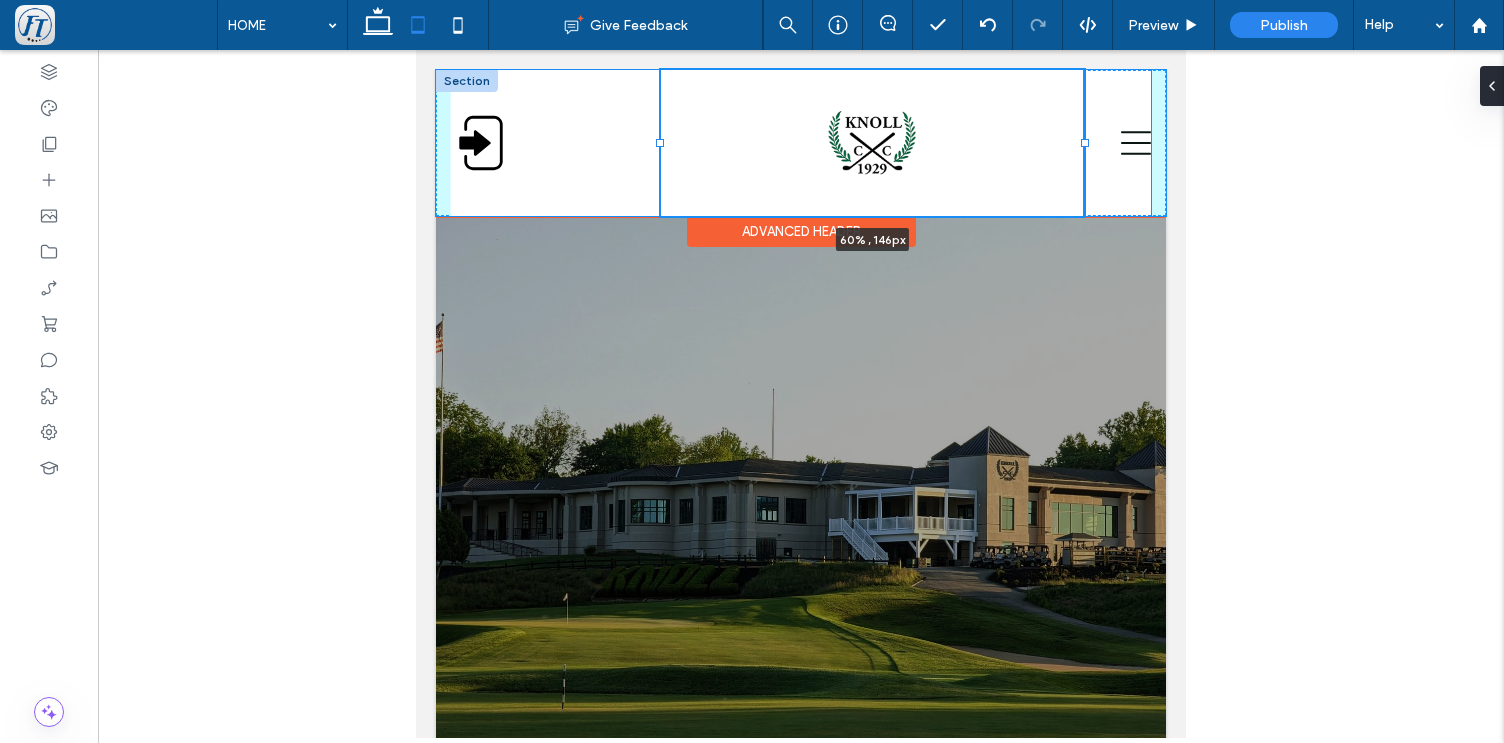 drag, startPoint x: 939, startPoint y: 139, endPoint x: 1086, endPoint y: 130, distance: 147.27525 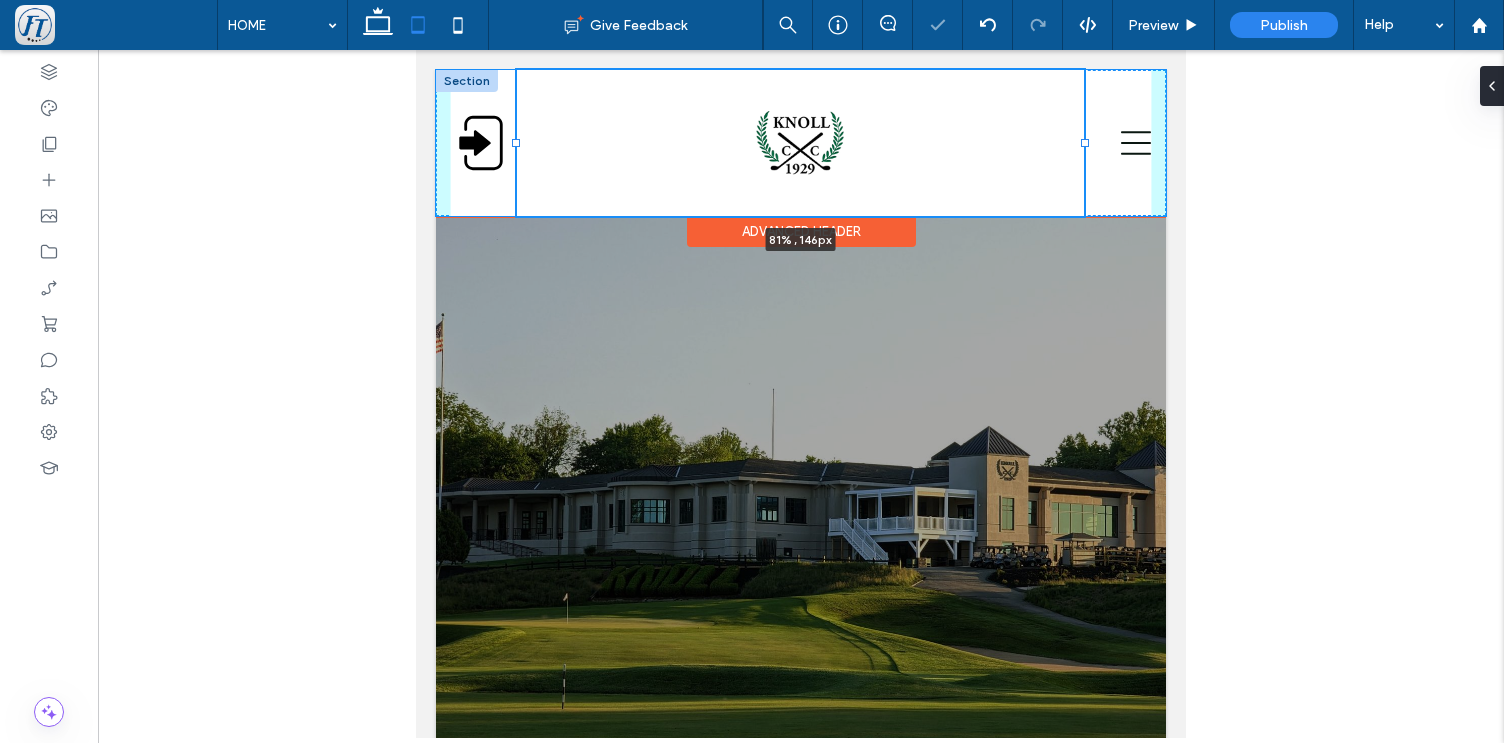 drag, startPoint x: 658, startPoint y: 140, endPoint x: 513, endPoint y: 138, distance: 145.0138 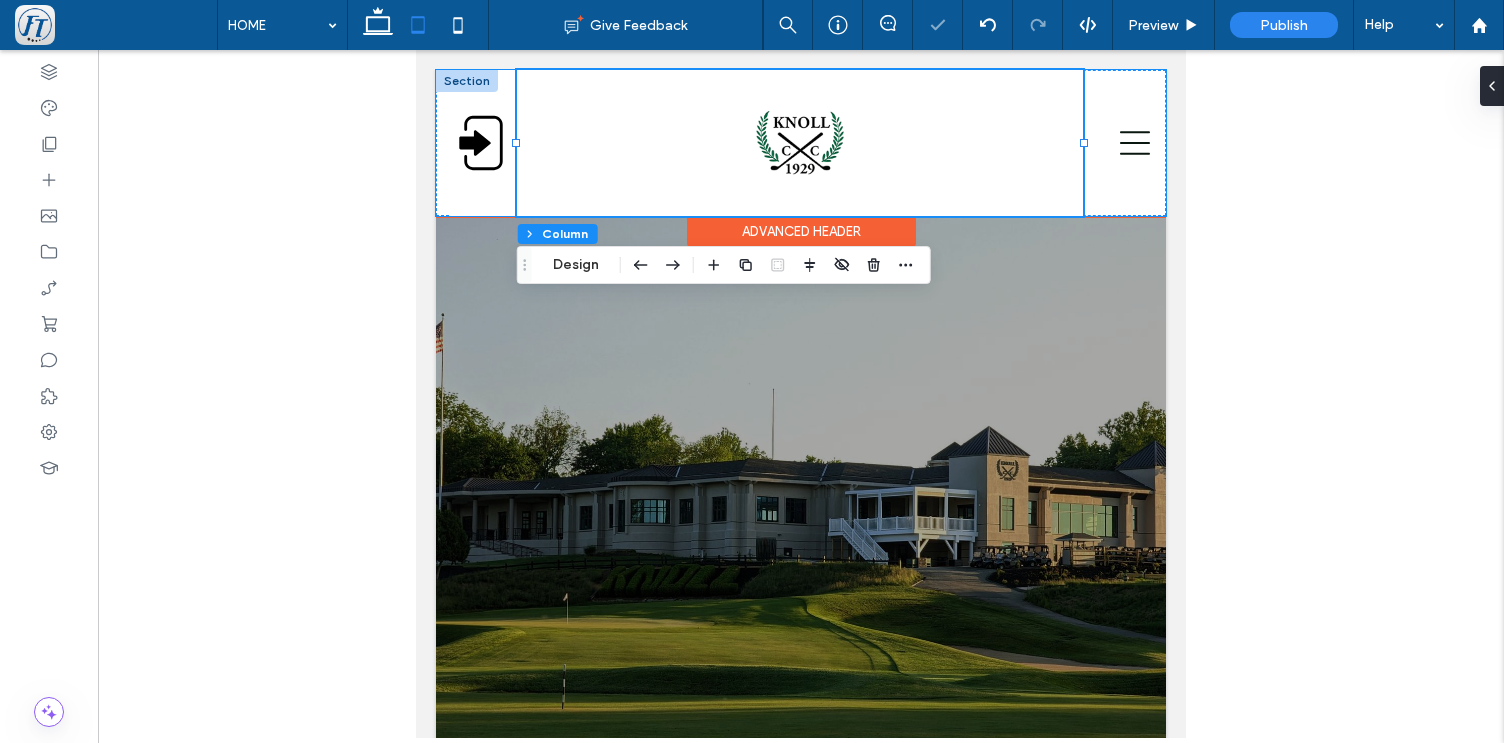 click on "81% , 146px" at bounding box center (800, 143) 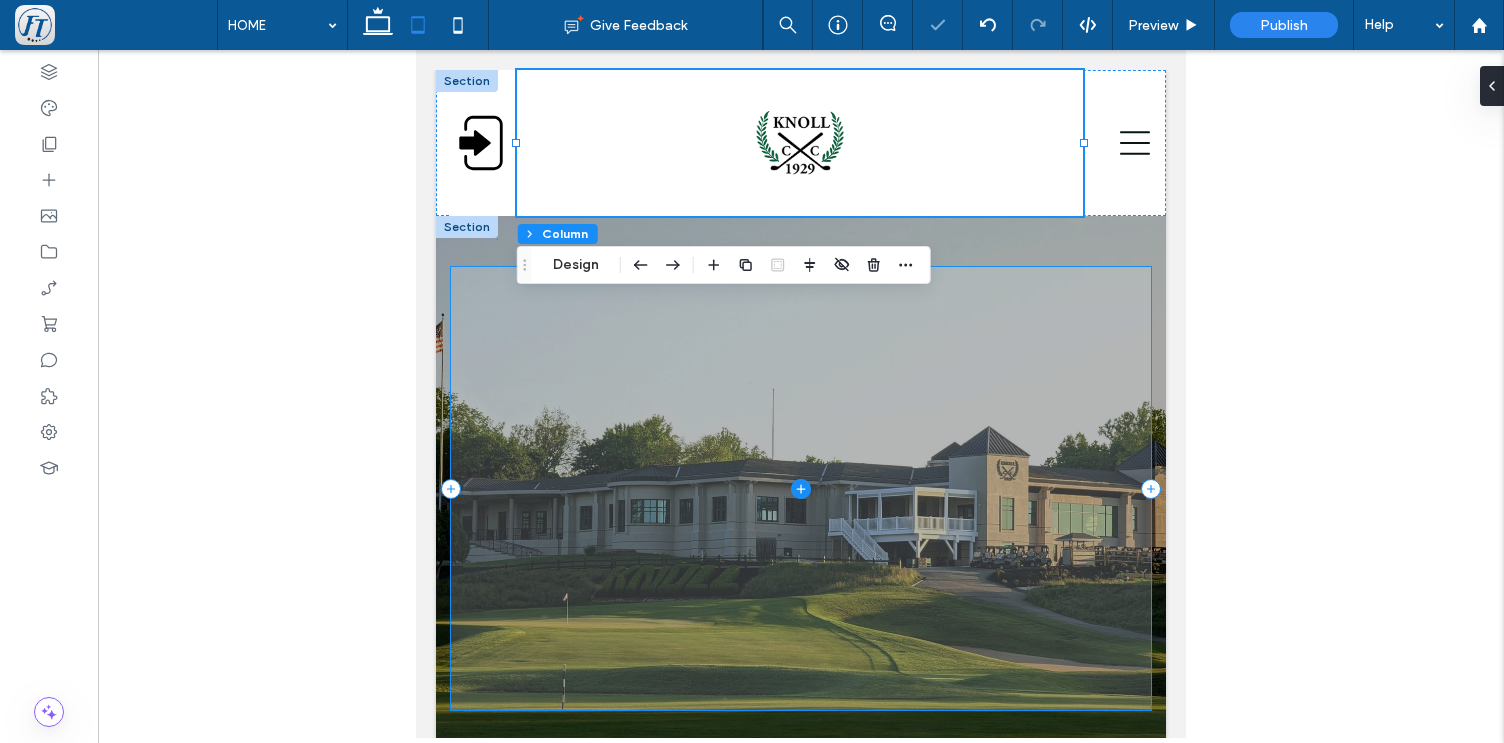 click at bounding box center [801, 488] 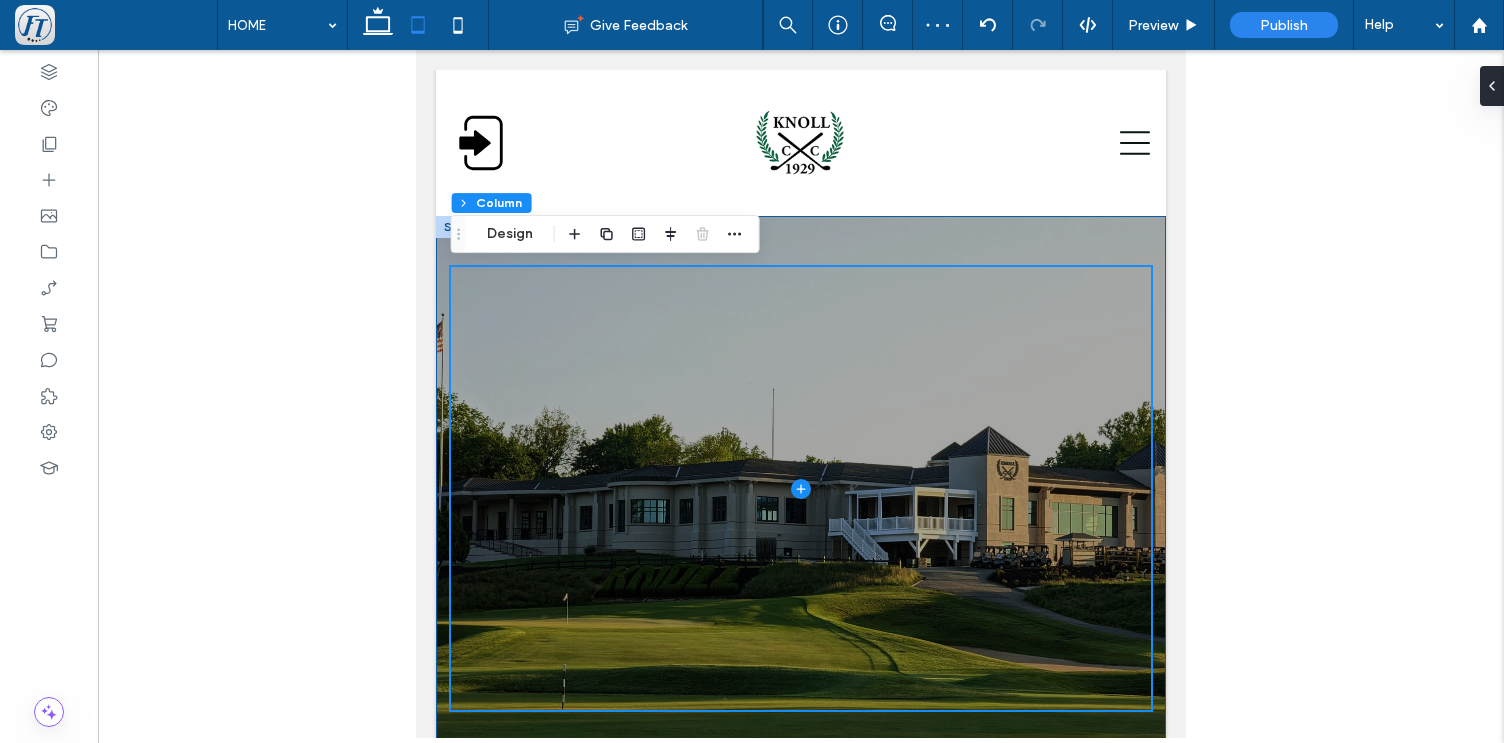 click at bounding box center (801, 488) 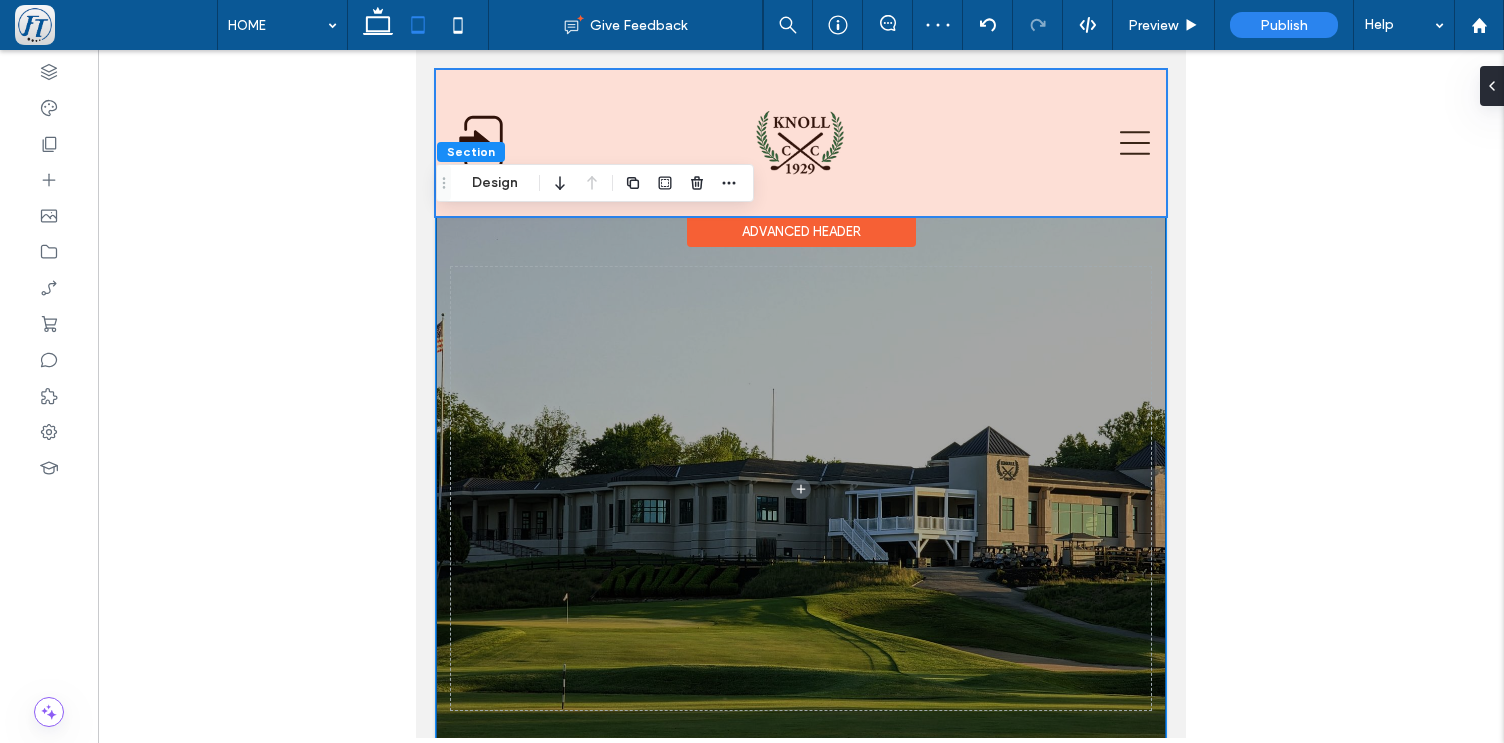 click at bounding box center [801, 143] 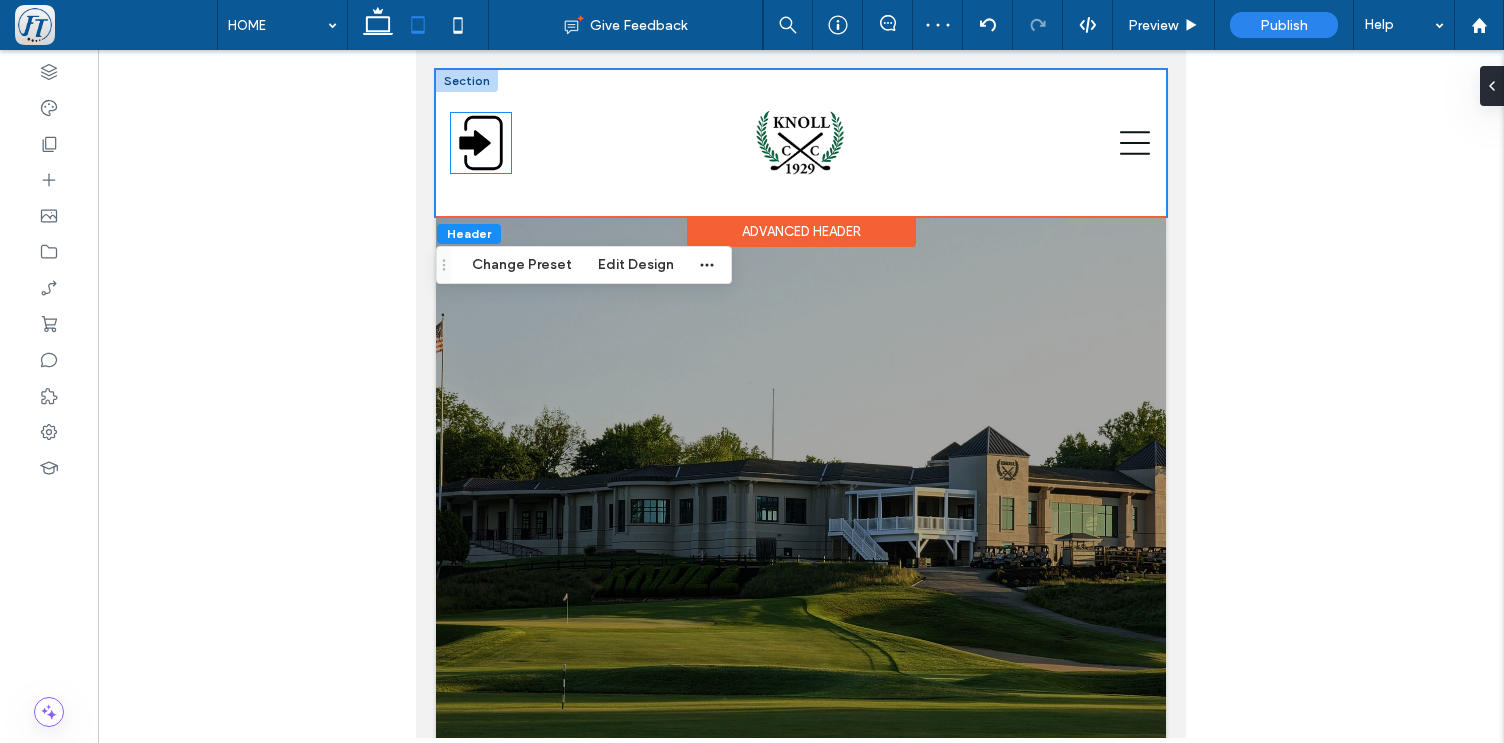 click 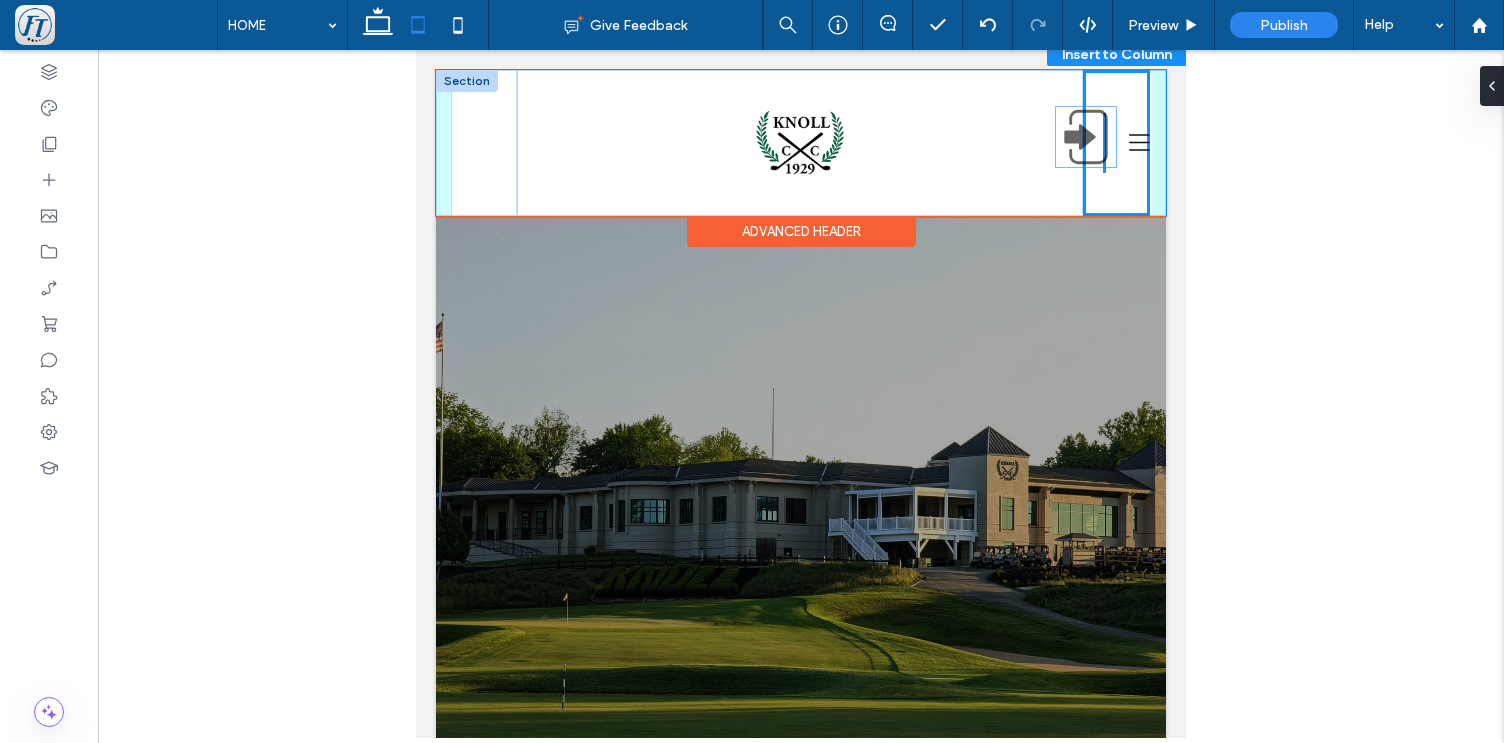 drag, startPoint x: 480, startPoint y: 141, endPoint x: 1112, endPoint y: 138, distance: 632.00714 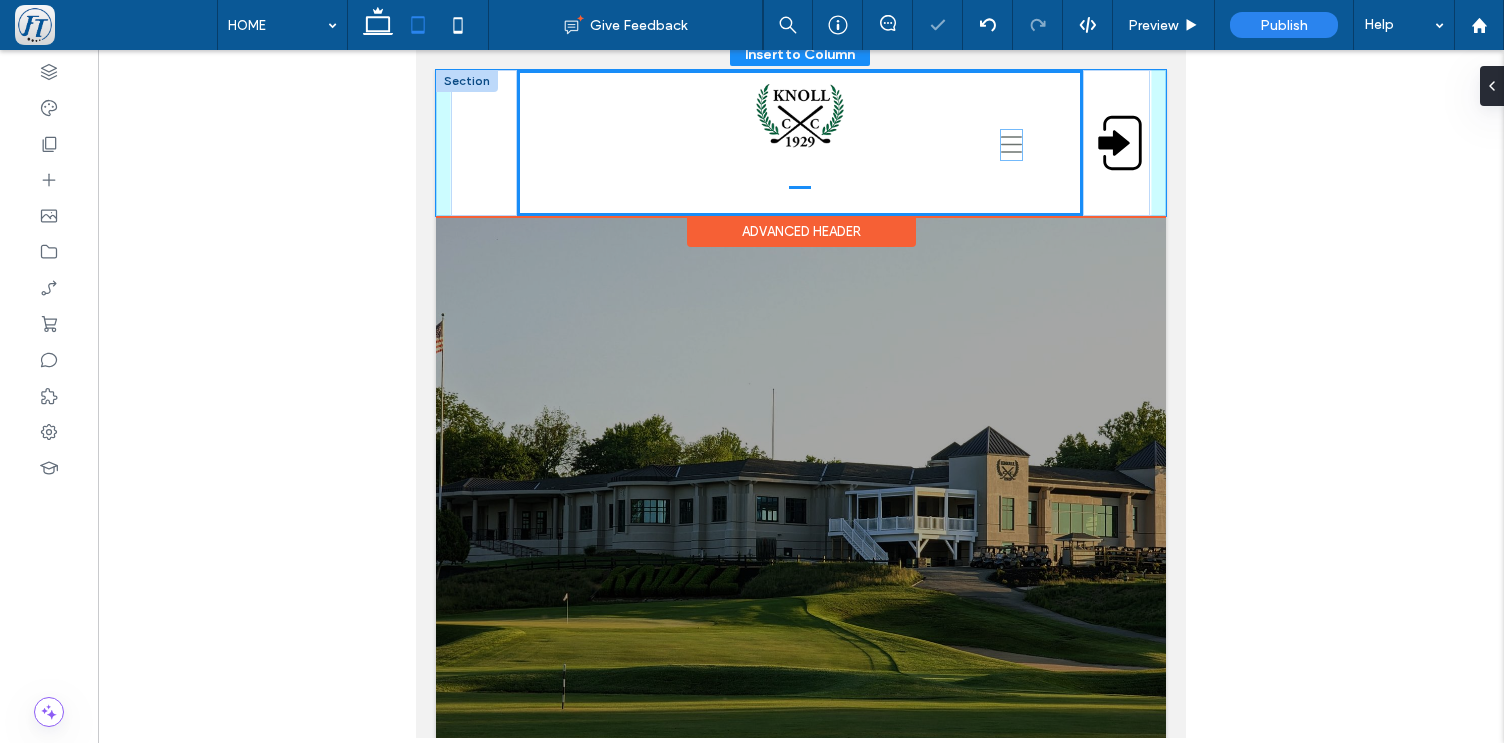 scroll, scrollTop: 36, scrollLeft: 0, axis: vertical 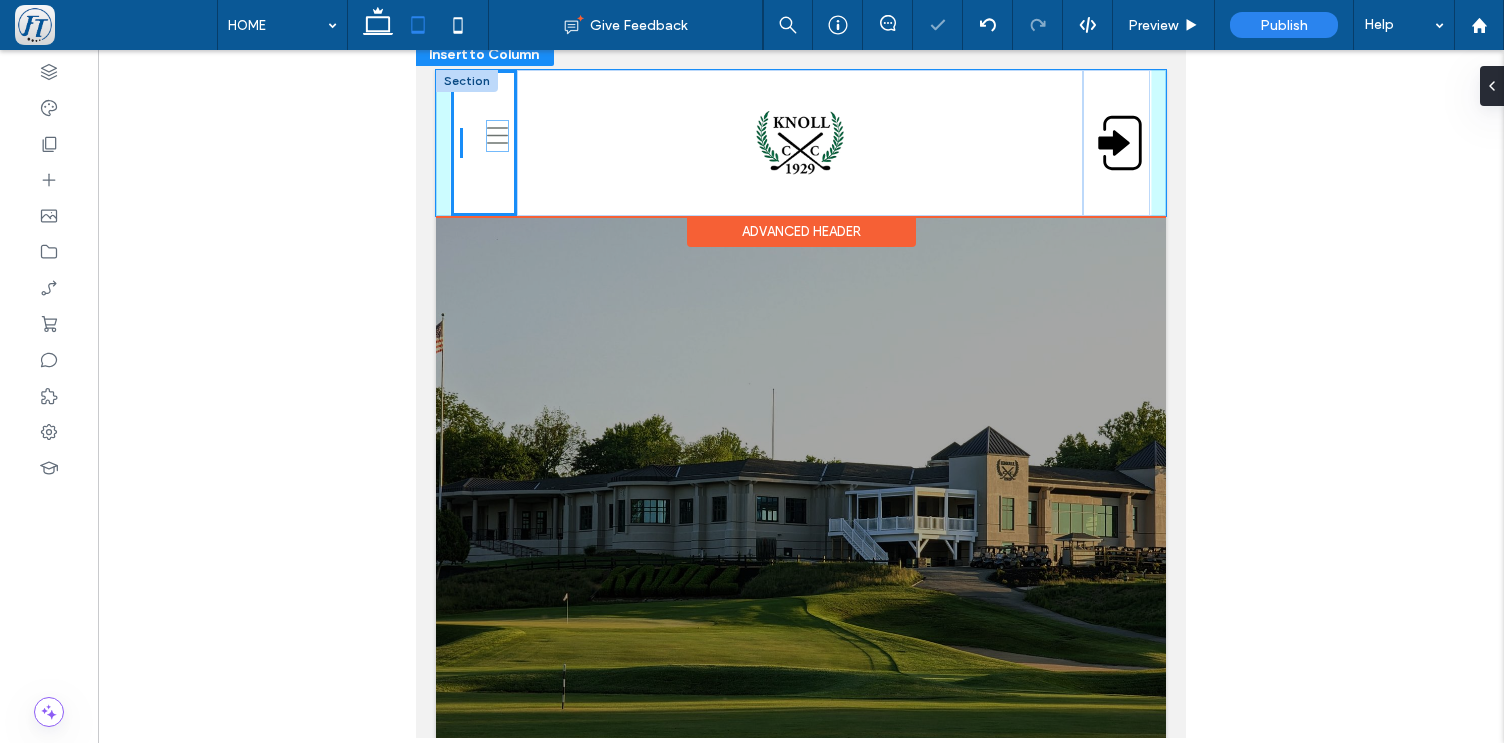 drag, startPoint x: 1144, startPoint y: 147, endPoint x: 487, endPoint y: 143, distance: 657.01215 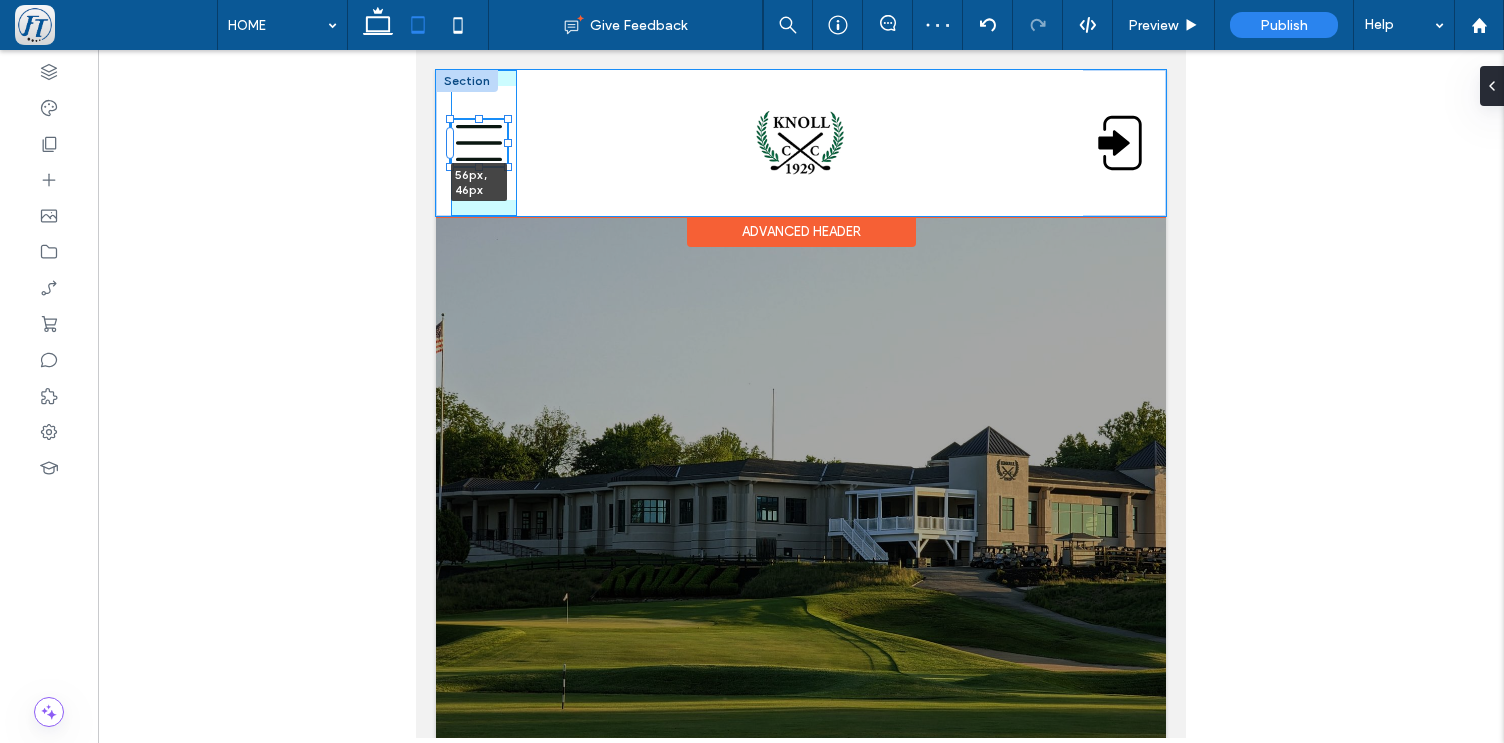 drag, startPoint x: 480, startPoint y: 127, endPoint x: 506, endPoint y: 118, distance: 27.513634 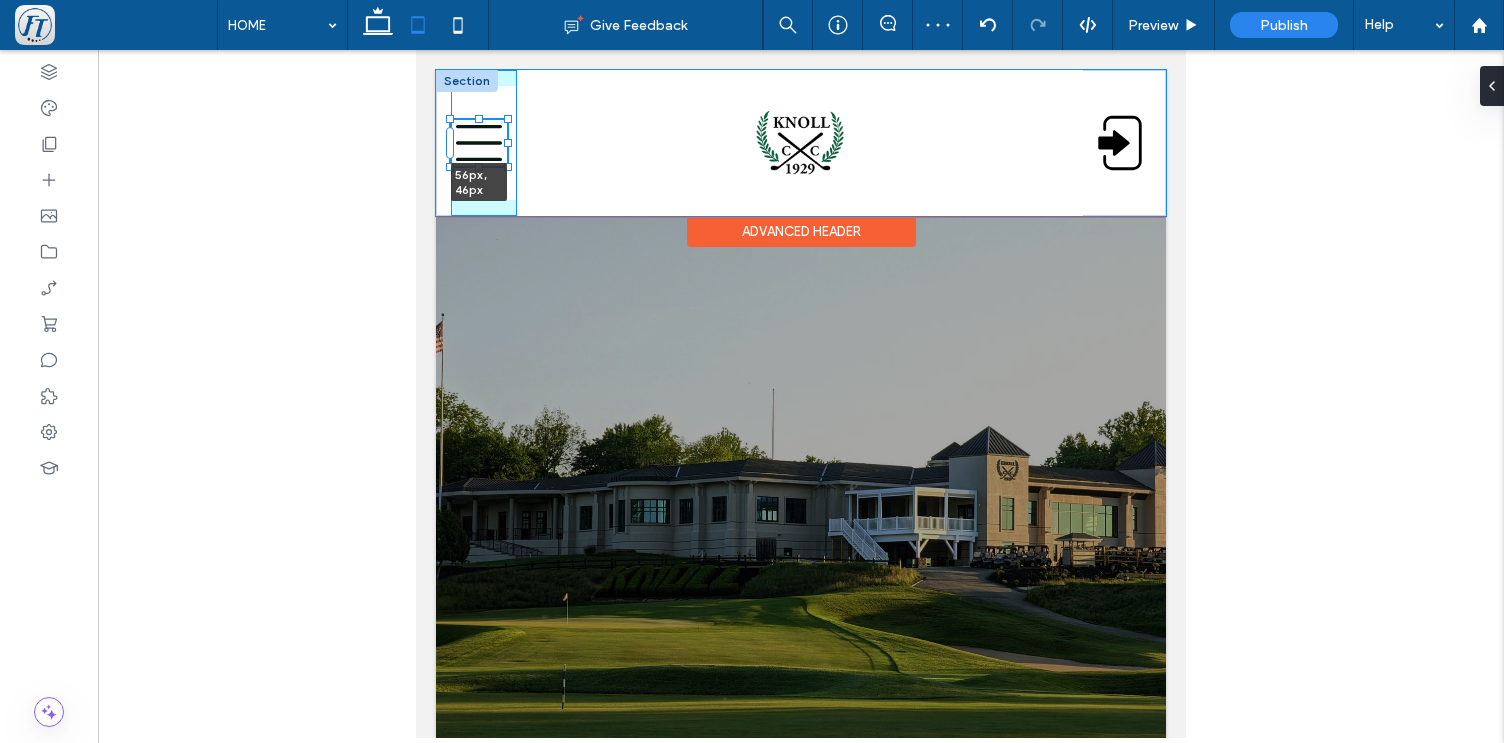 click at bounding box center (508, 119) 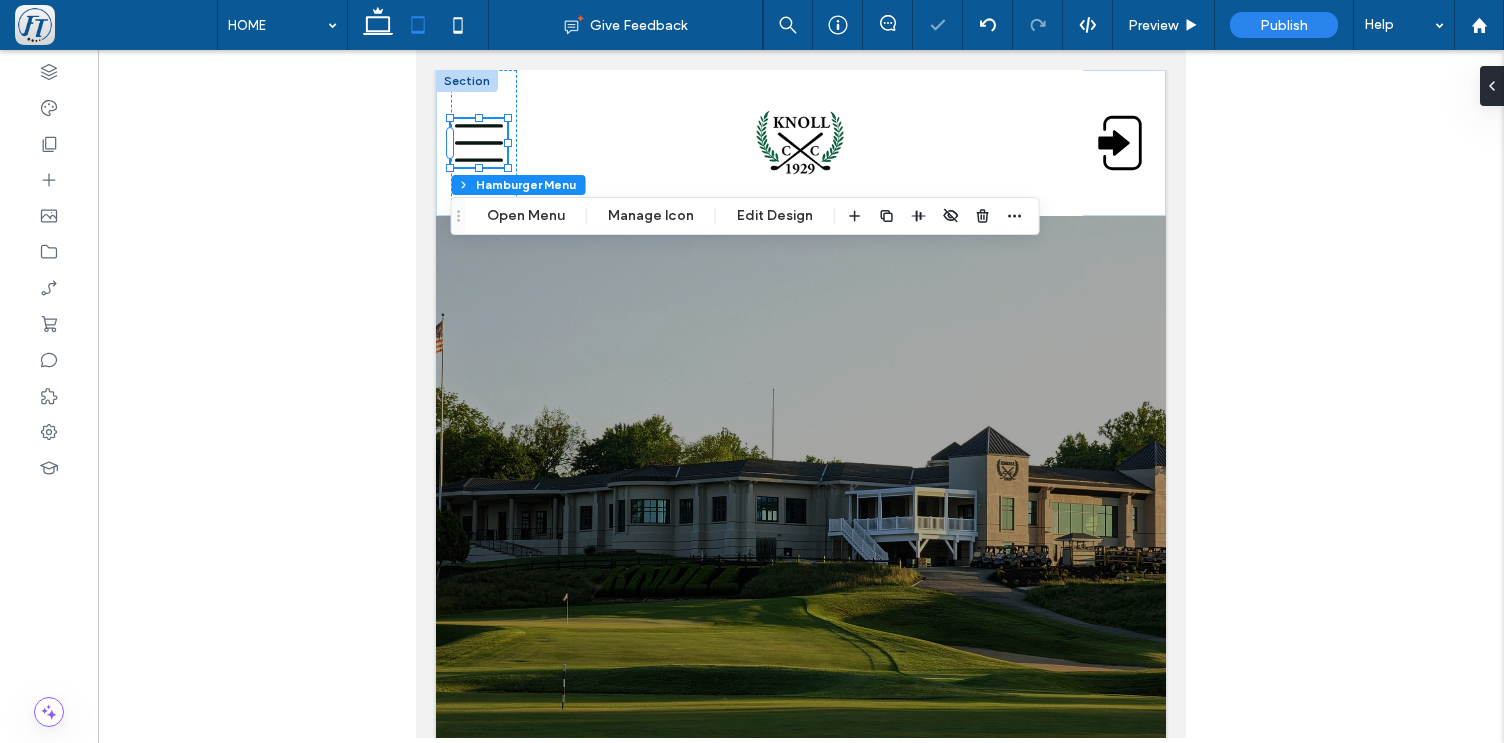 click at bounding box center (935, 216) 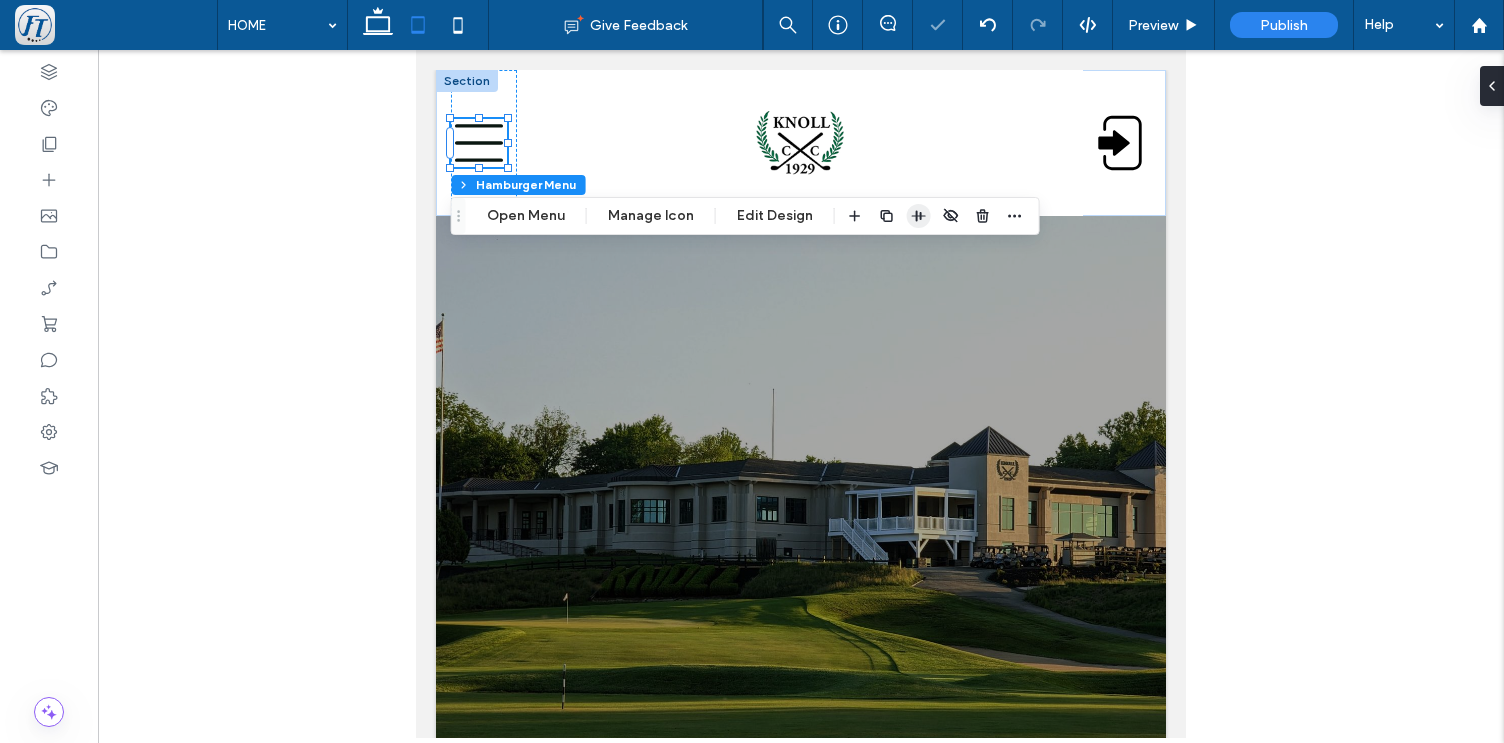 click 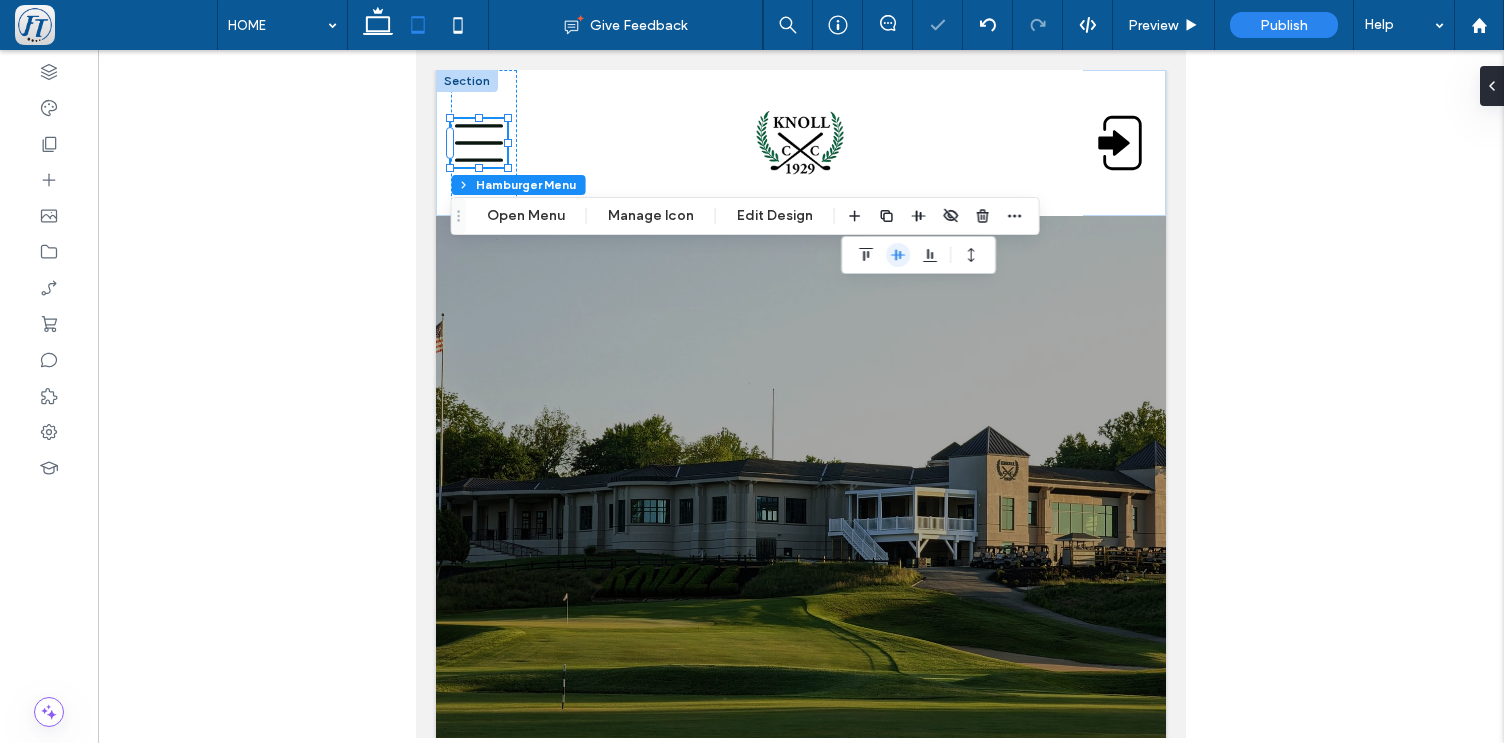 click 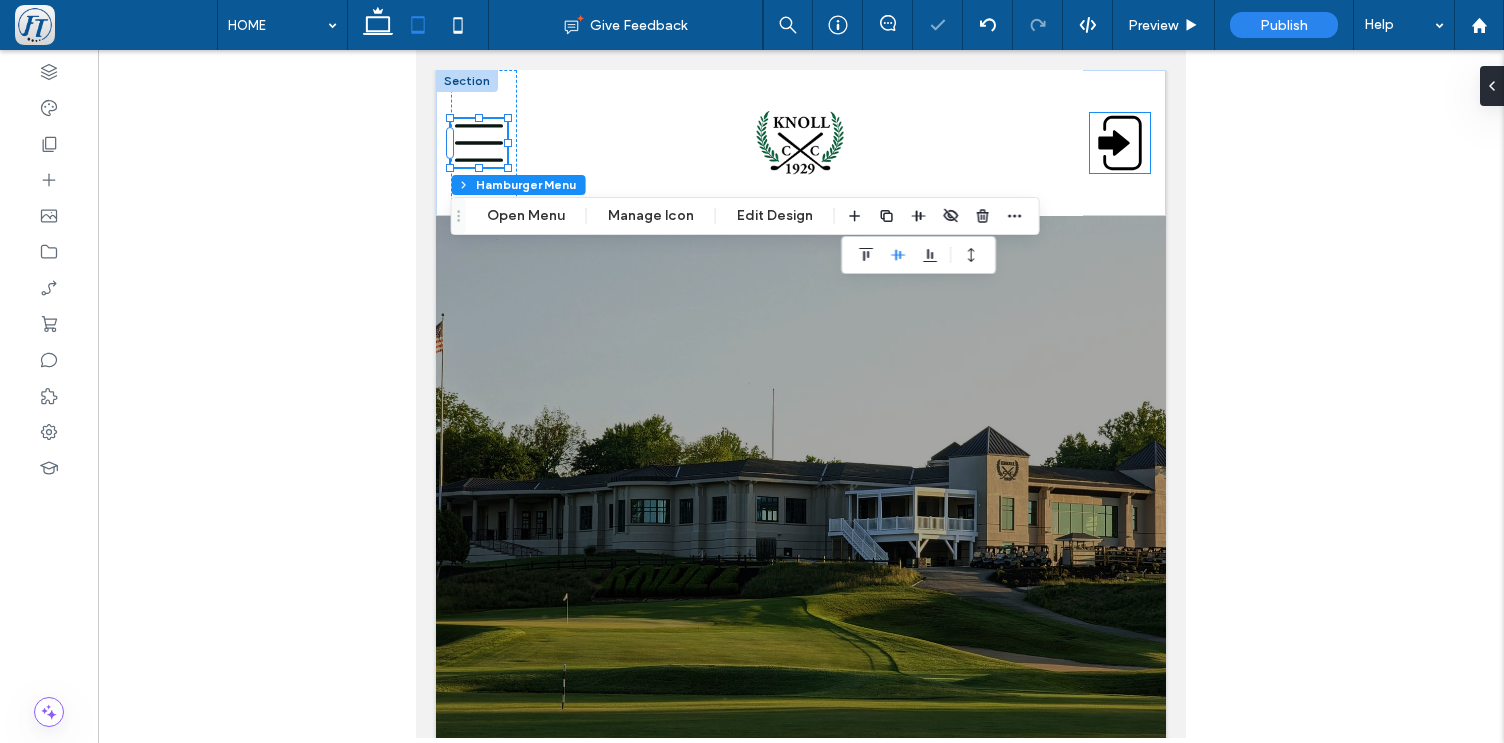 click 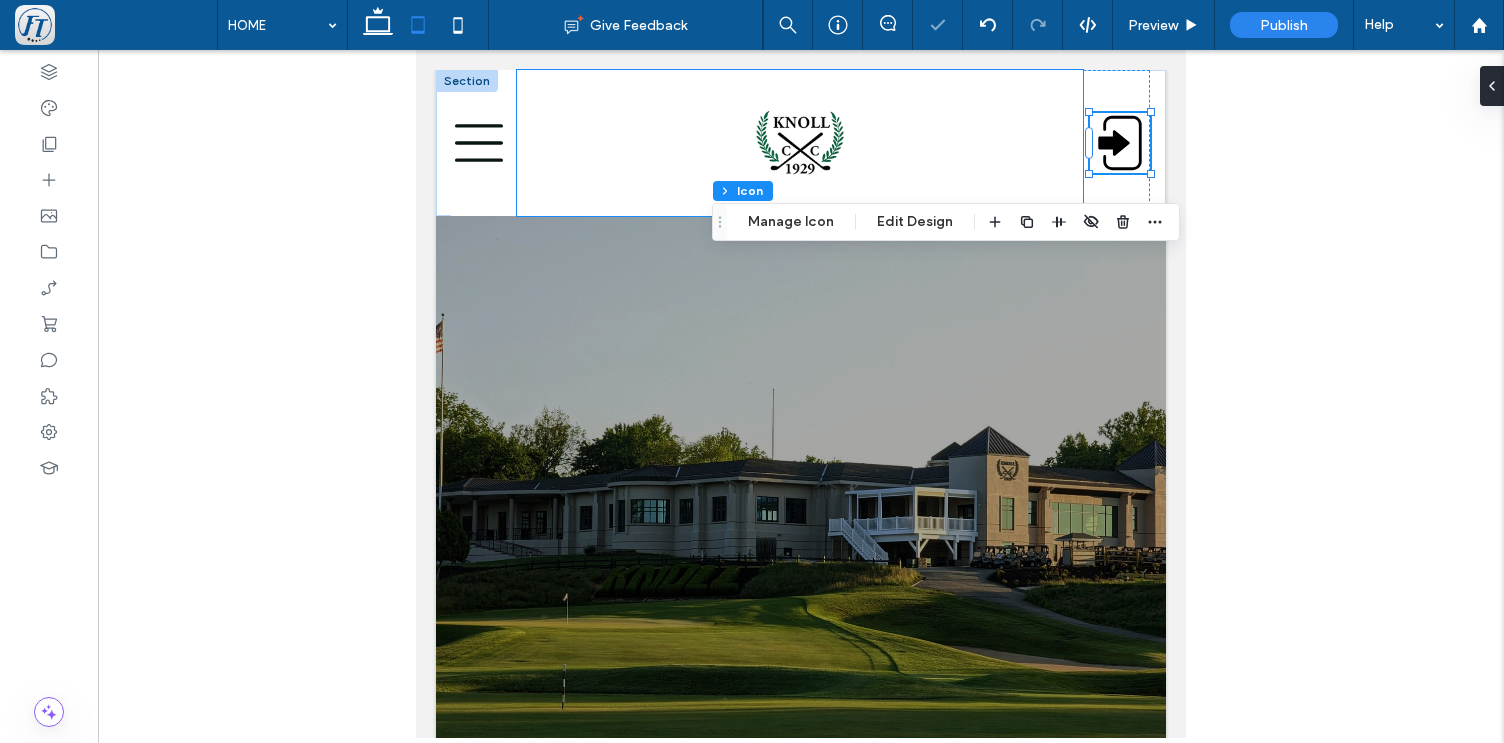 click at bounding box center (800, 143) 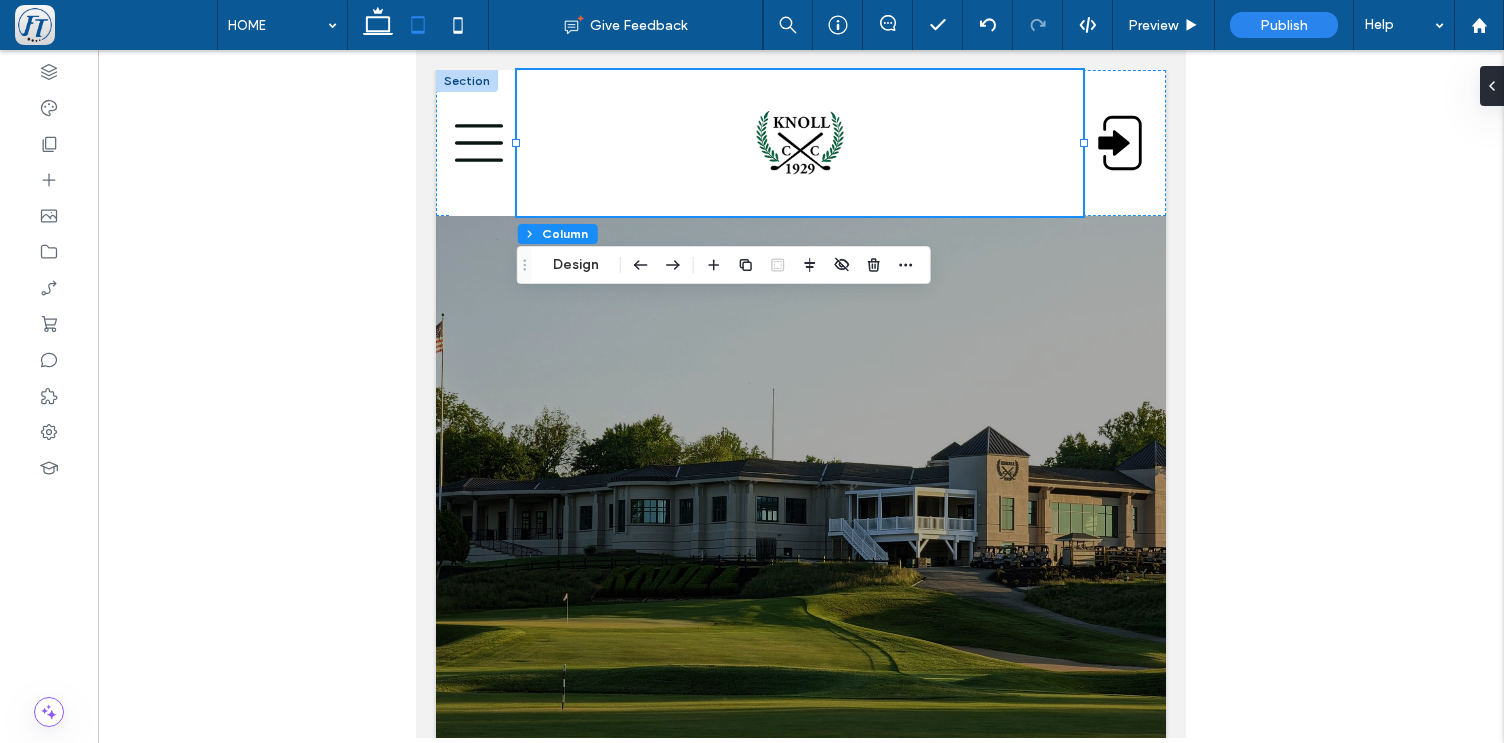click 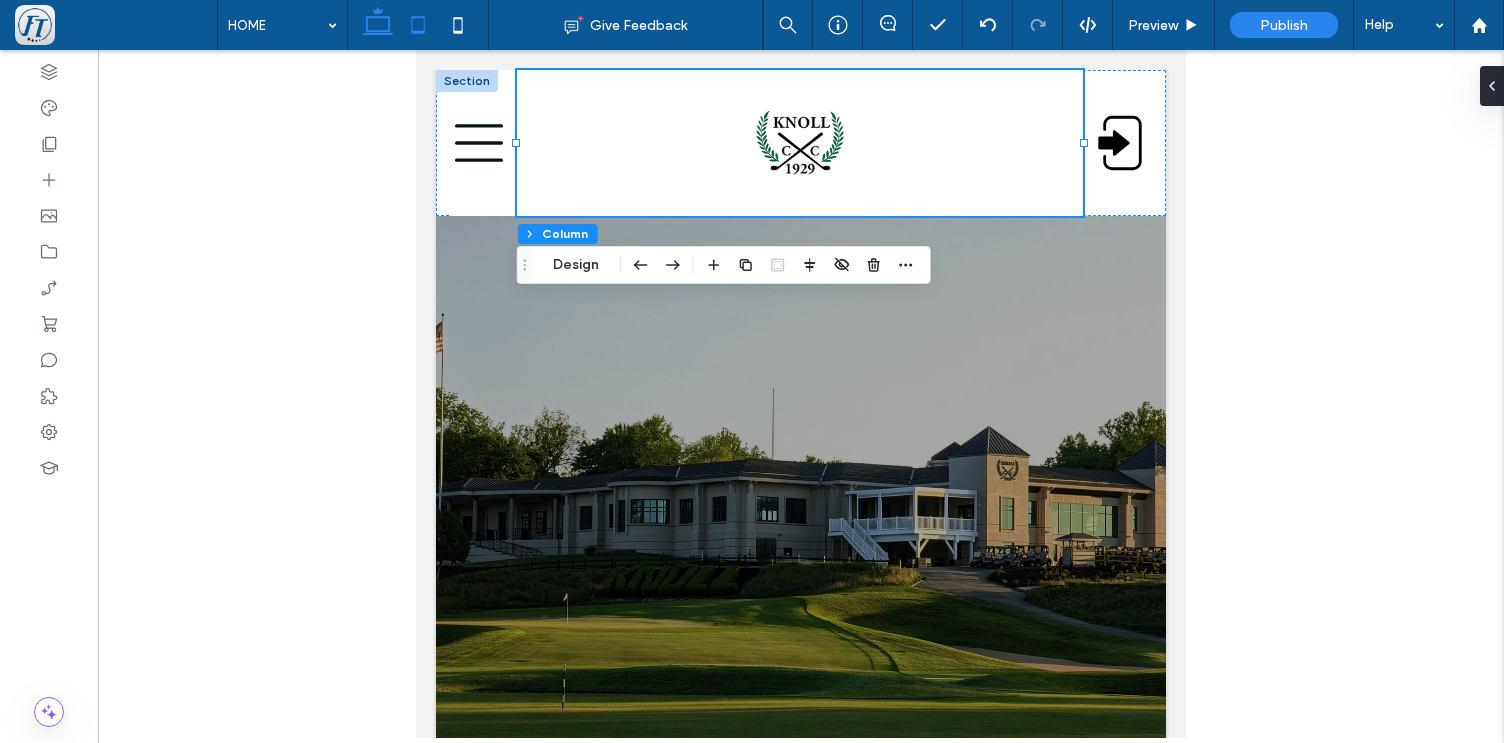 click 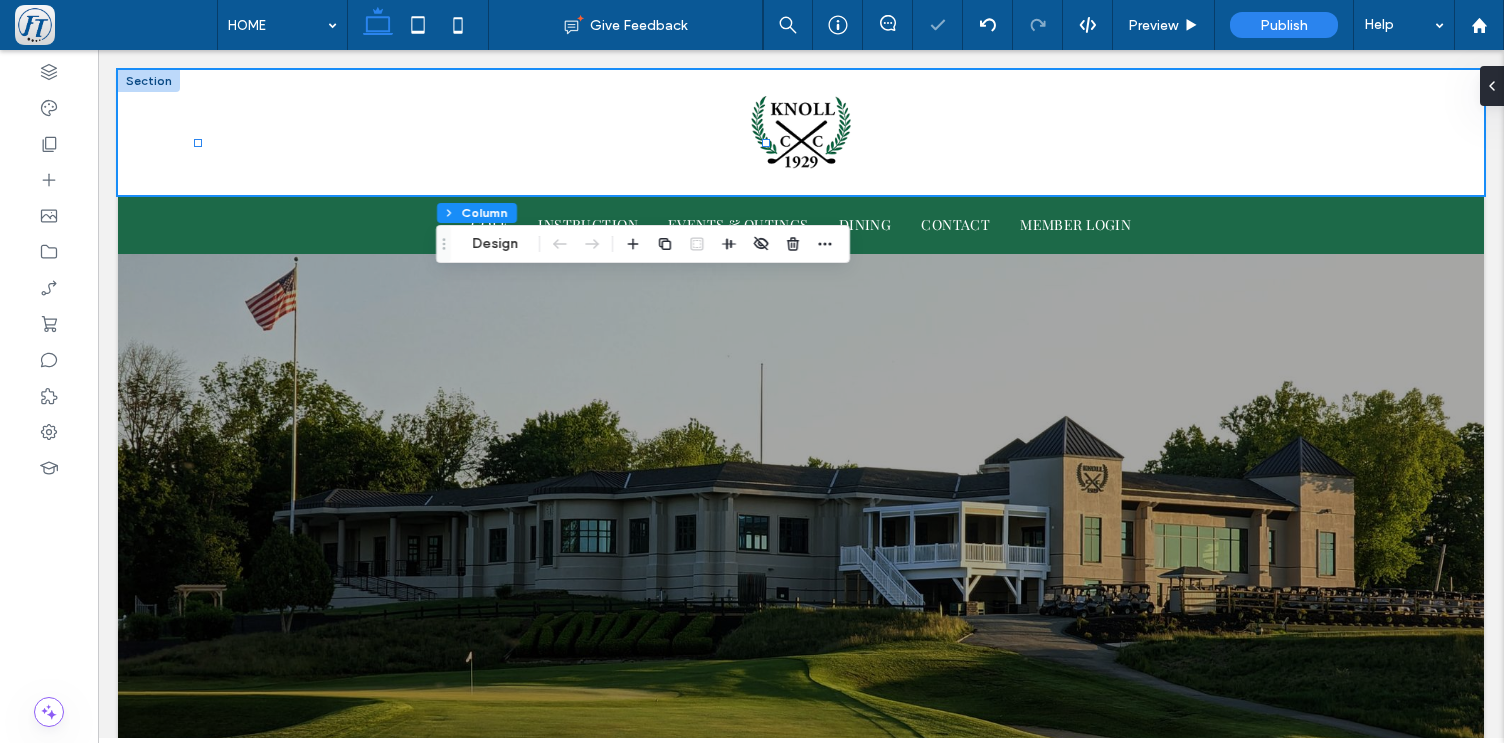 type on "*" 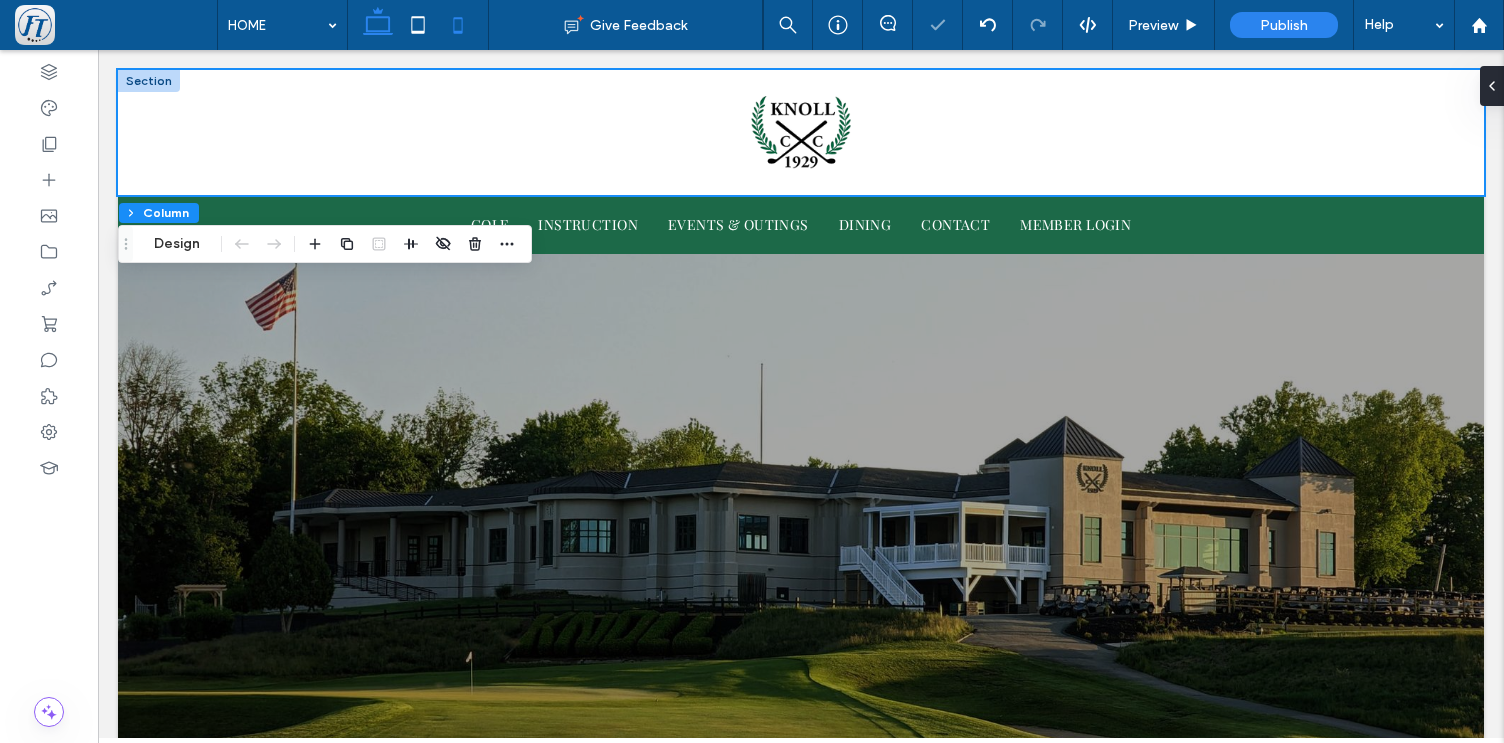 click 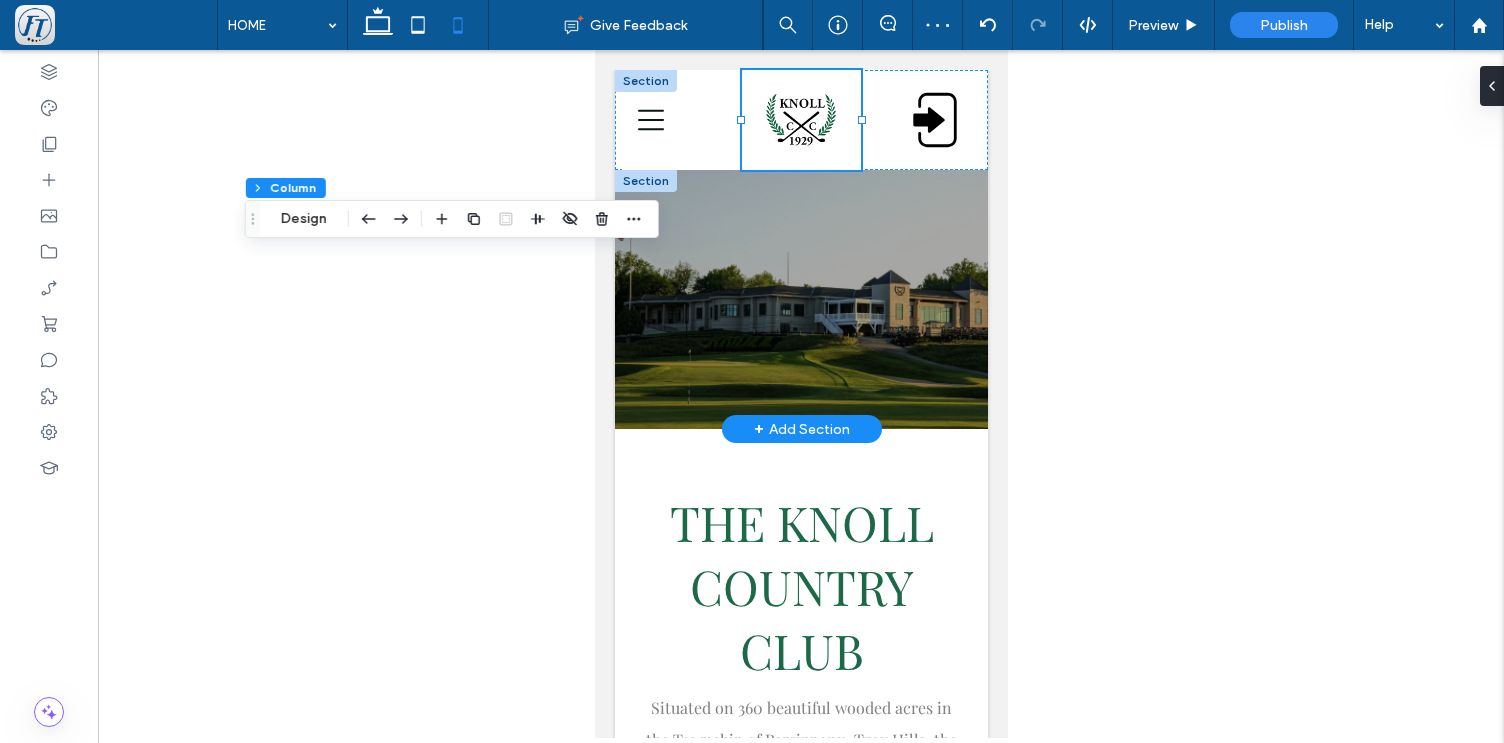 click at bounding box center [801, 394] 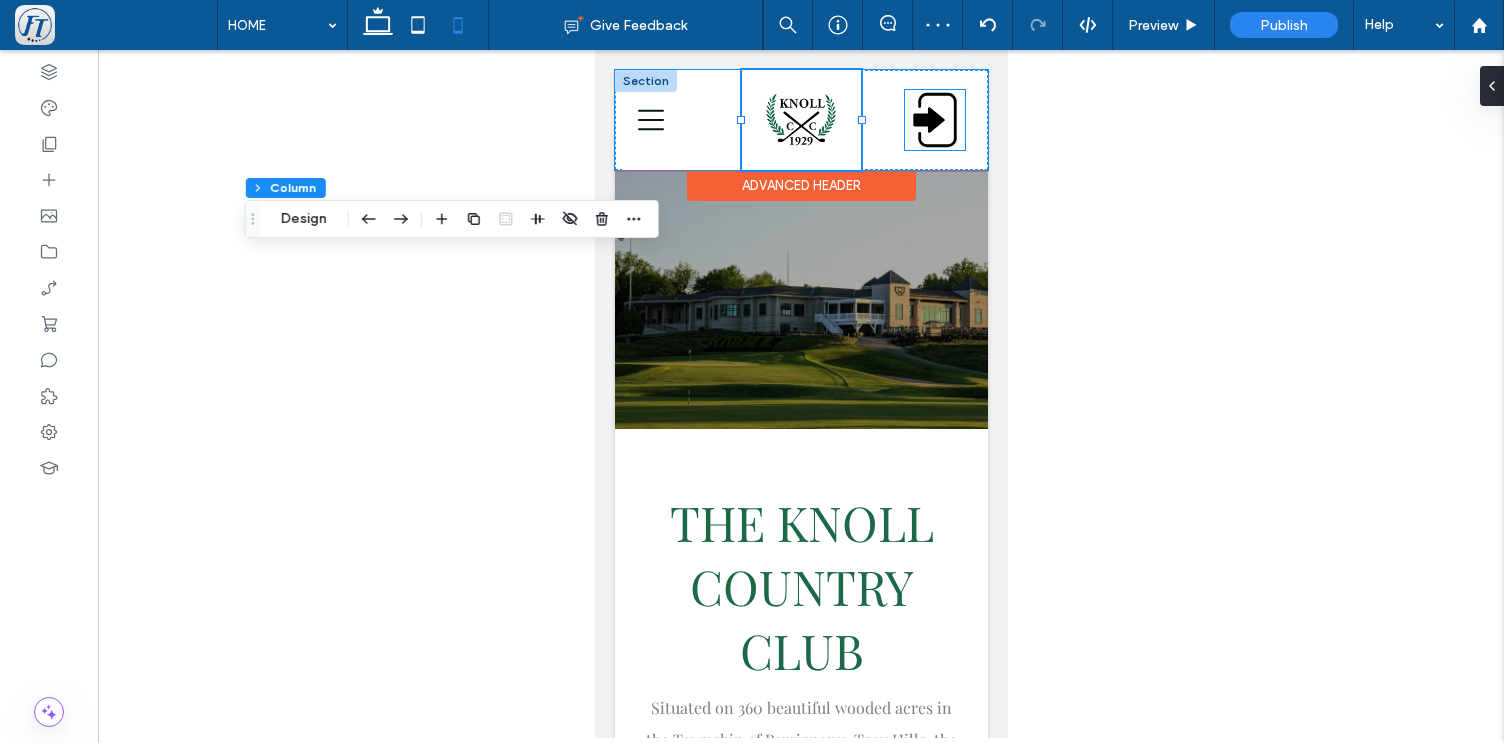 click 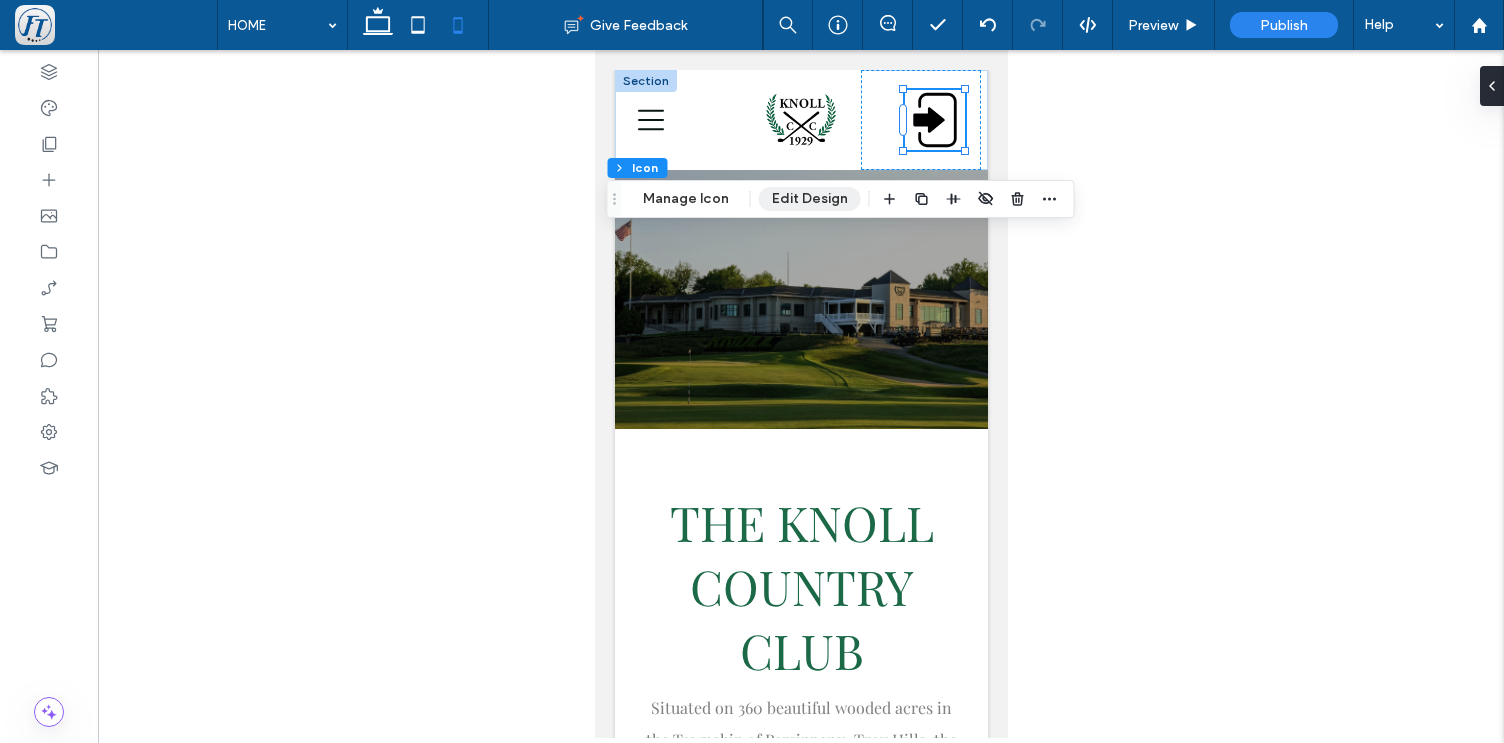 click on "Edit Design" at bounding box center [810, 199] 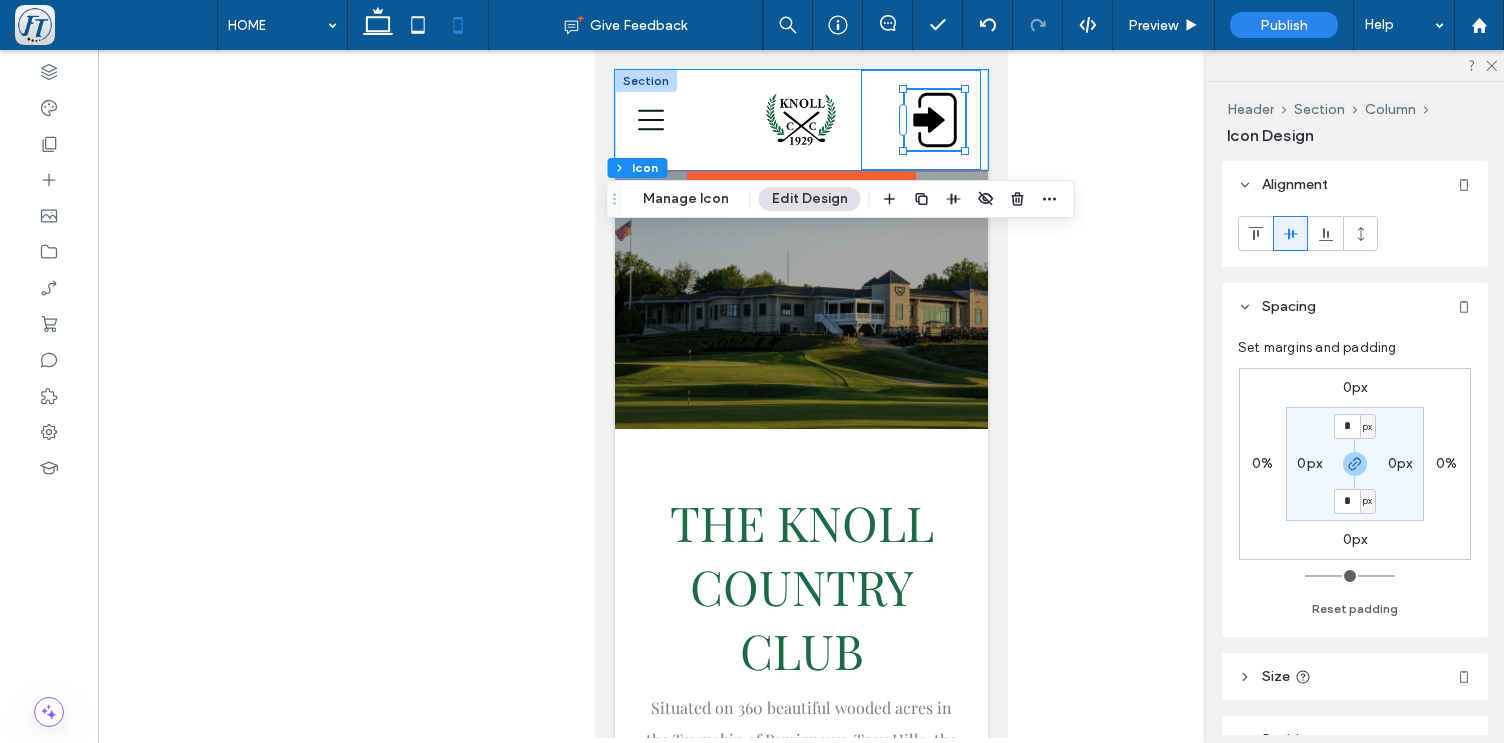 click at bounding box center (962, 120) 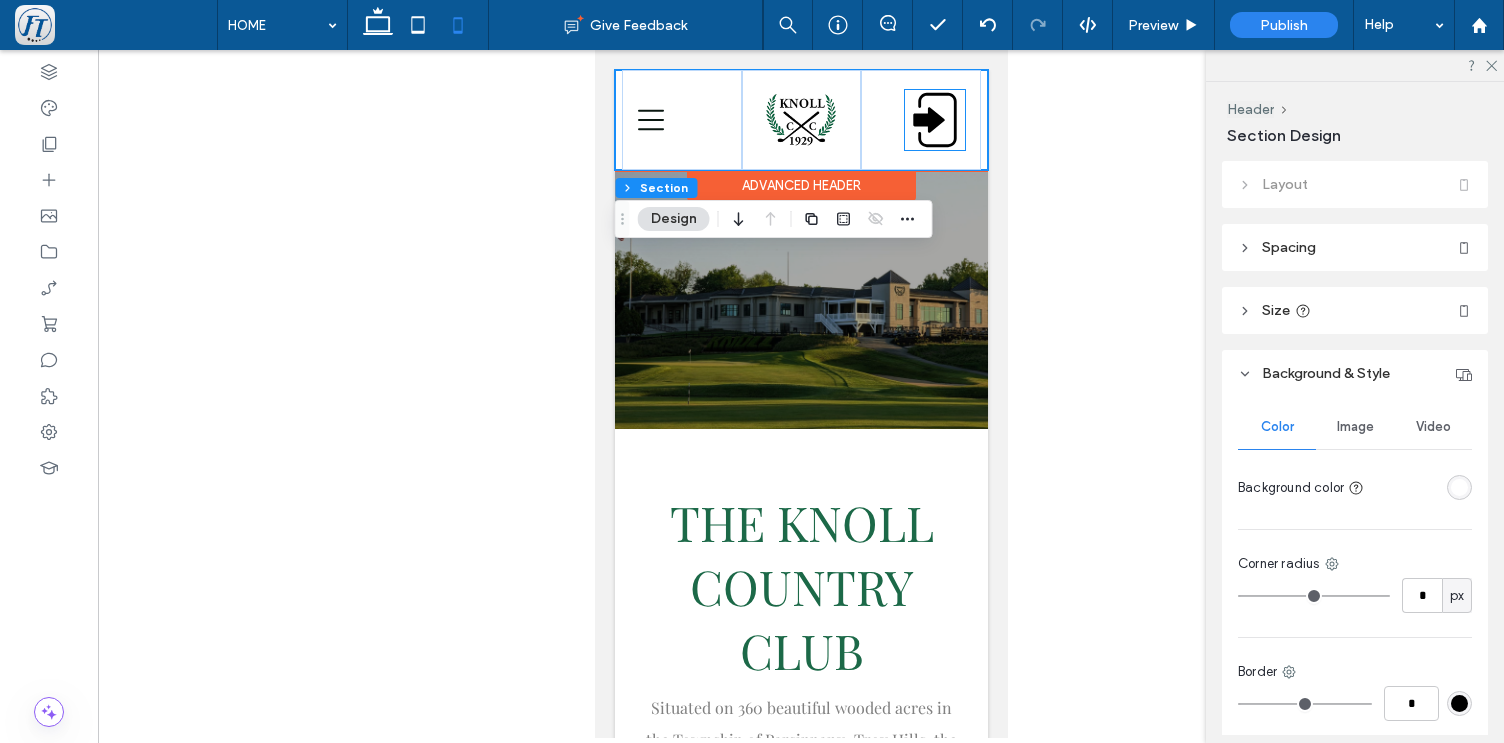 click 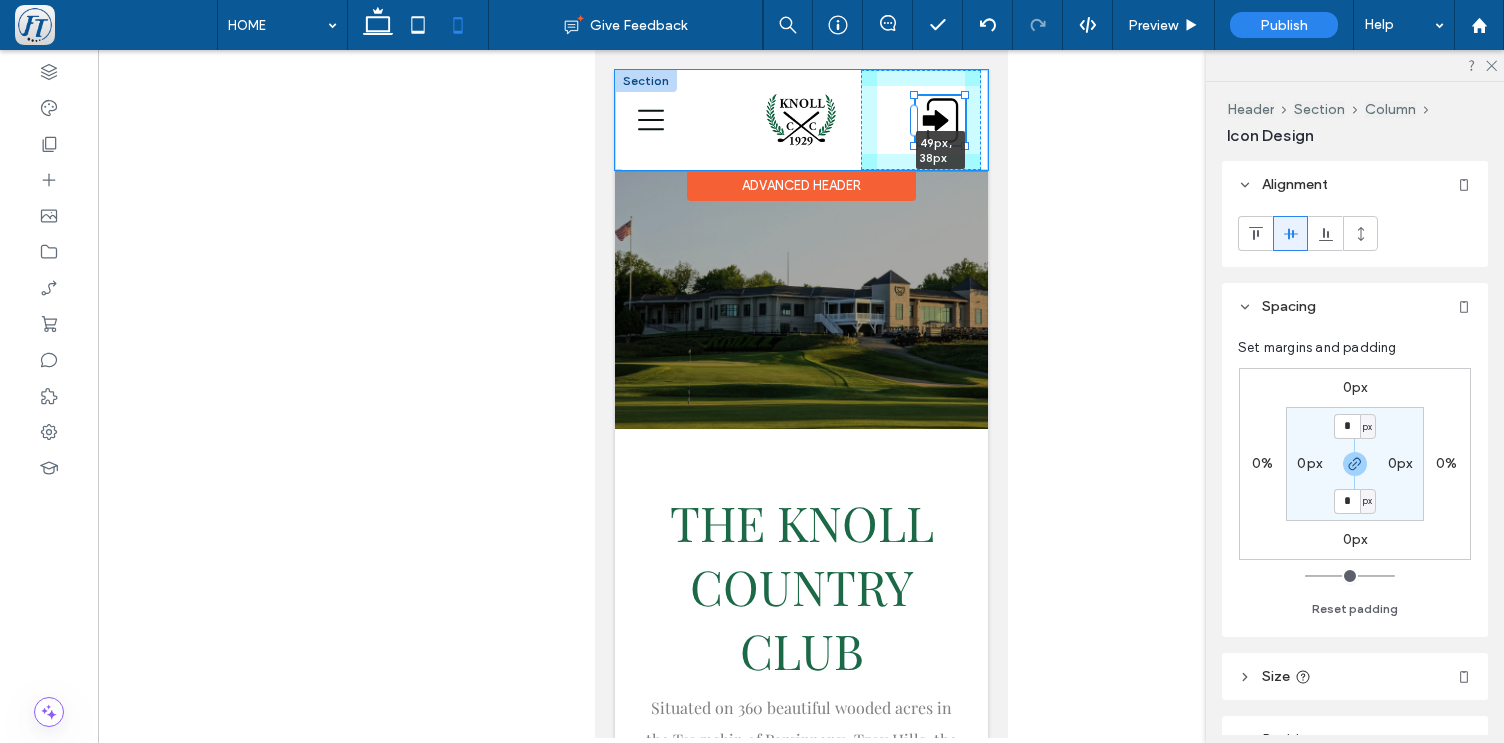 drag, startPoint x: 961, startPoint y: 149, endPoint x: 948, endPoint y: 140, distance: 15.811388 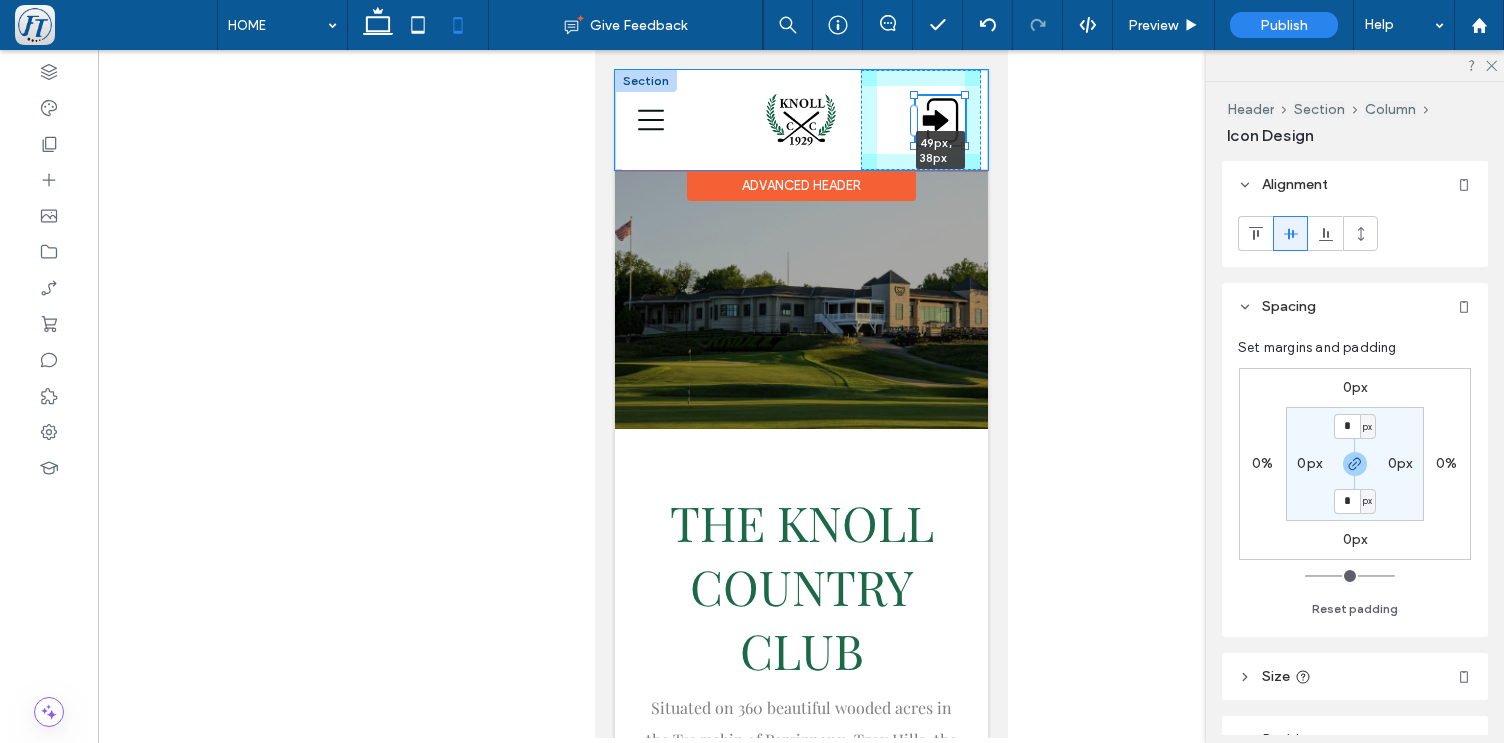 click on "49px , 38px" at bounding box center (800, 120) 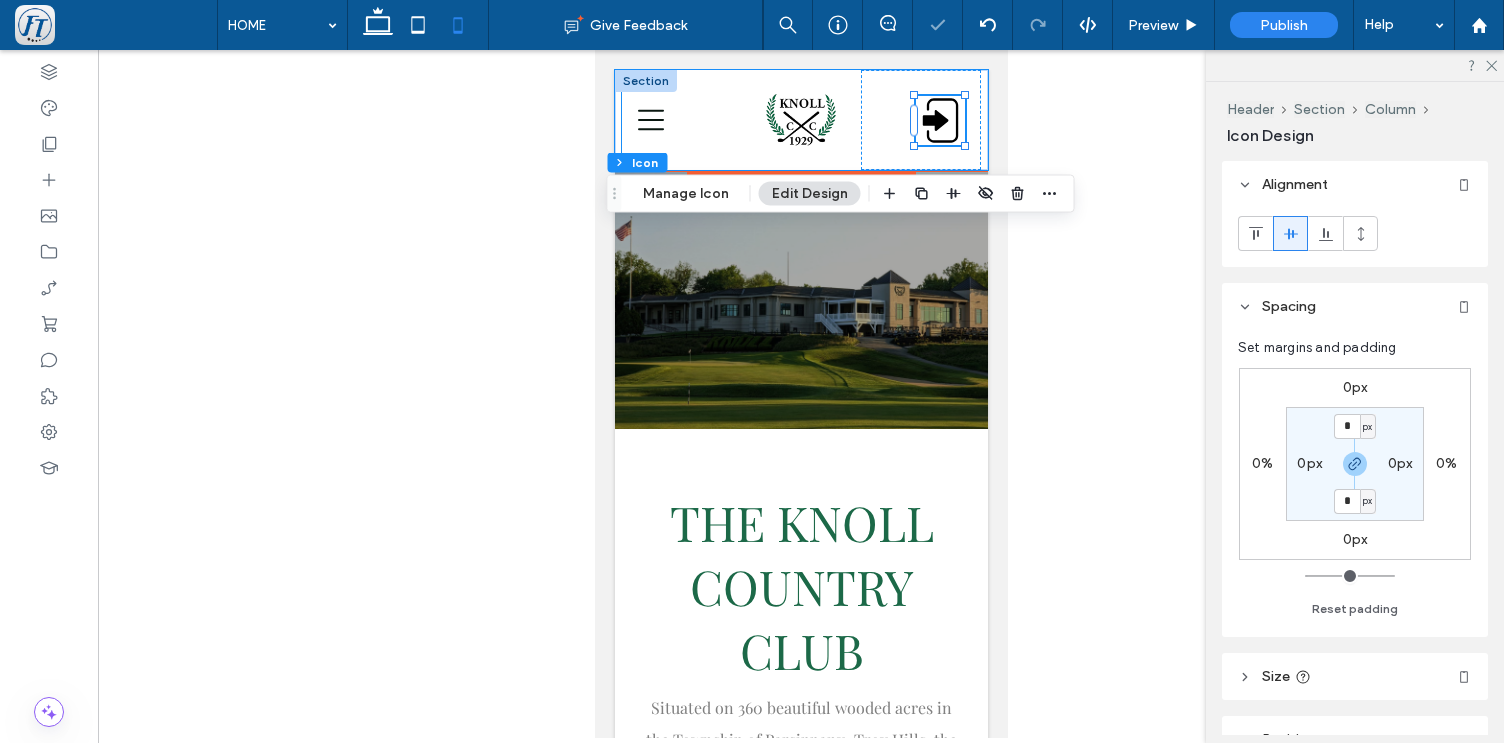 click 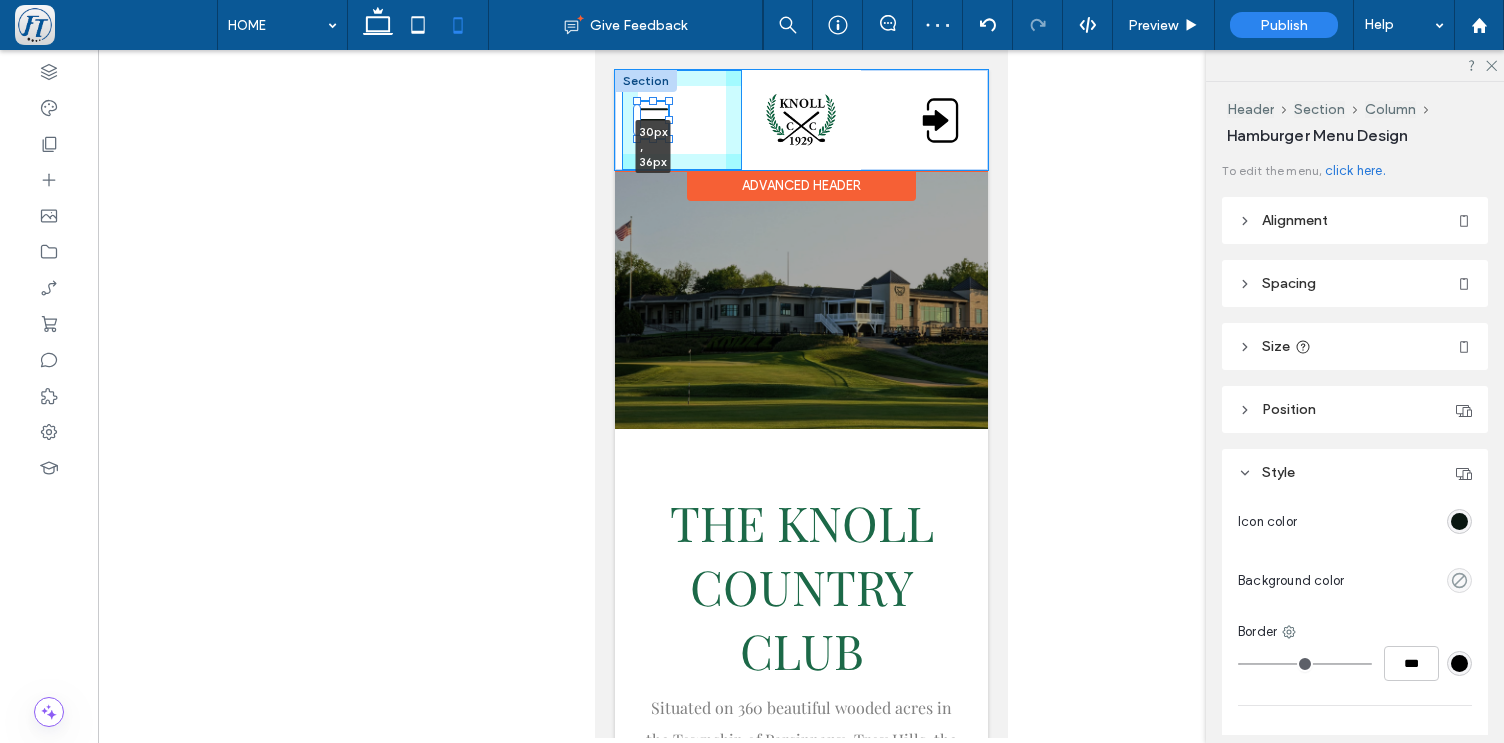 click at bounding box center (668, 139) 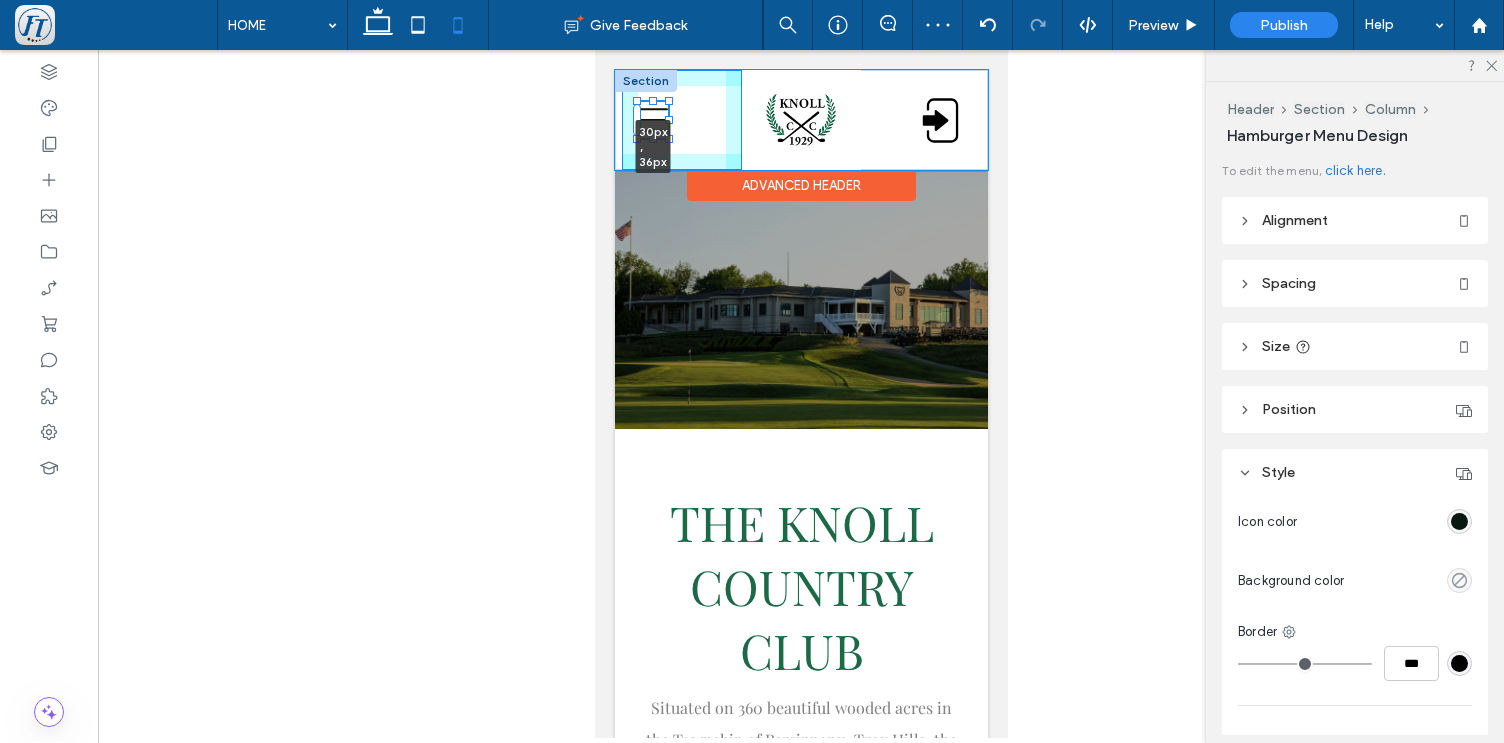 type on "**" 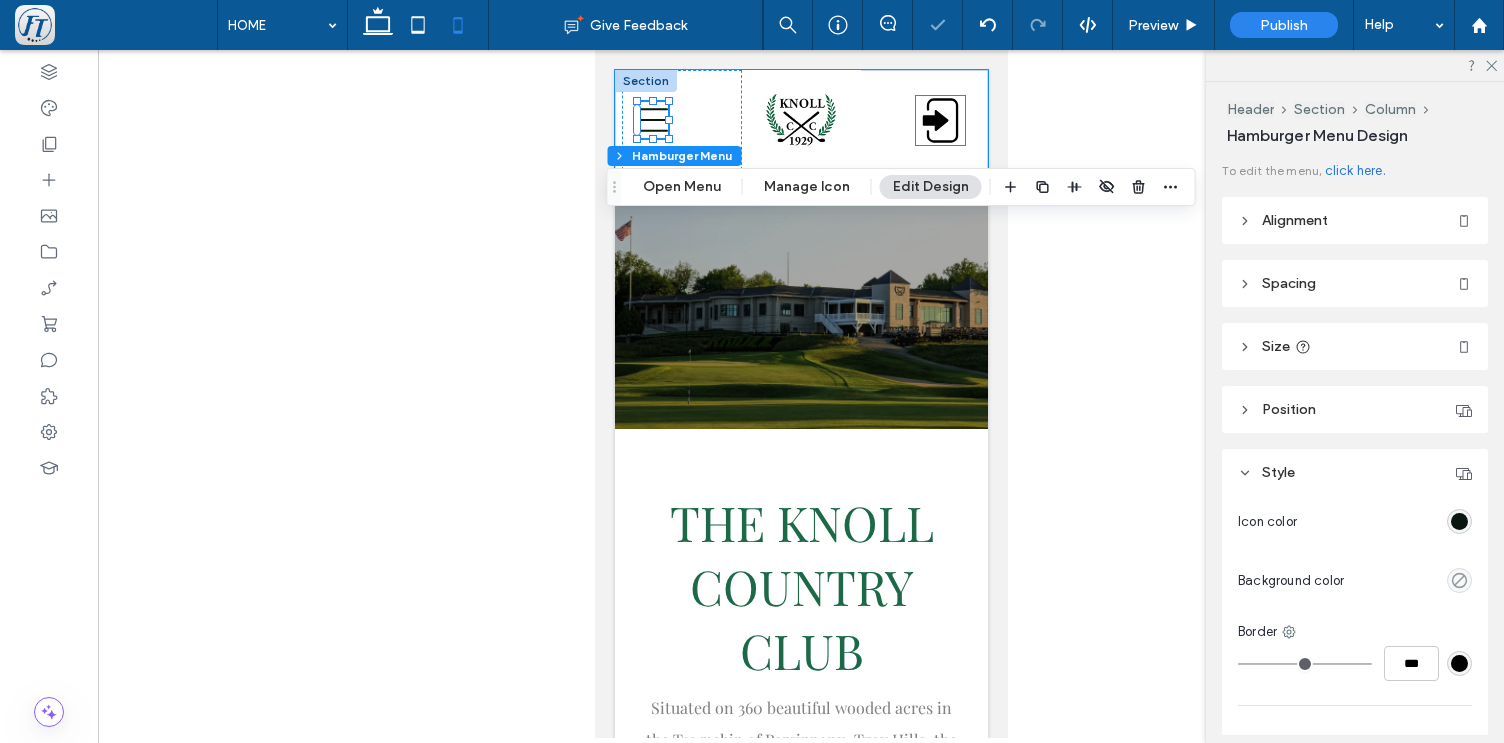 click 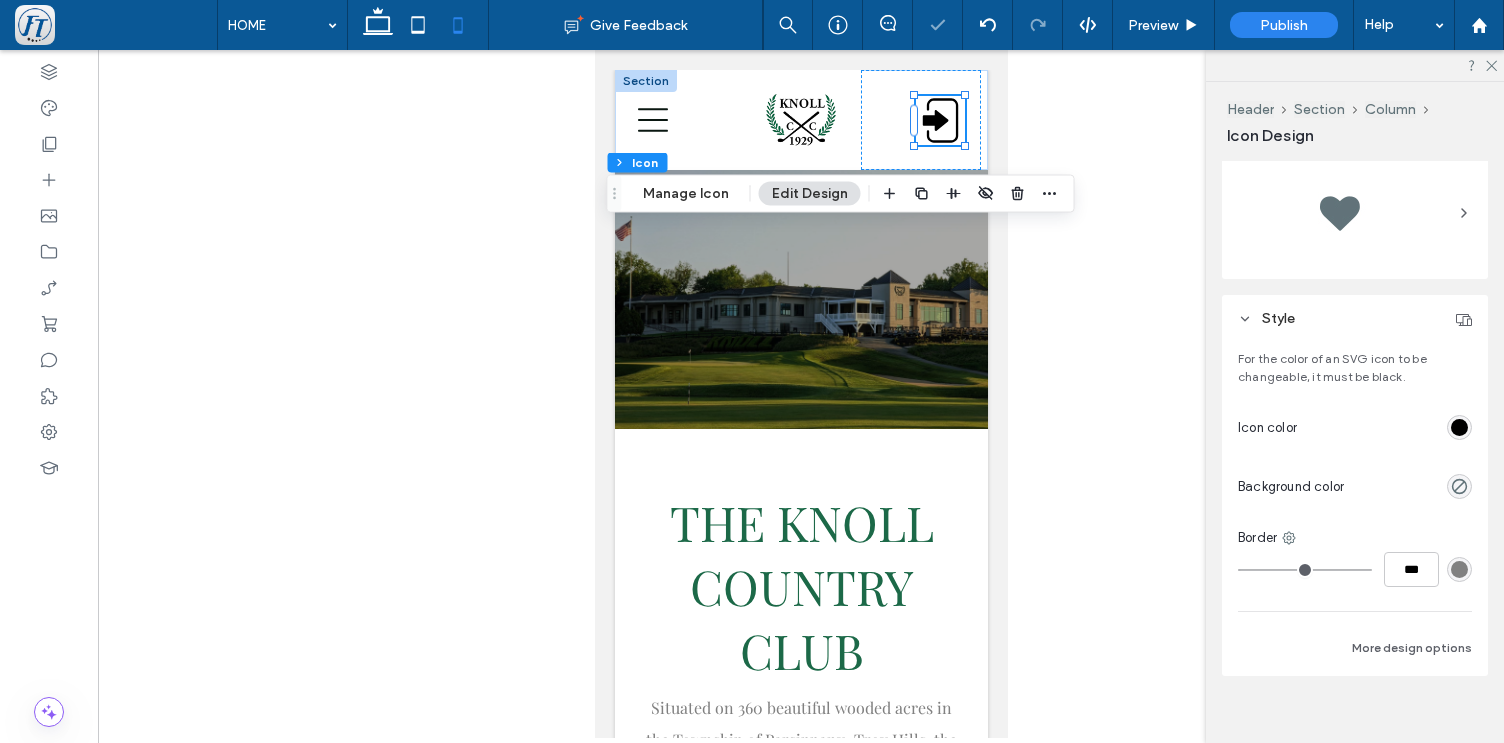 scroll, scrollTop: 693, scrollLeft: 0, axis: vertical 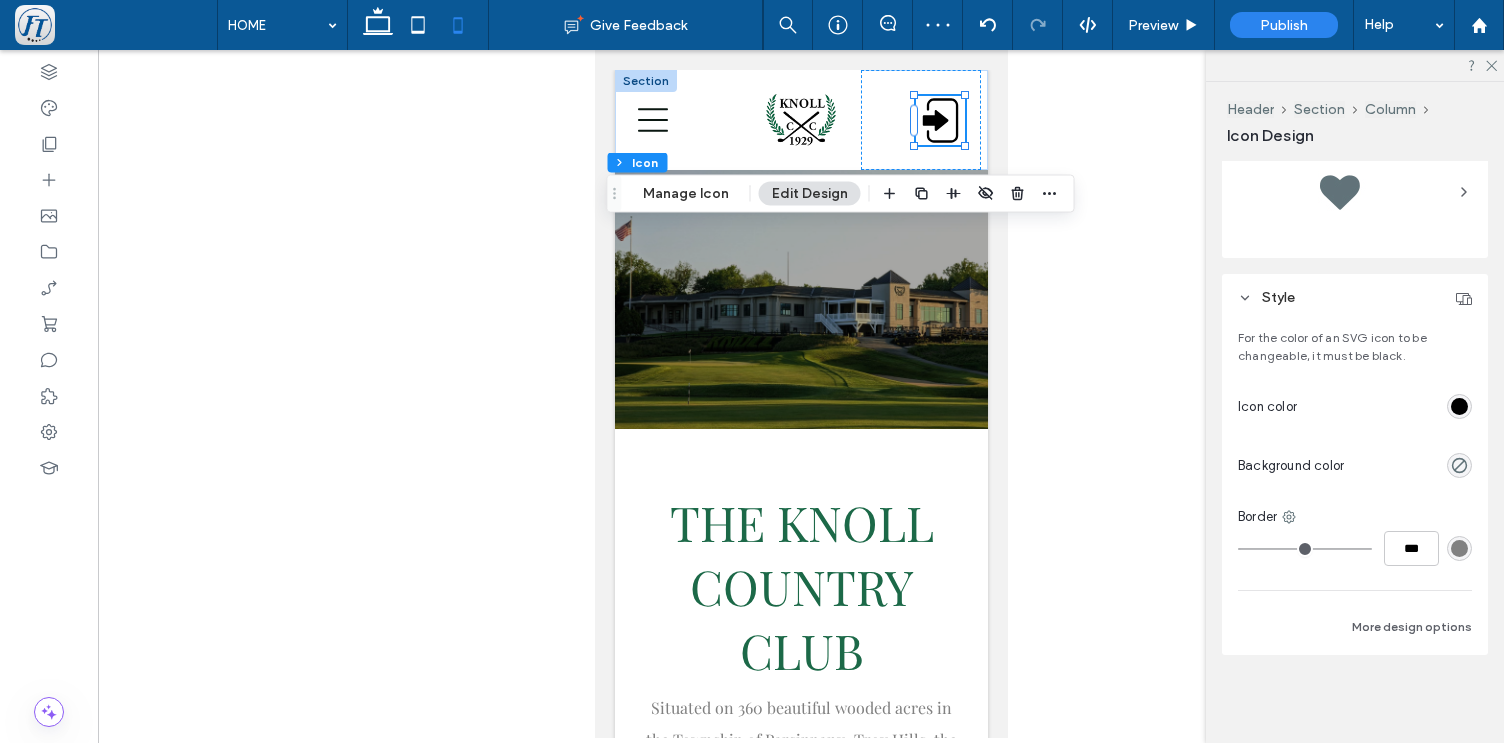 click at bounding box center (1459, 406) 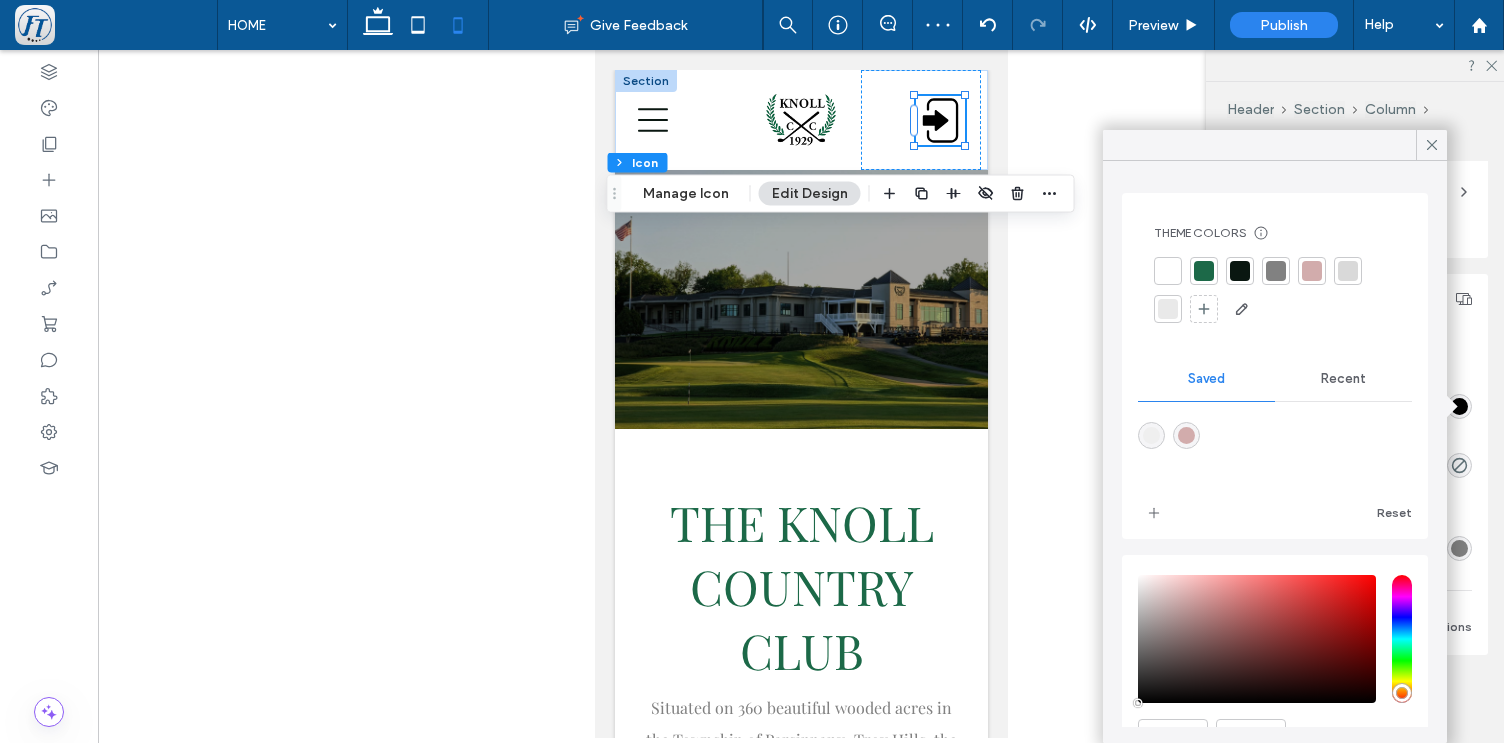 click at bounding box center (1204, 271) 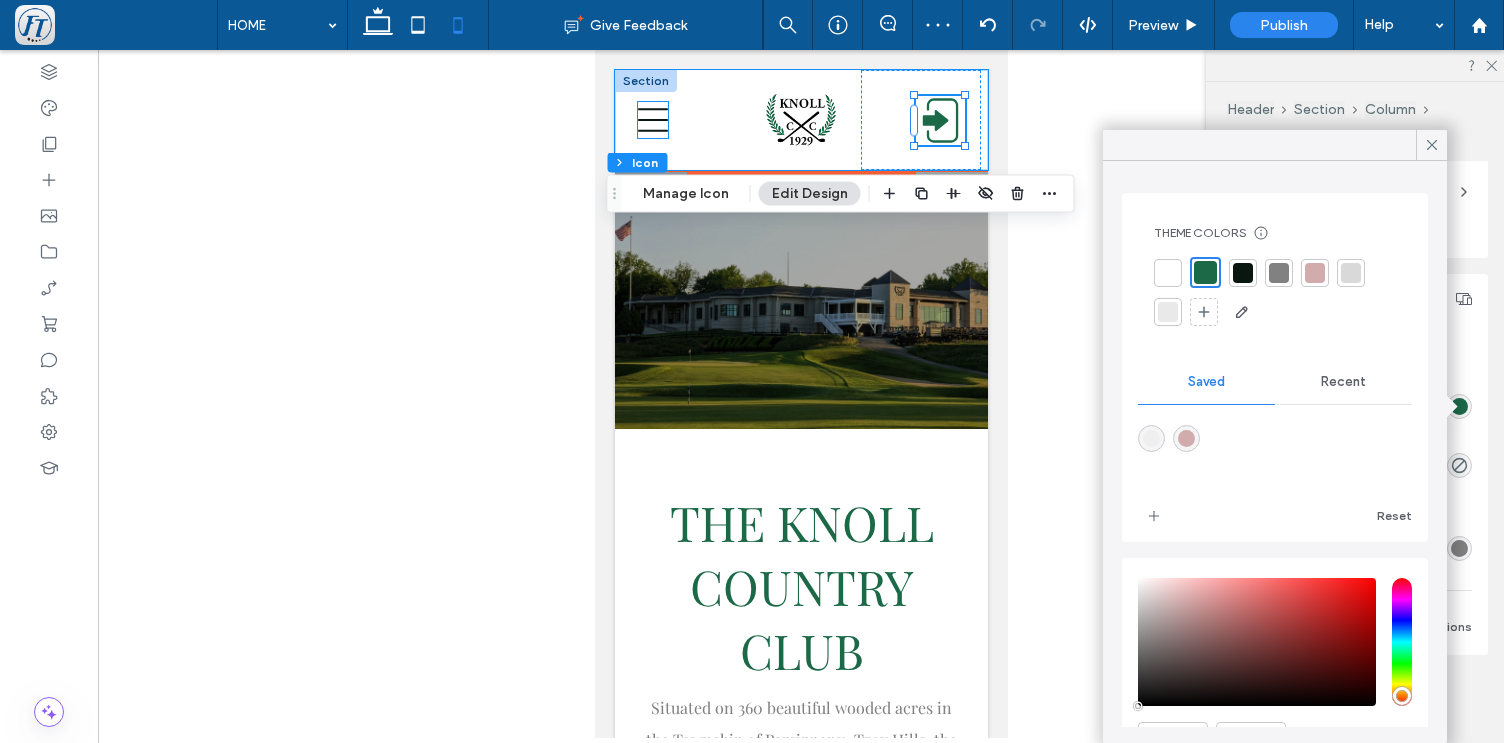 click 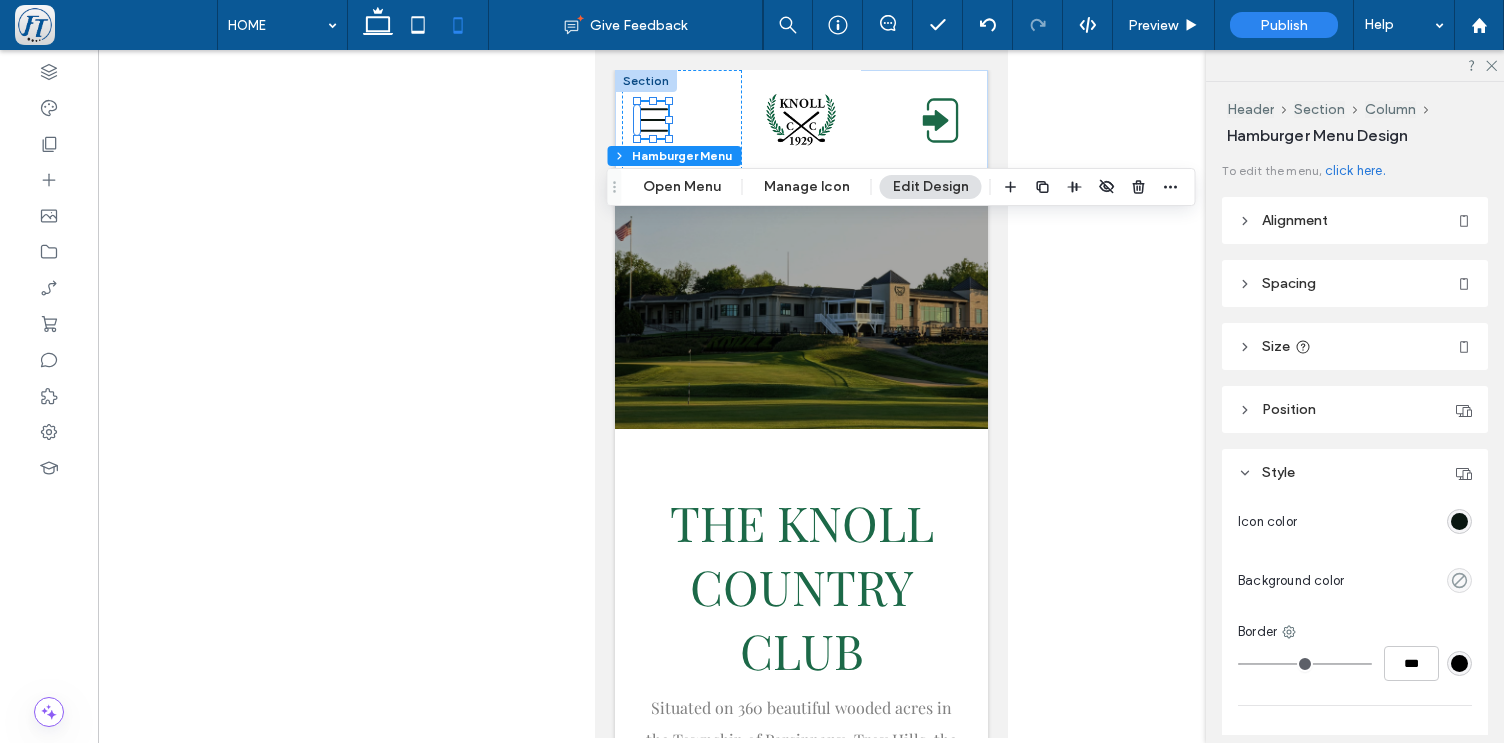 click at bounding box center (1459, 521) 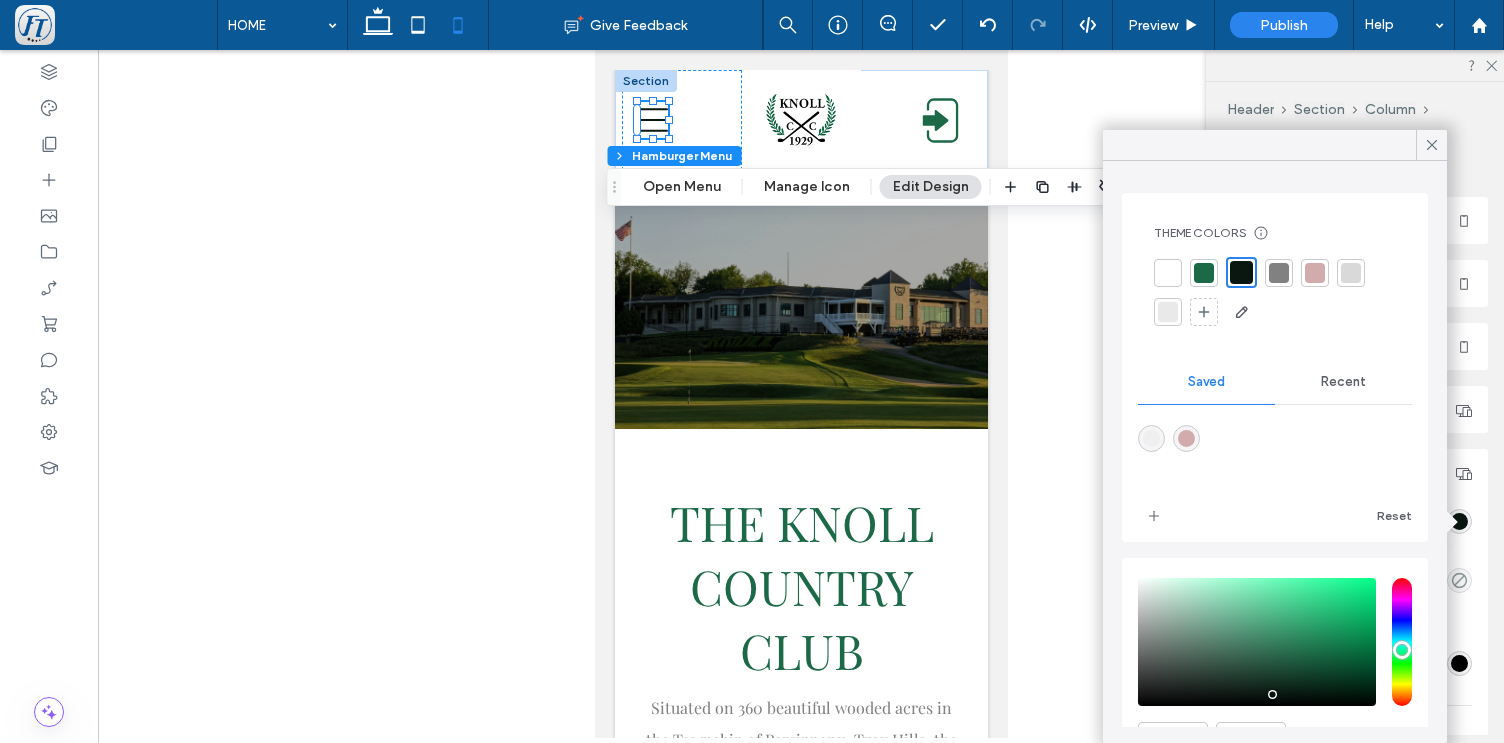 click at bounding box center [1204, 273] 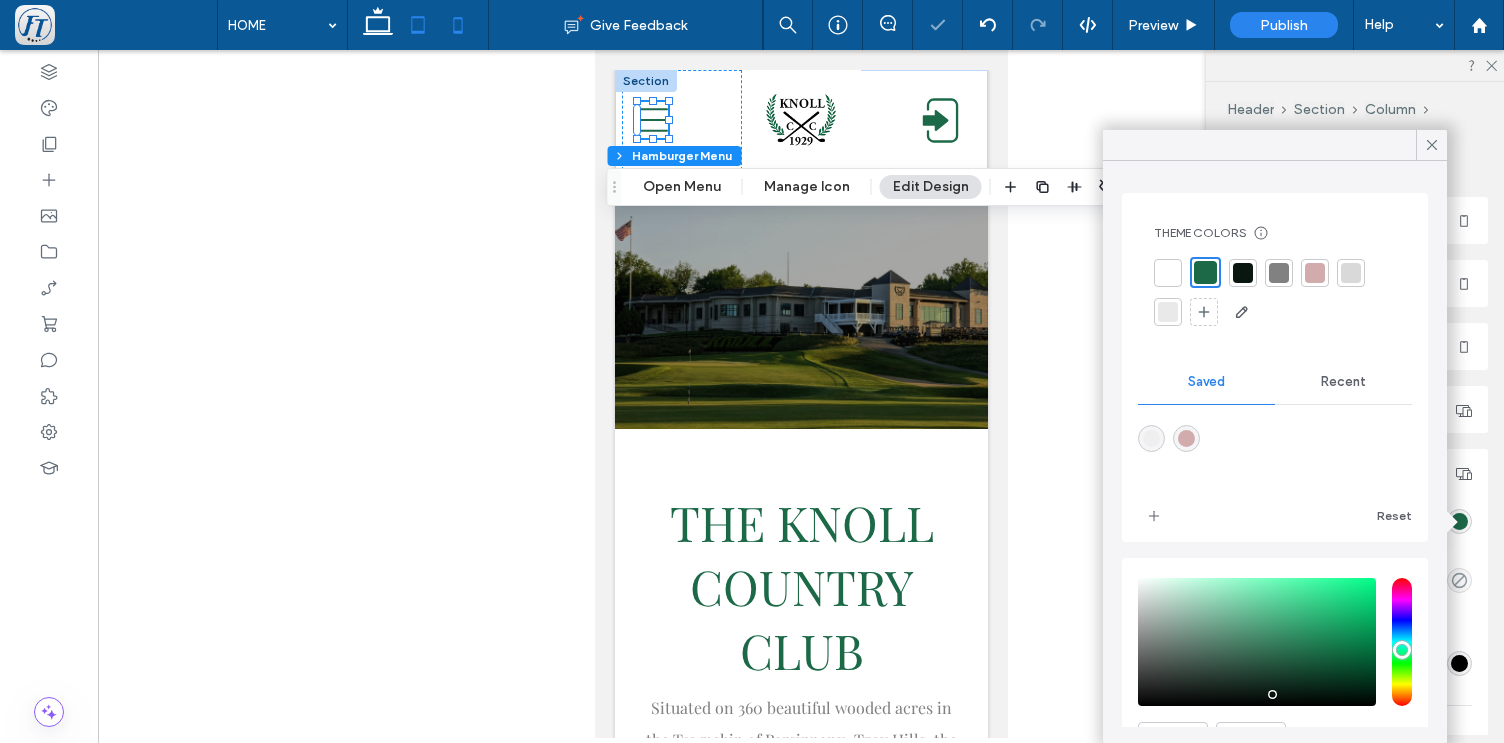 click 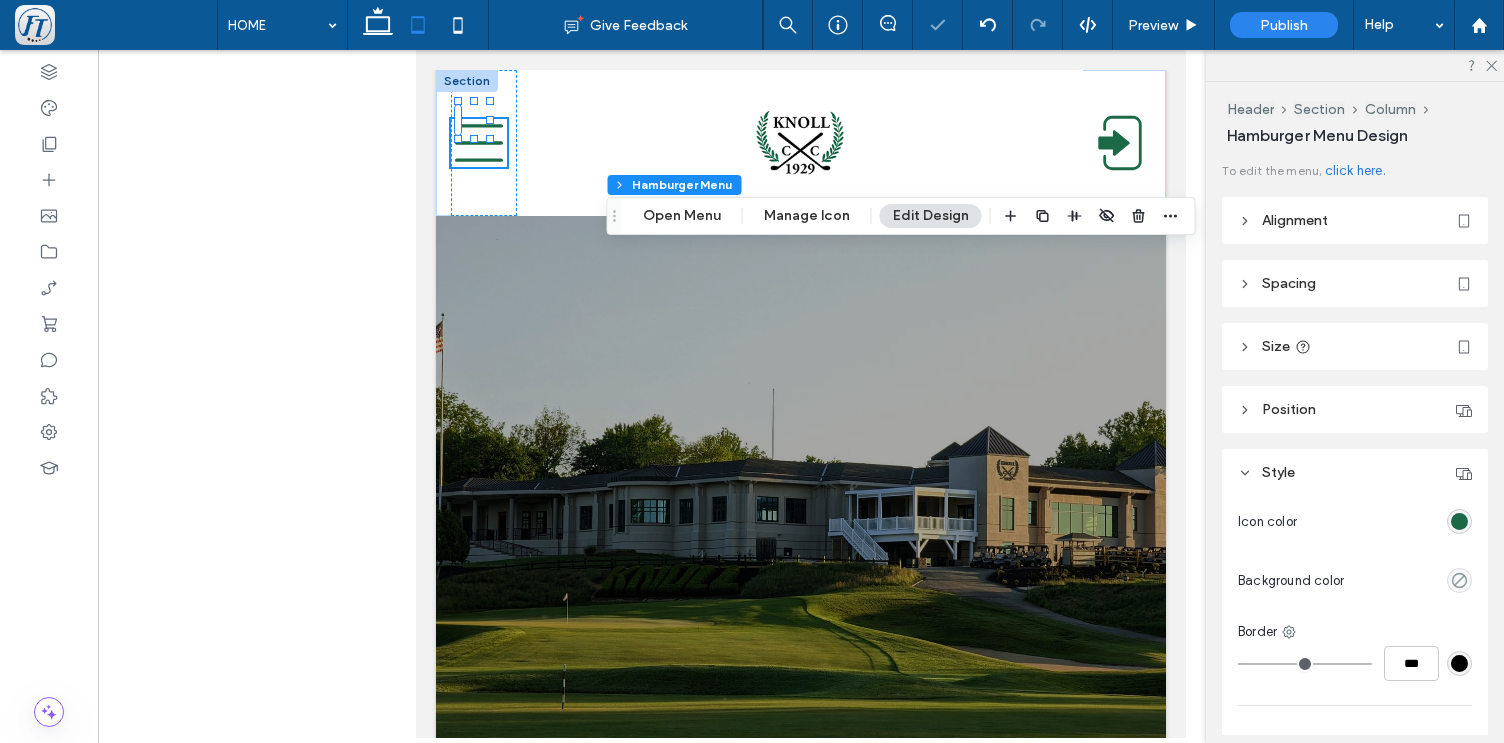 type on "**" 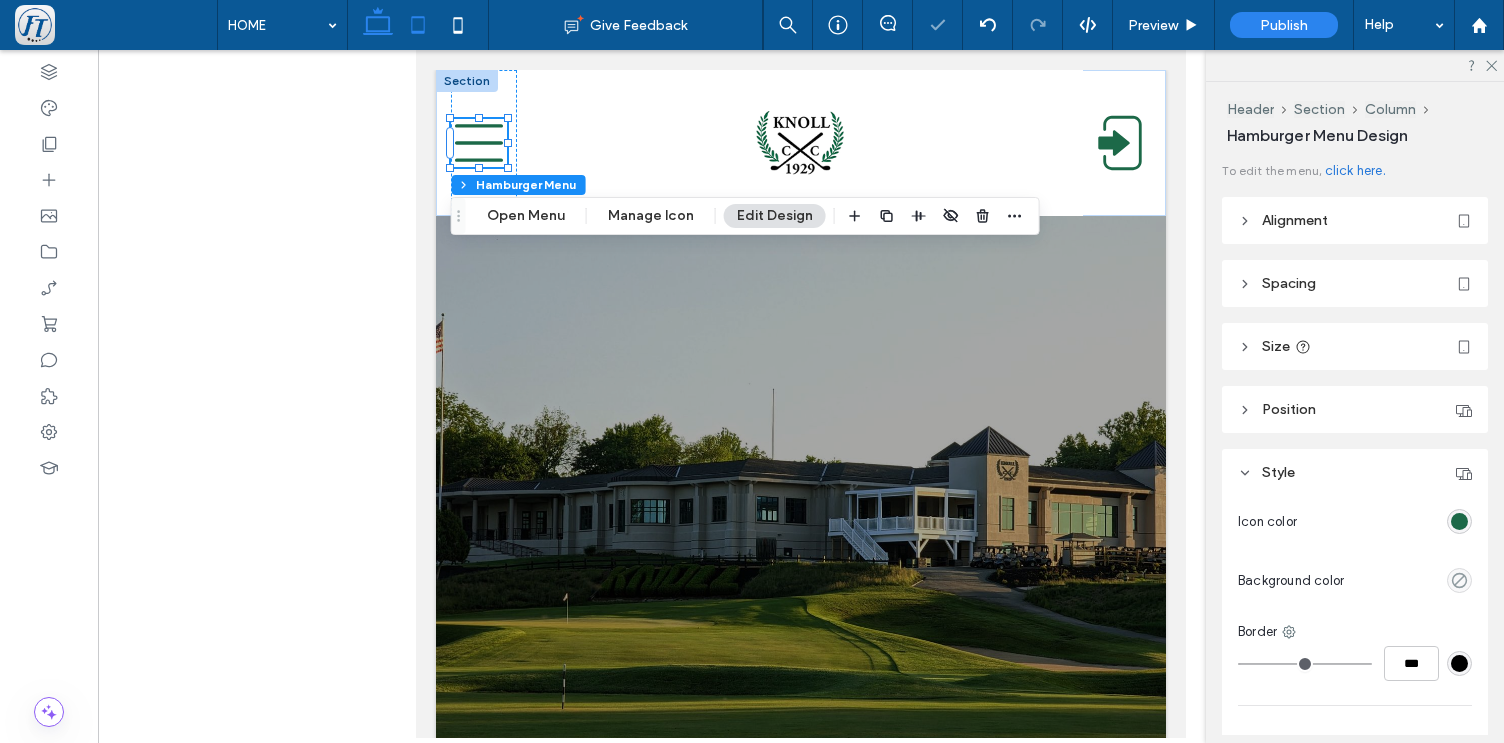 click 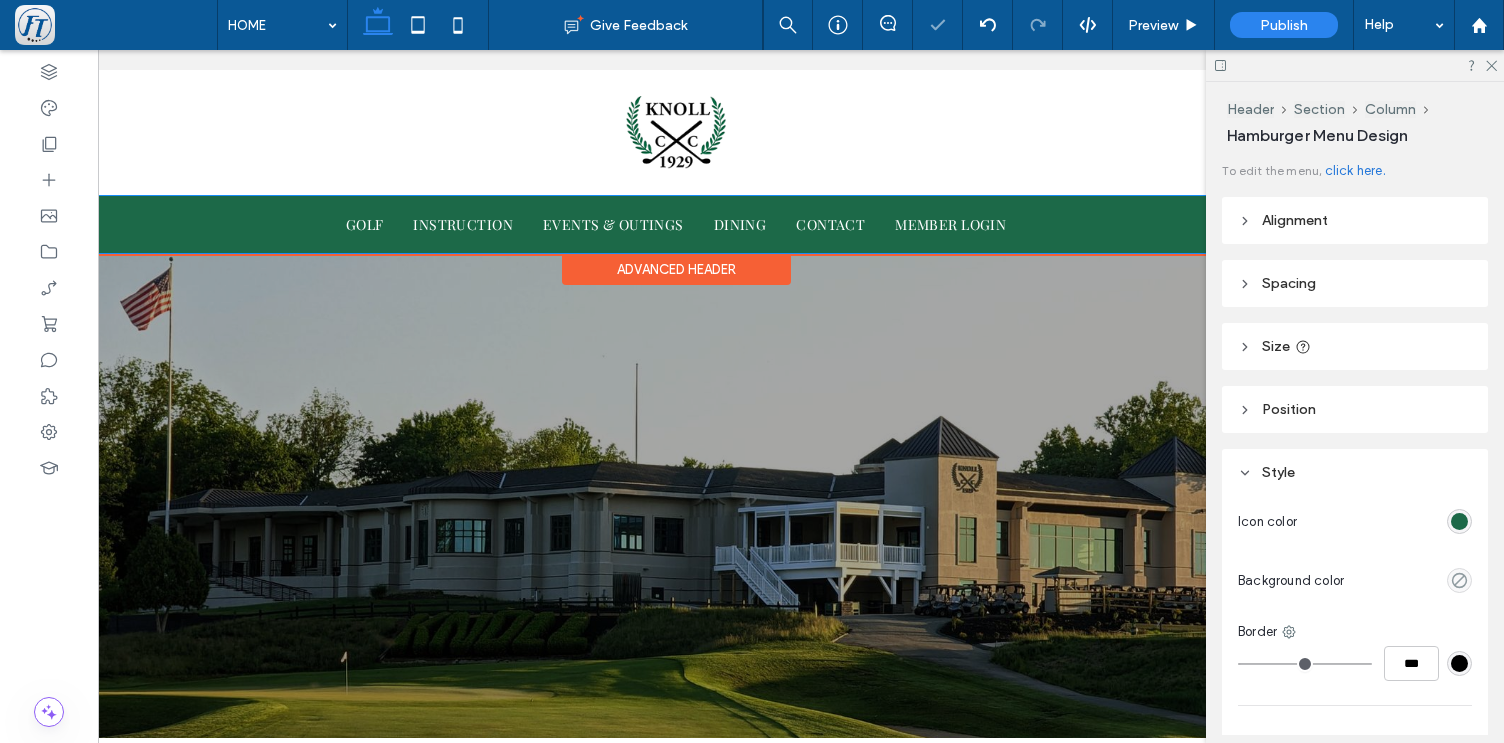 scroll, scrollTop: 0, scrollLeft: 127, axis: horizontal 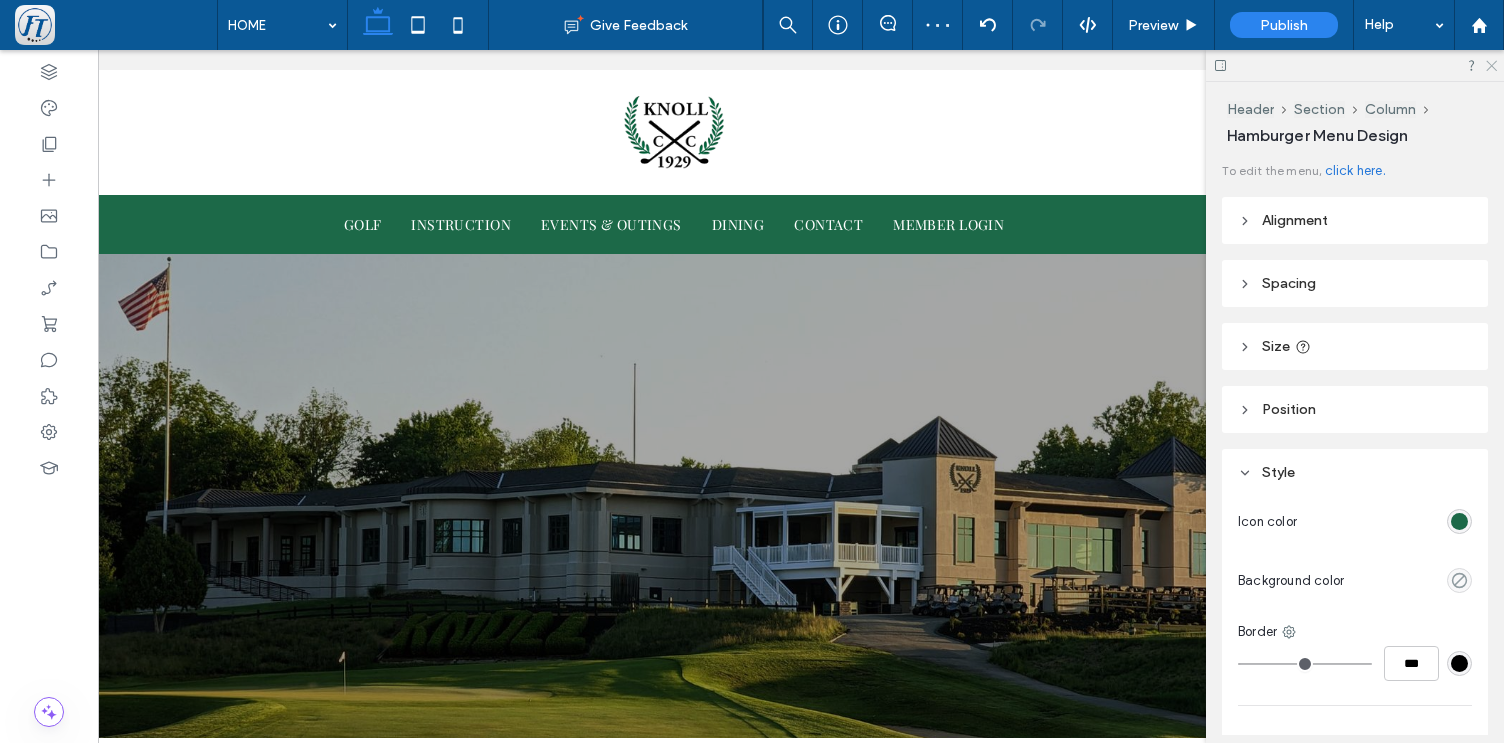 drag, startPoint x: 1488, startPoint y: 61, endPoint x: 1263, endPoint y: 93, distance: 227.26416 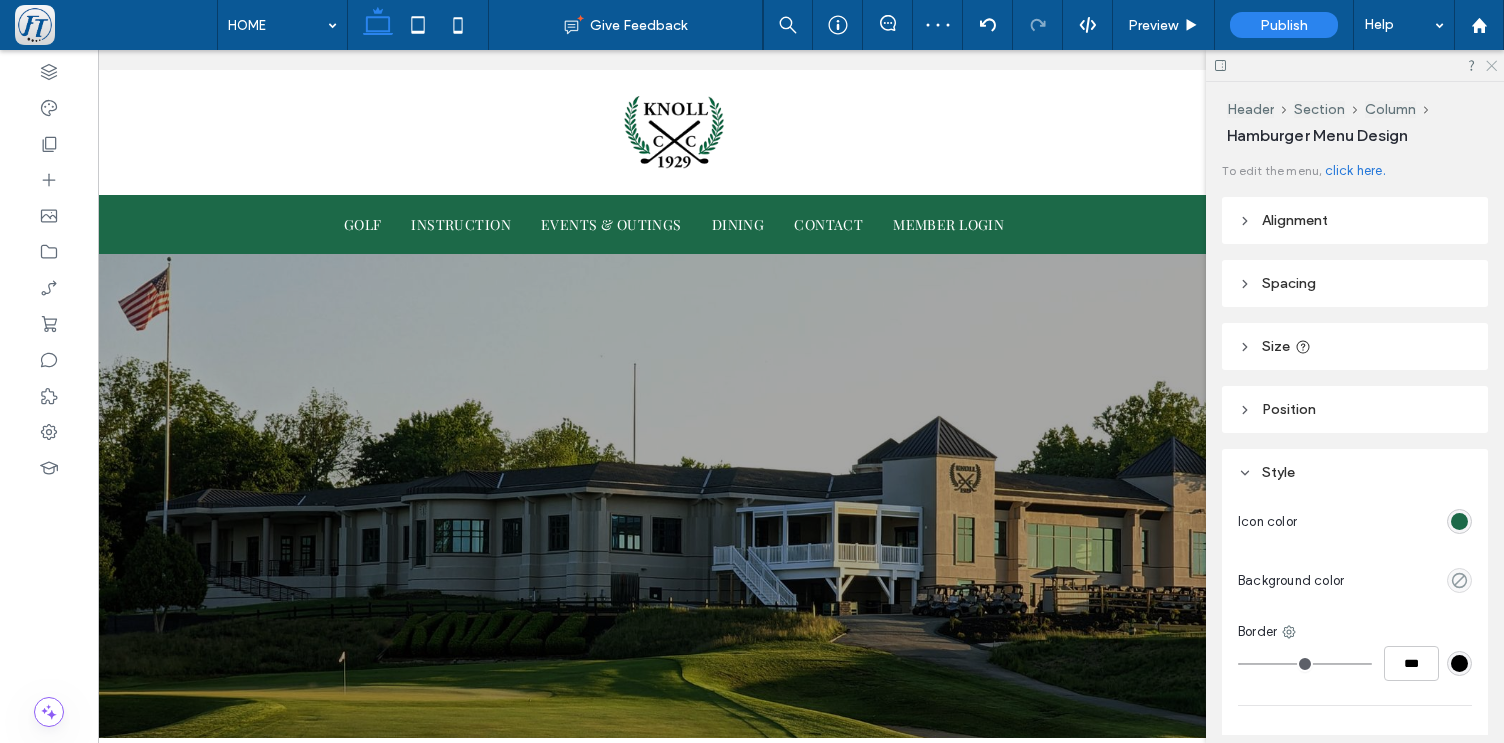 click 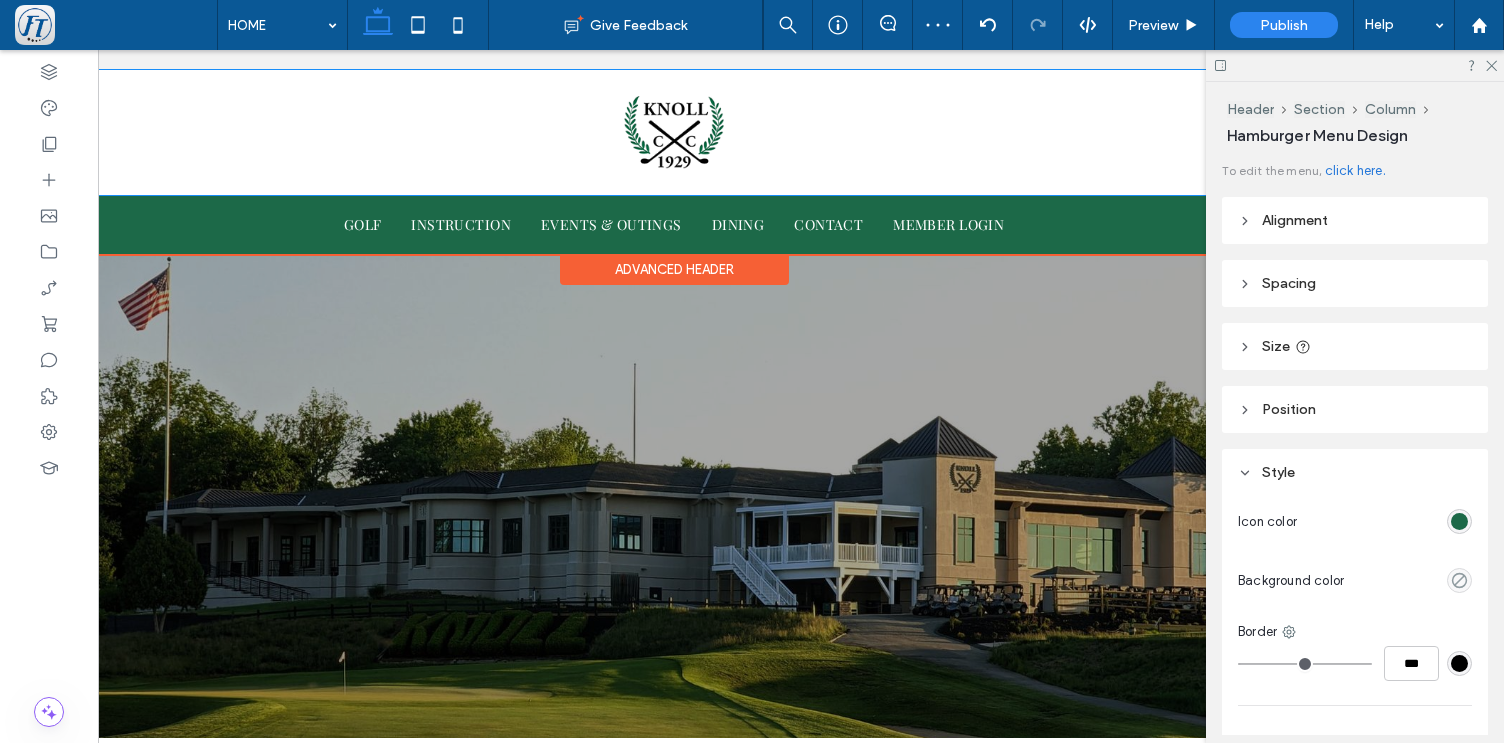scroll, scrollTop: 0, scrollLeft: 0, axis: both 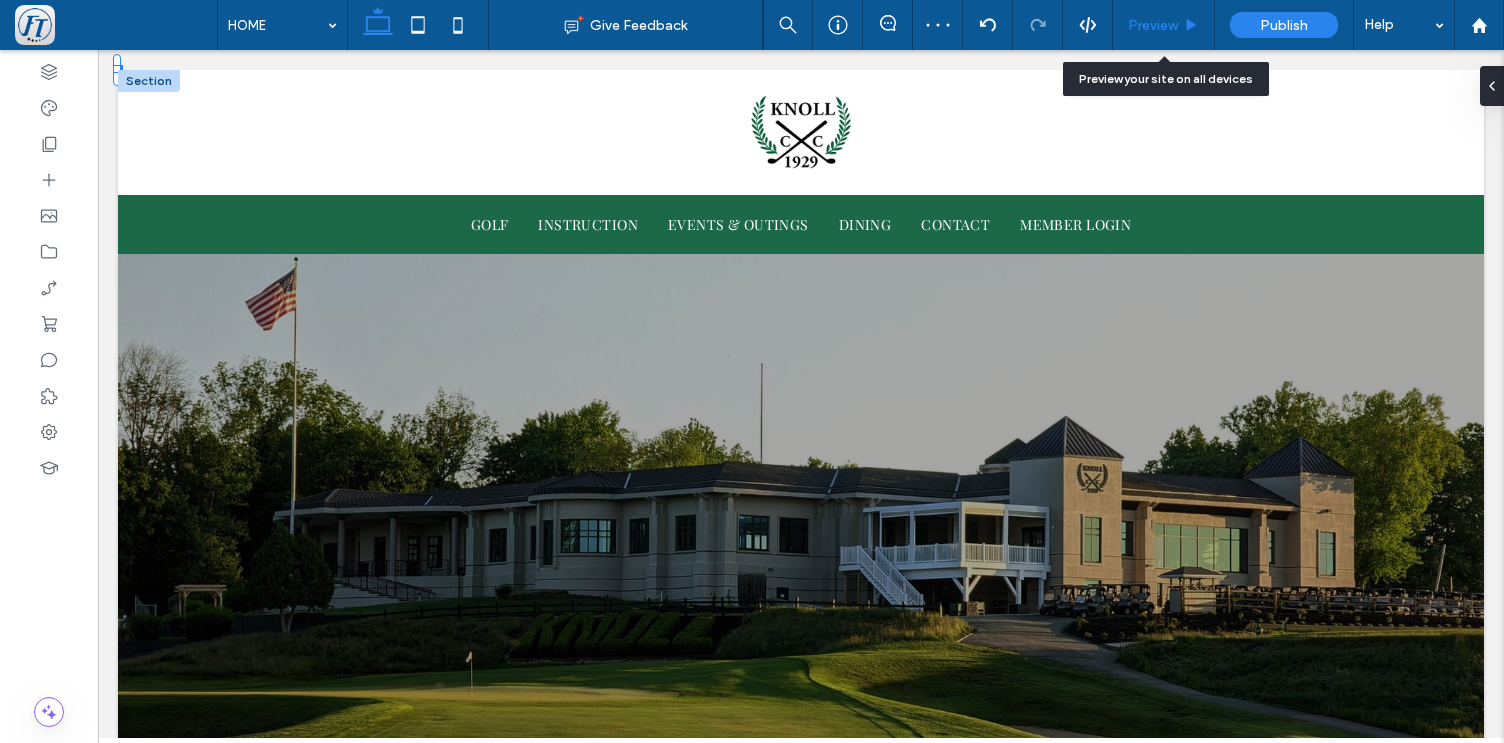 click on "Preview" at bounding box center [1164, 25] 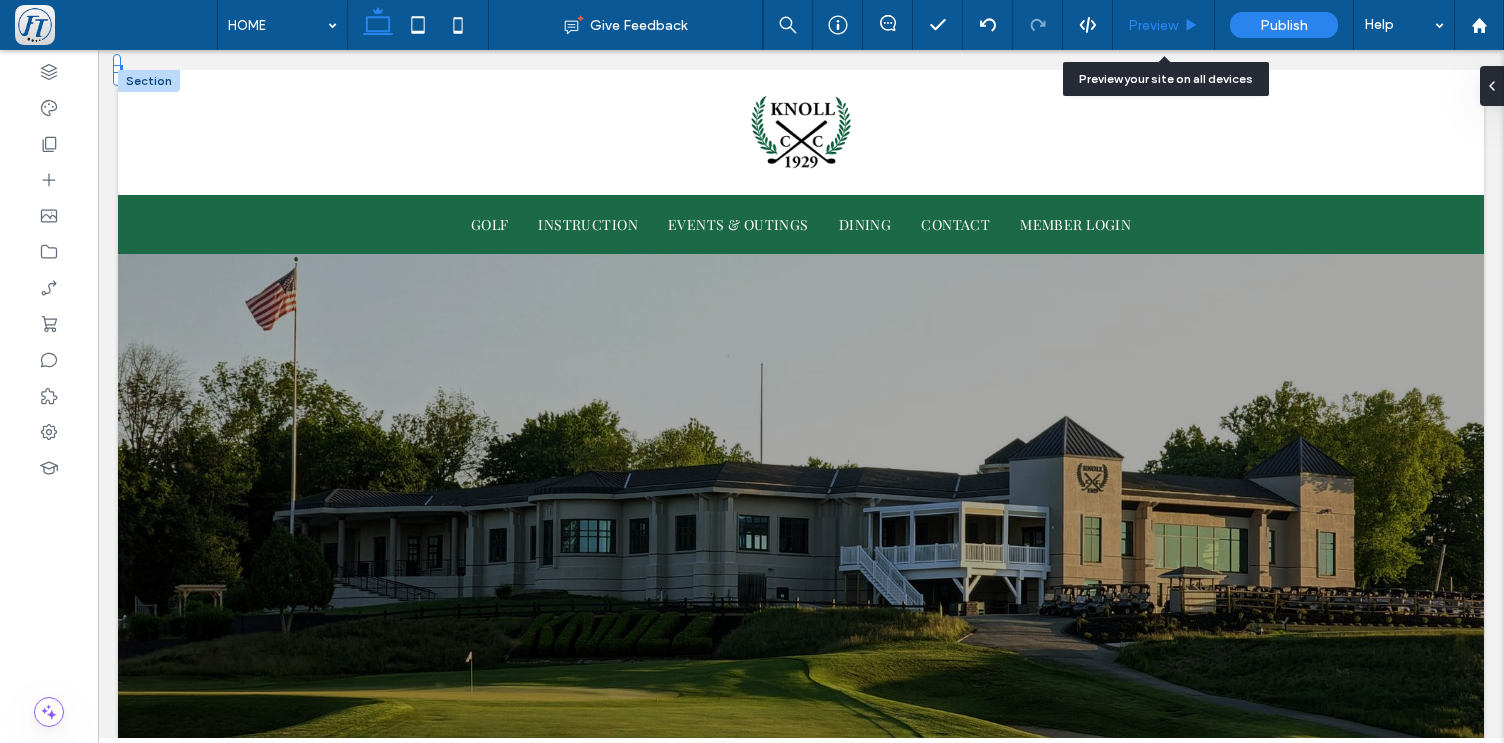 click on "Preview" at bounding box center [1164, 25] 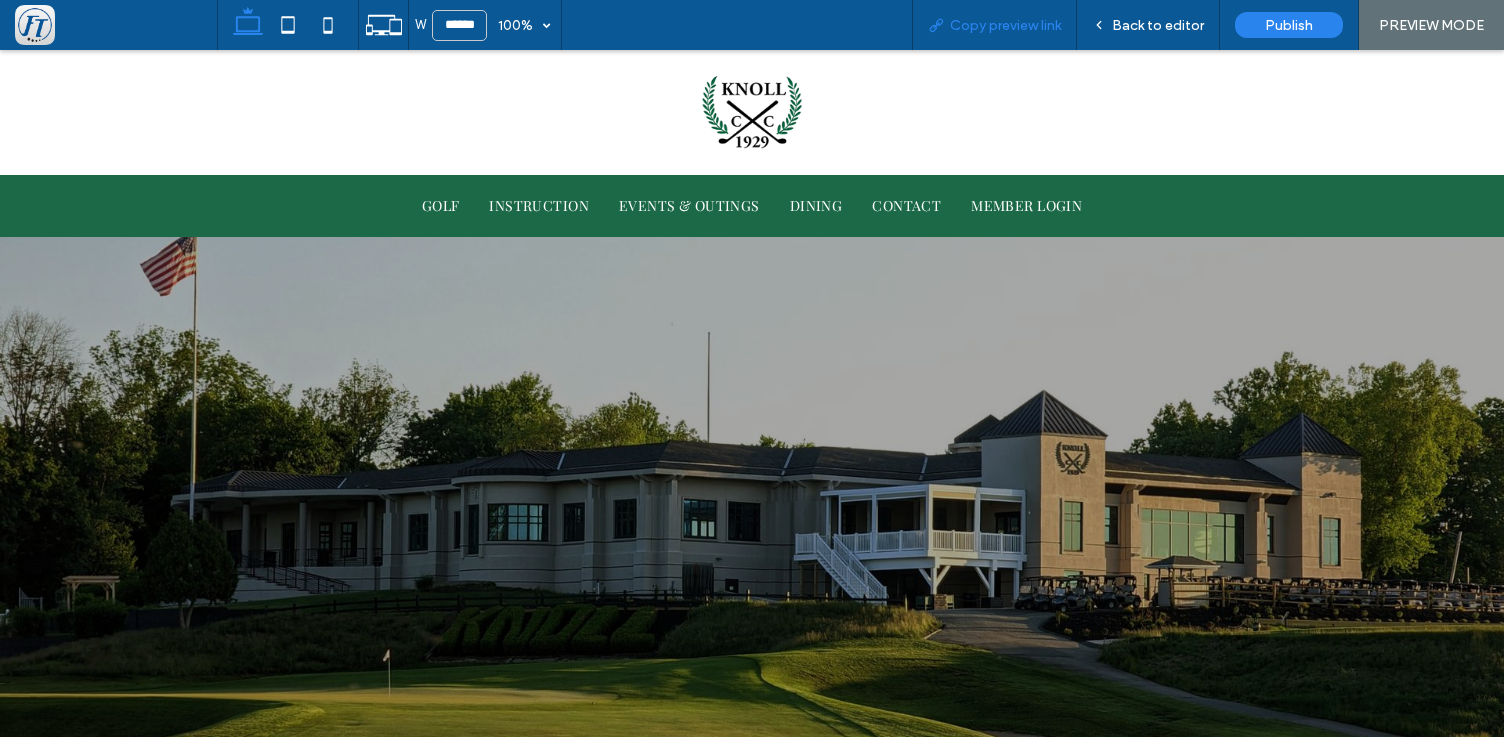 click on "Copy preview link" at bounding box center [1005, 25] 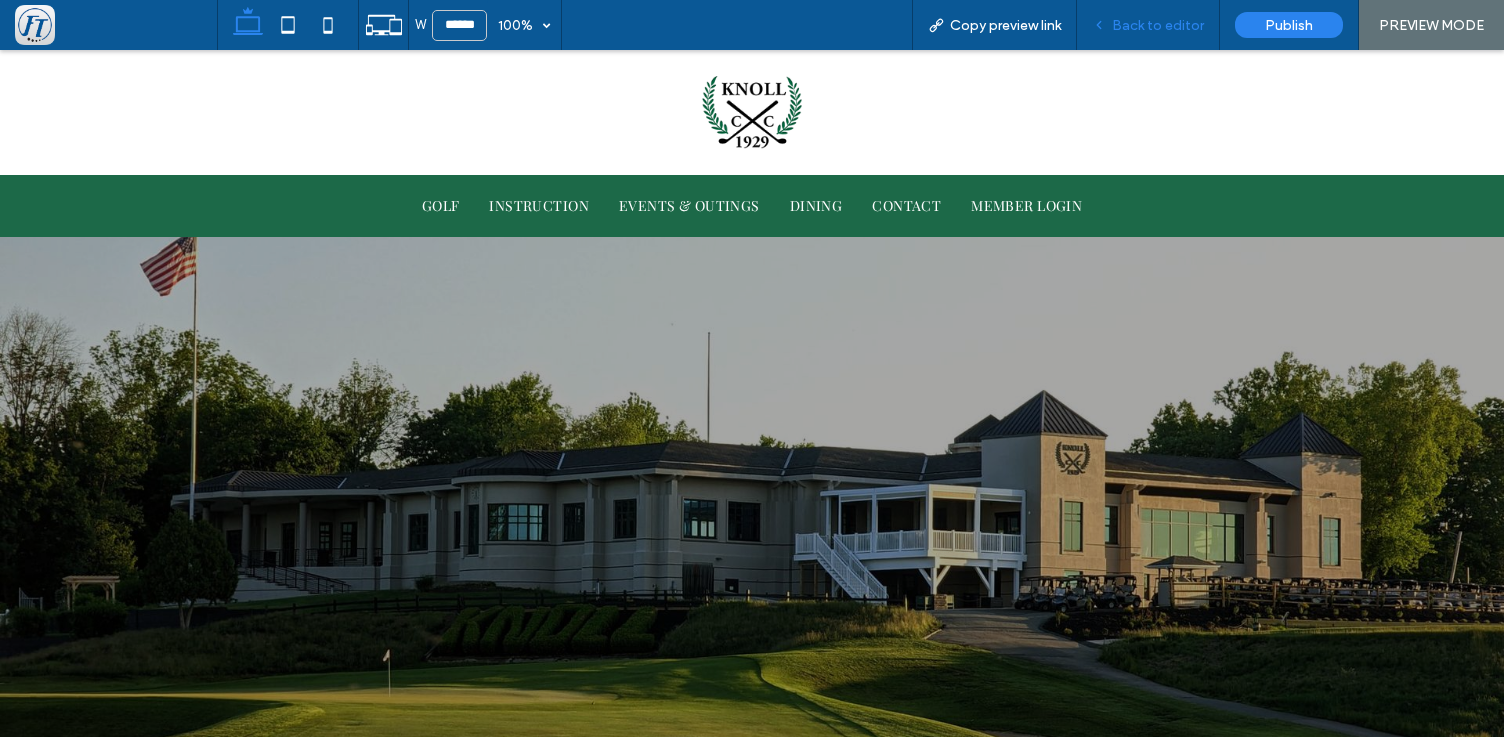 click on "Back to editor" at bounding box center [1148, 25] 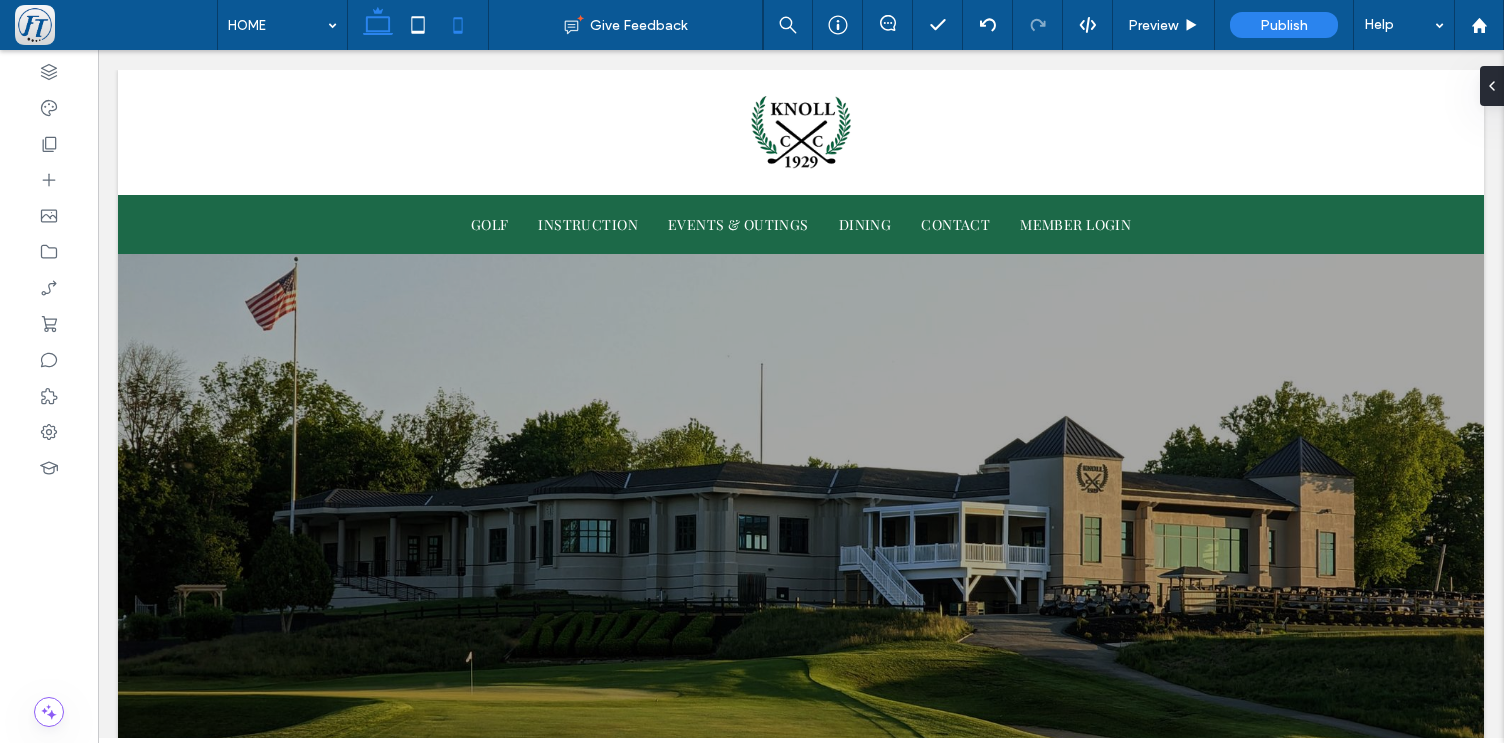 click 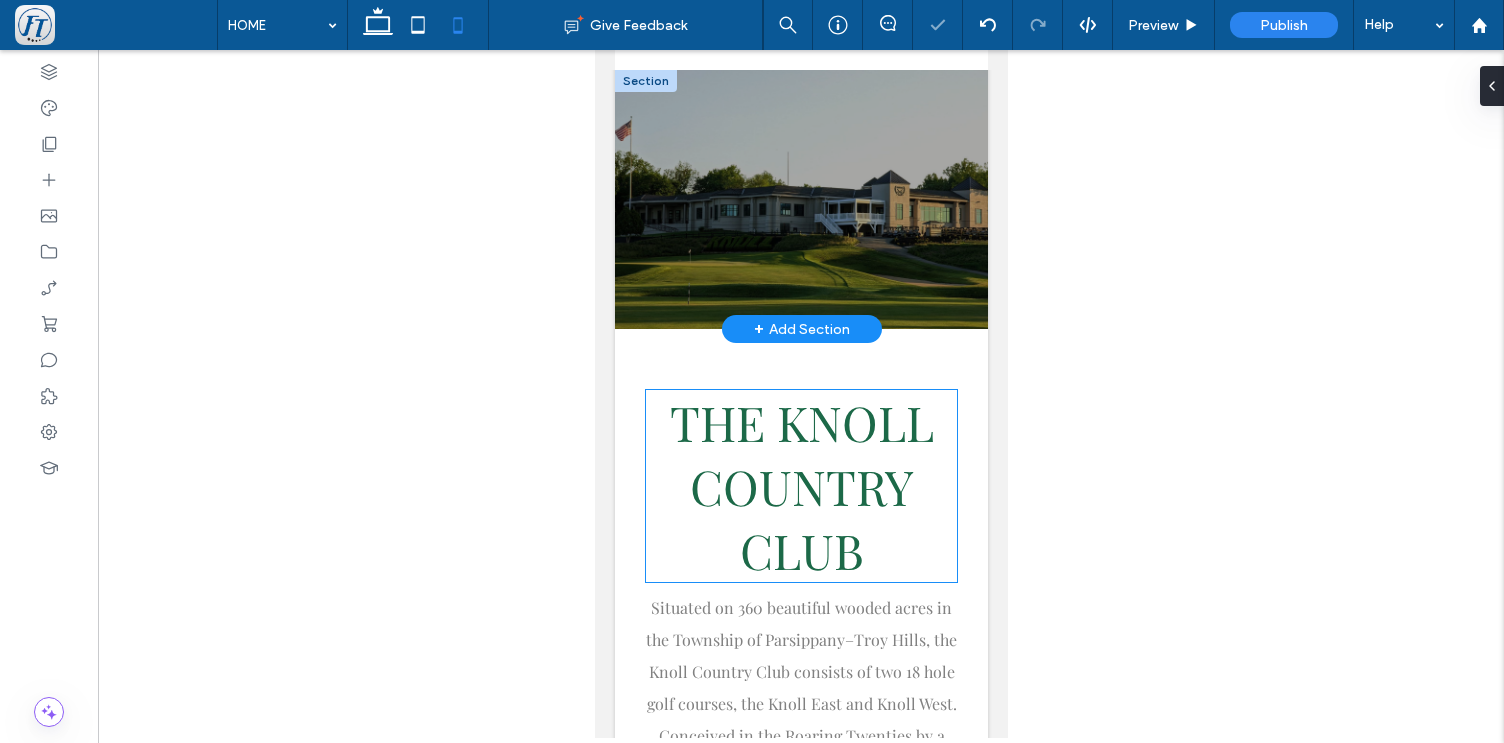 scroll, scrollTop: 0, scrollLeft: 0, axis: both 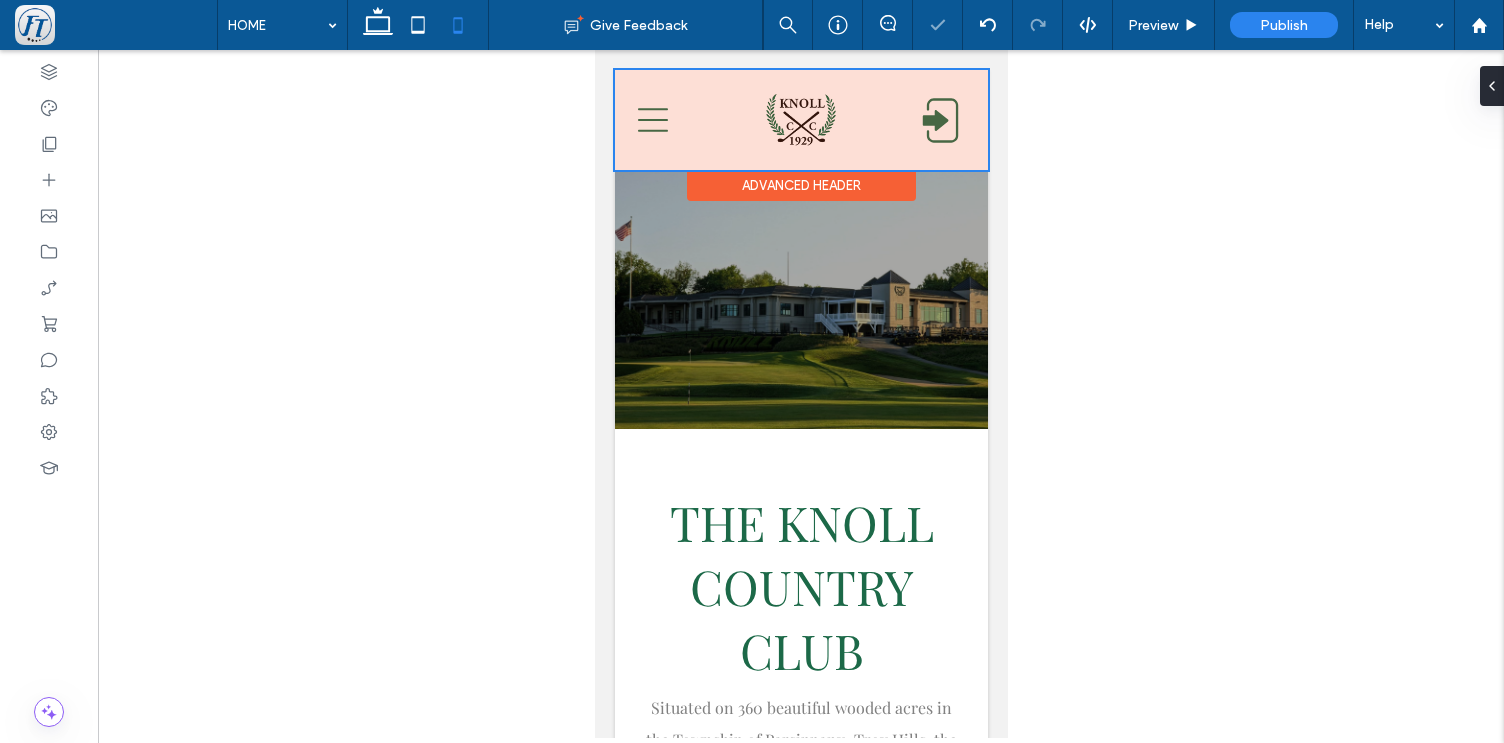 click at bounding box center (800, 120) 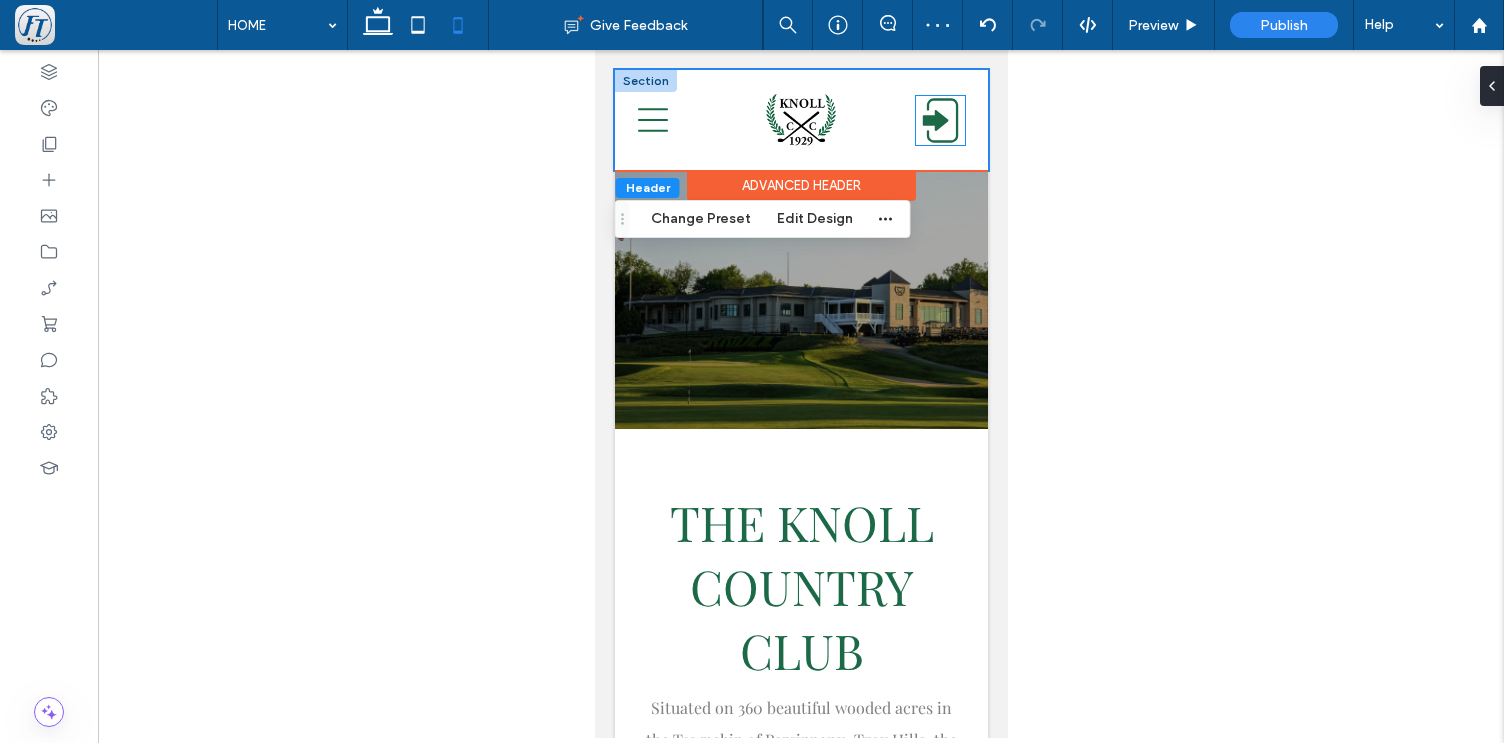 click 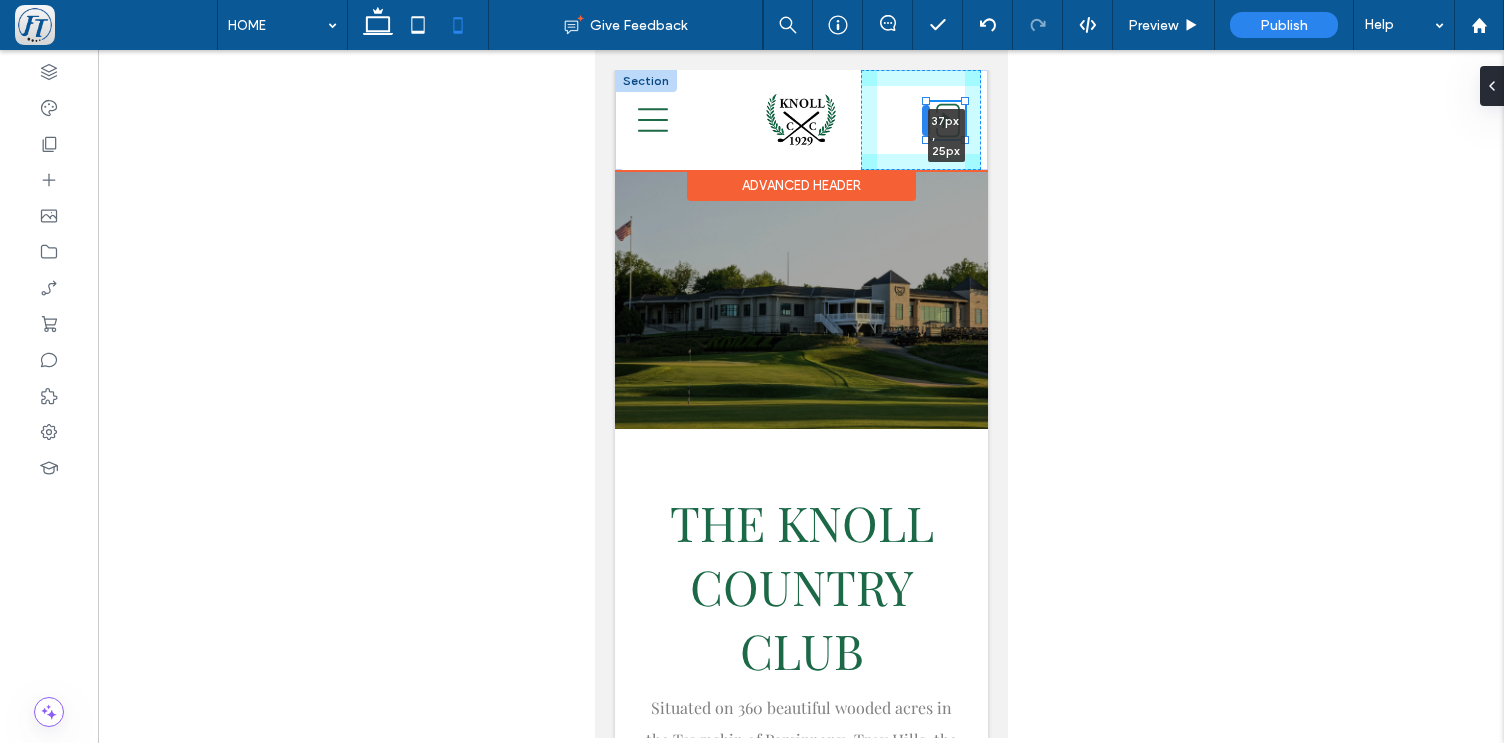 drag, startPoint x: 911, startPoint y: 144, endPoint x: 922, endPoint y: 131, distance: 17.029387 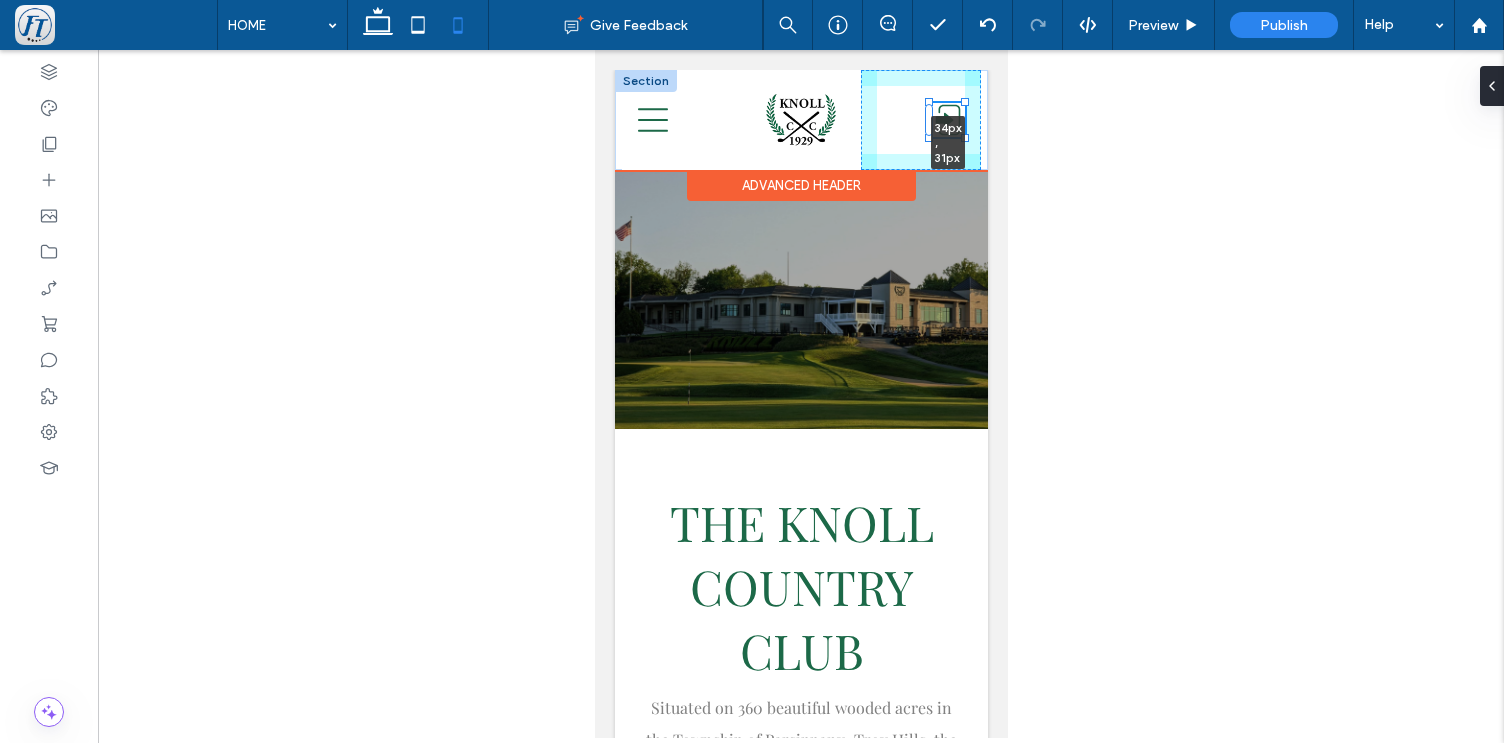 click at bounding box center [928, 138] 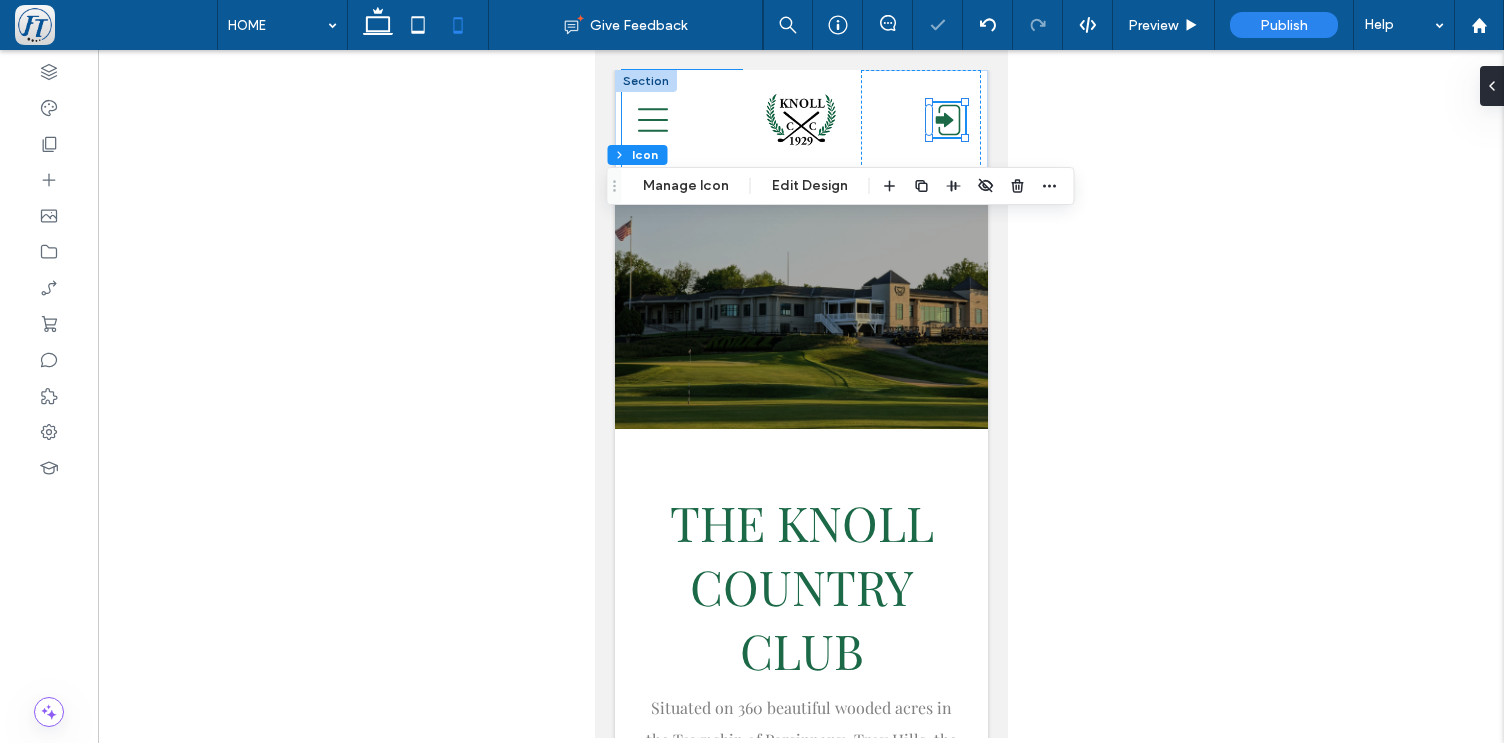 click at bounding box center [680, 120] 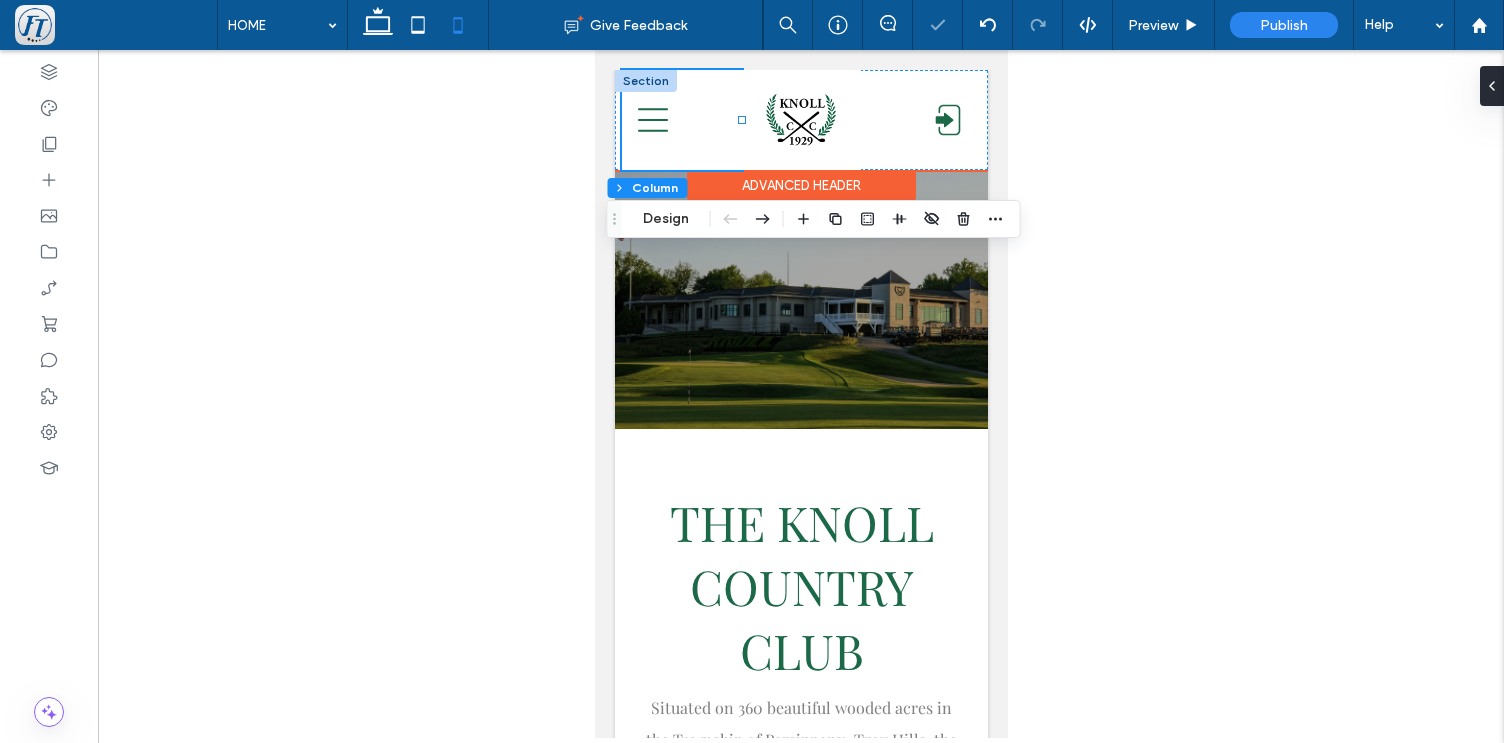 click 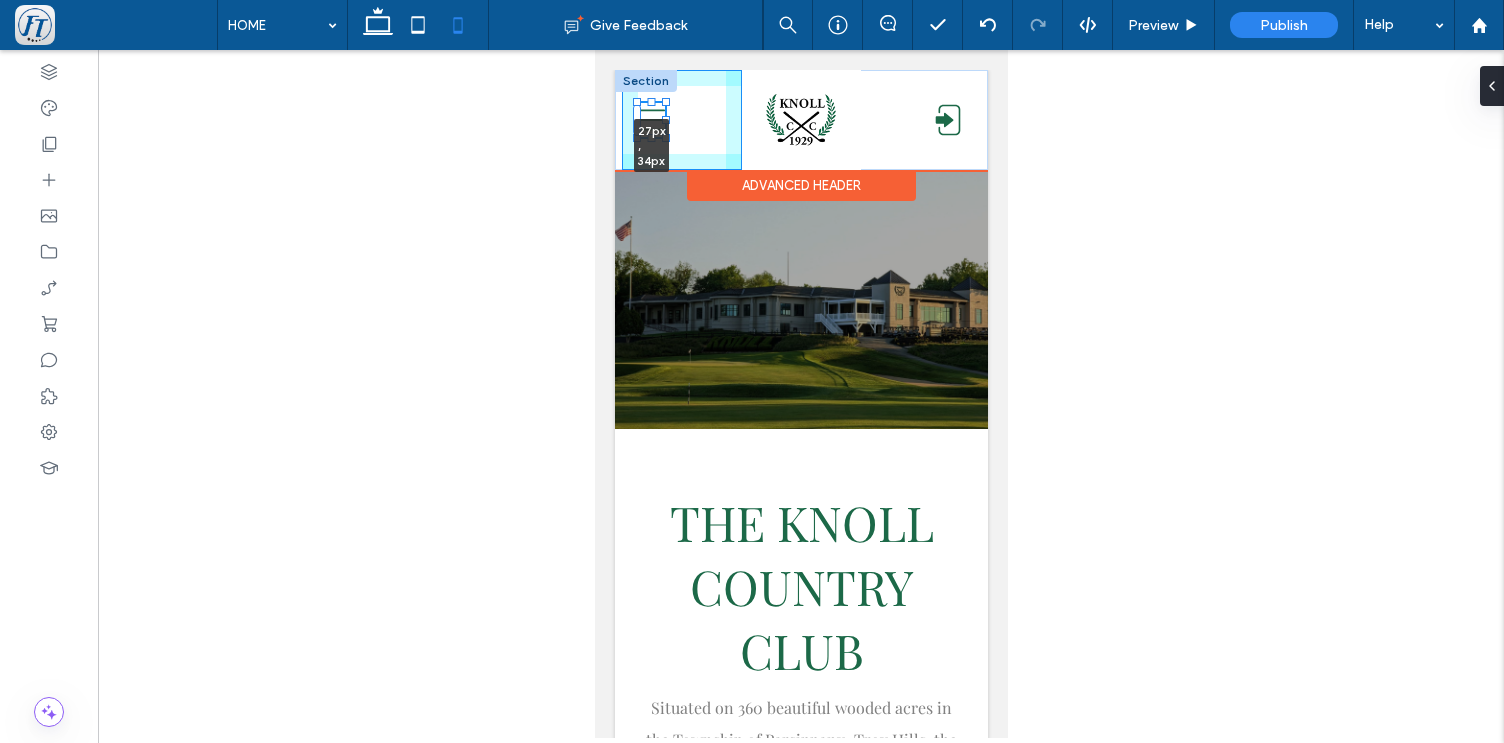 click at bounding box center [665, 138] 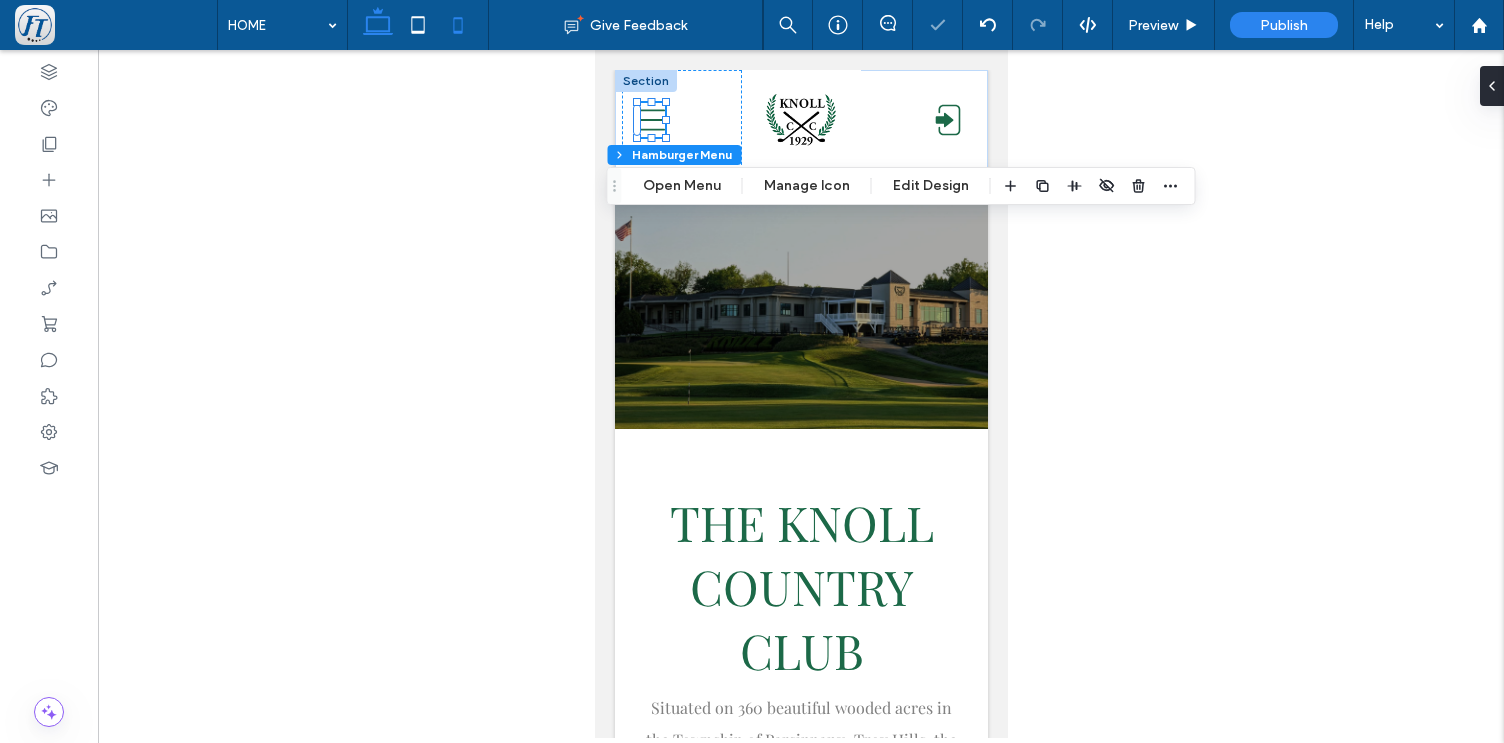 click 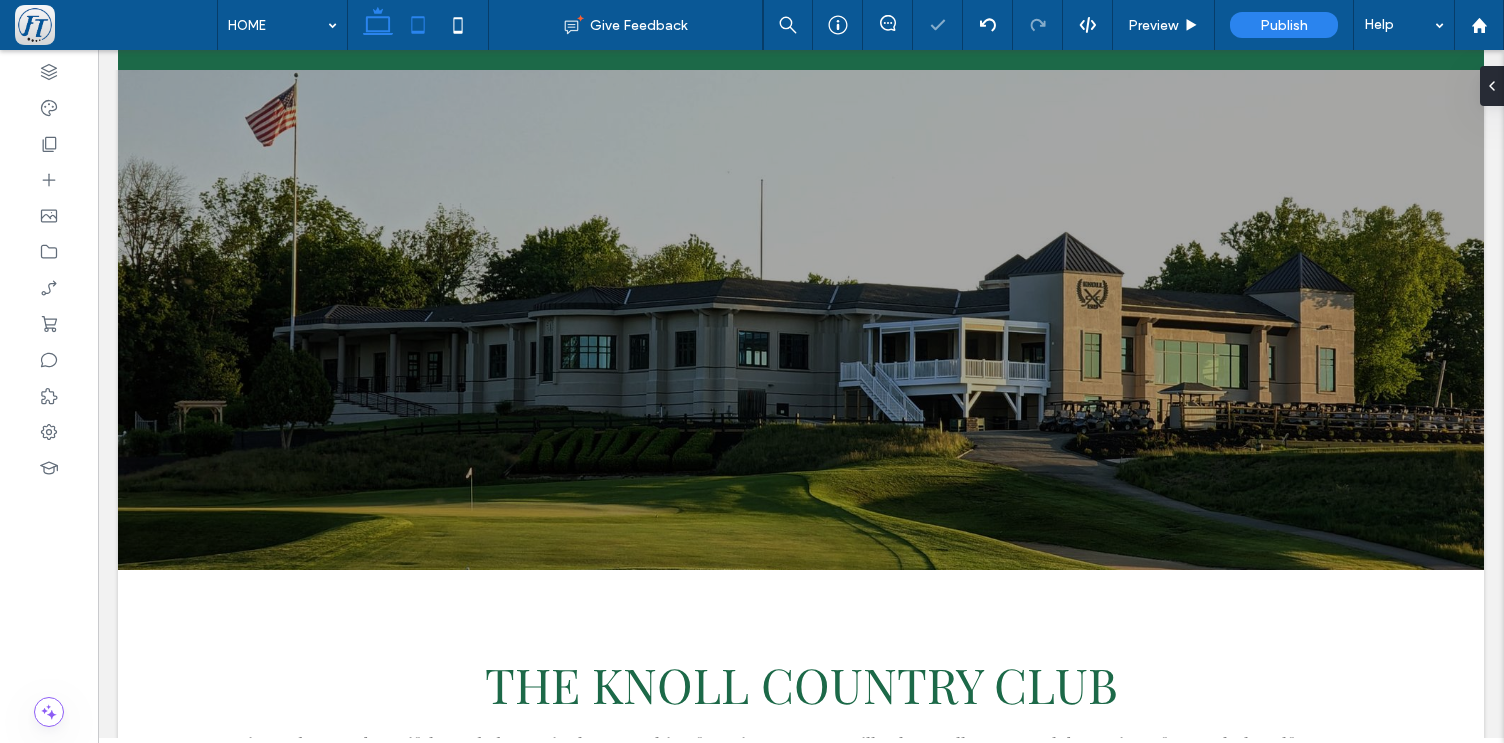 click 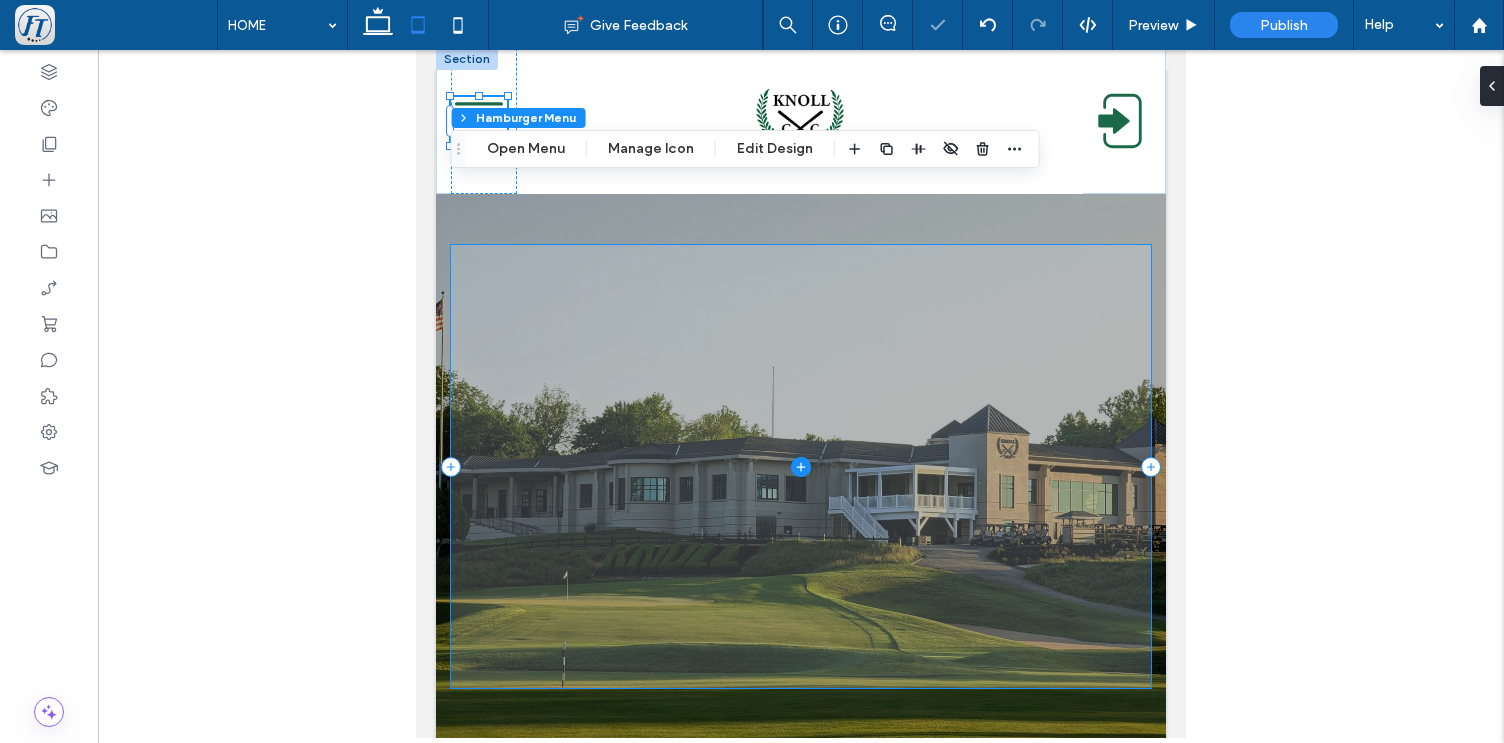 scroll, scrollTop: 0, scrollLeft: 0, axis: both 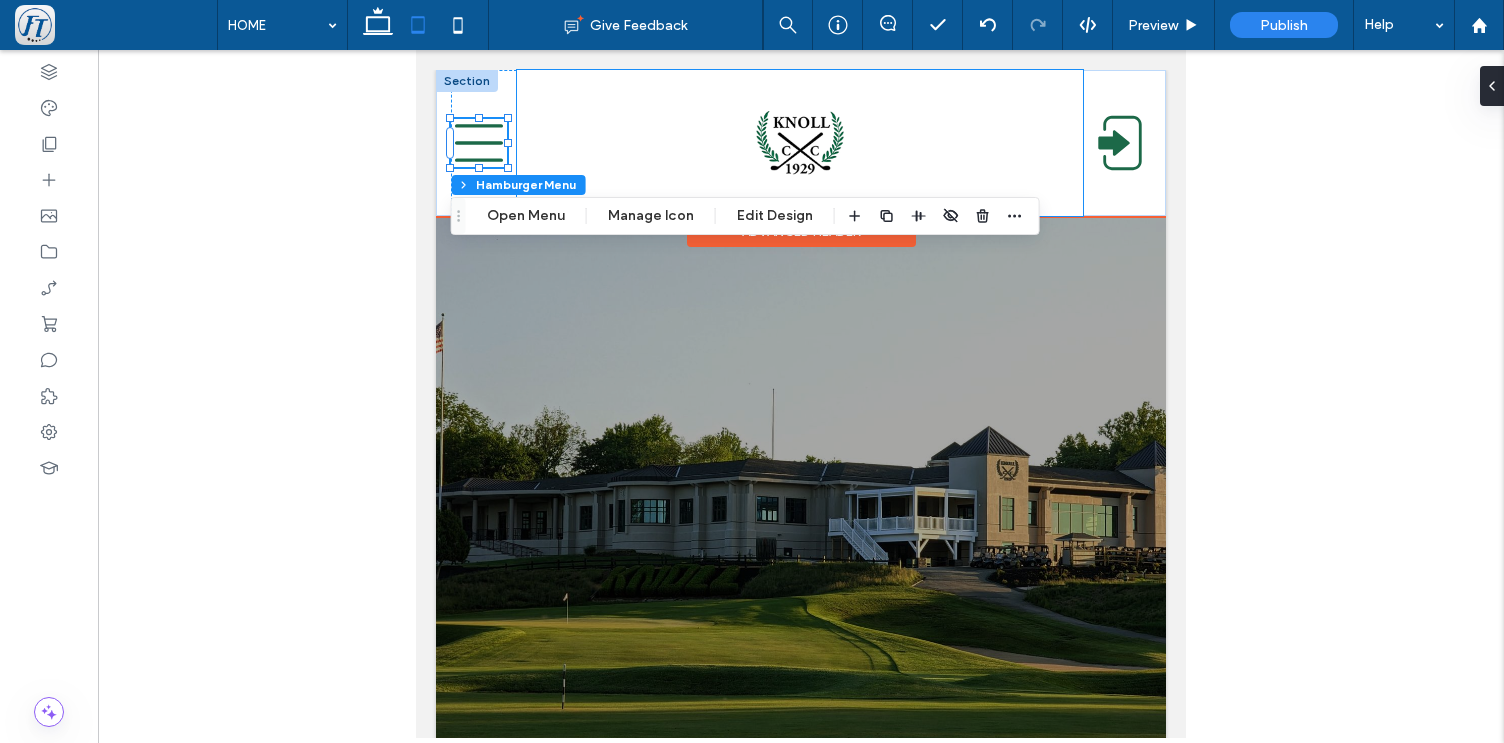 click at bounding box center [800, 143] 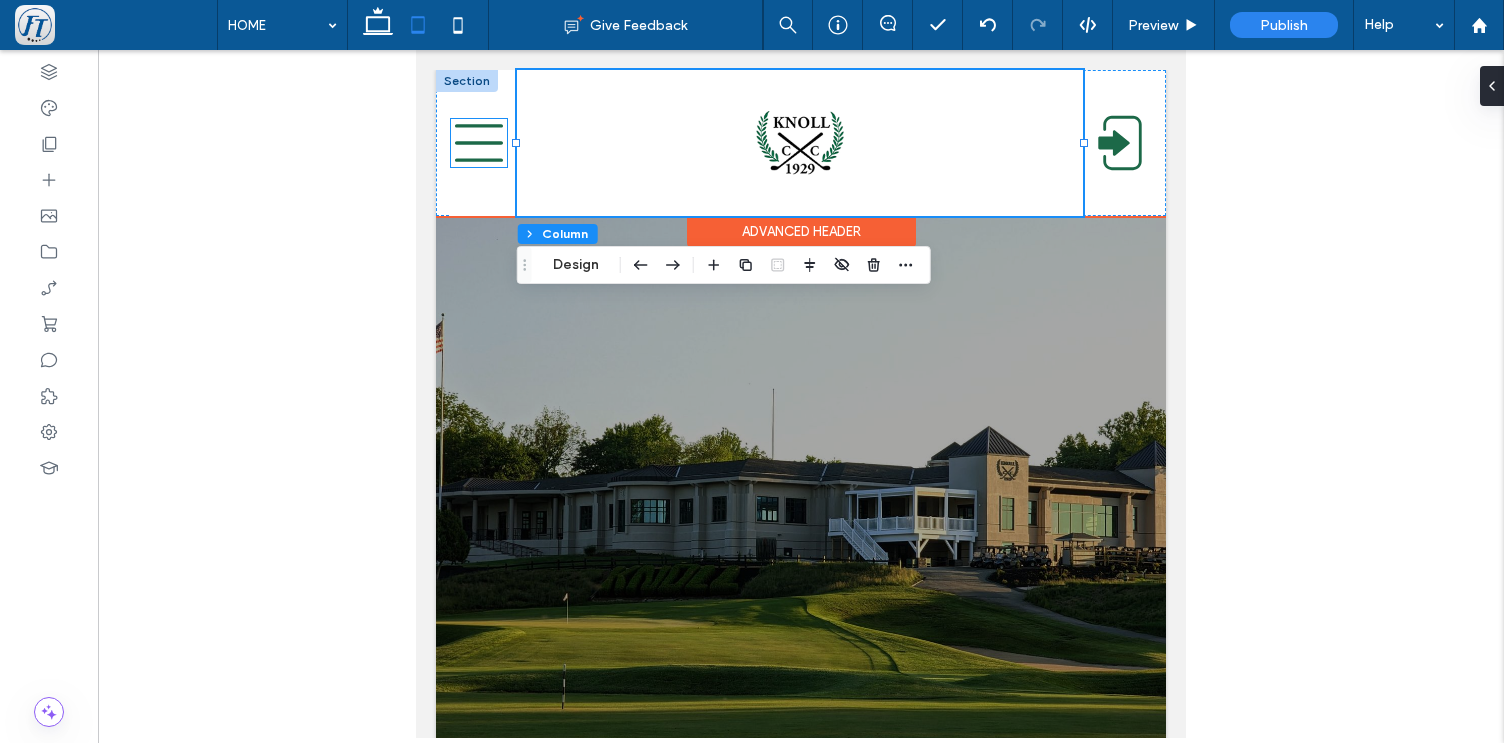click 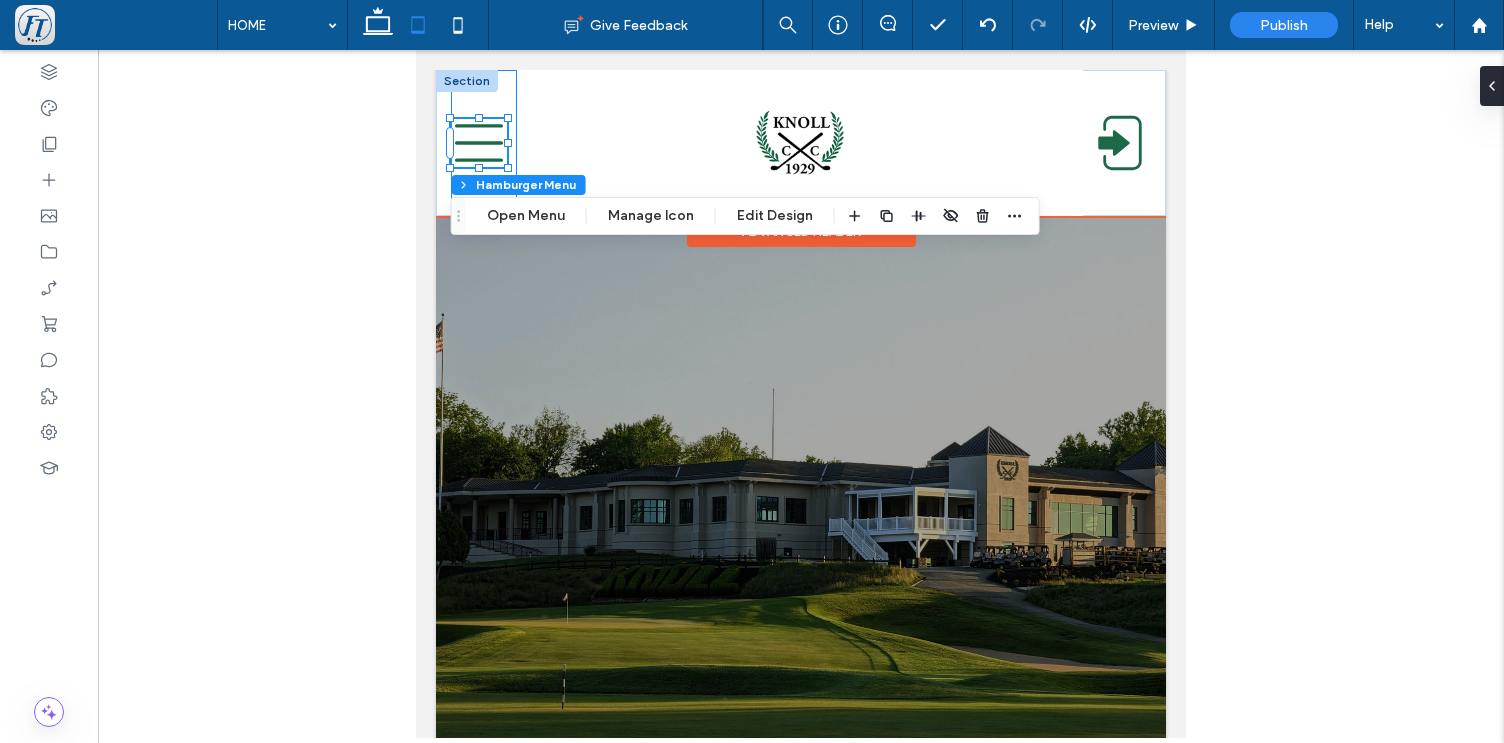 click at bounding box center (484, 143) 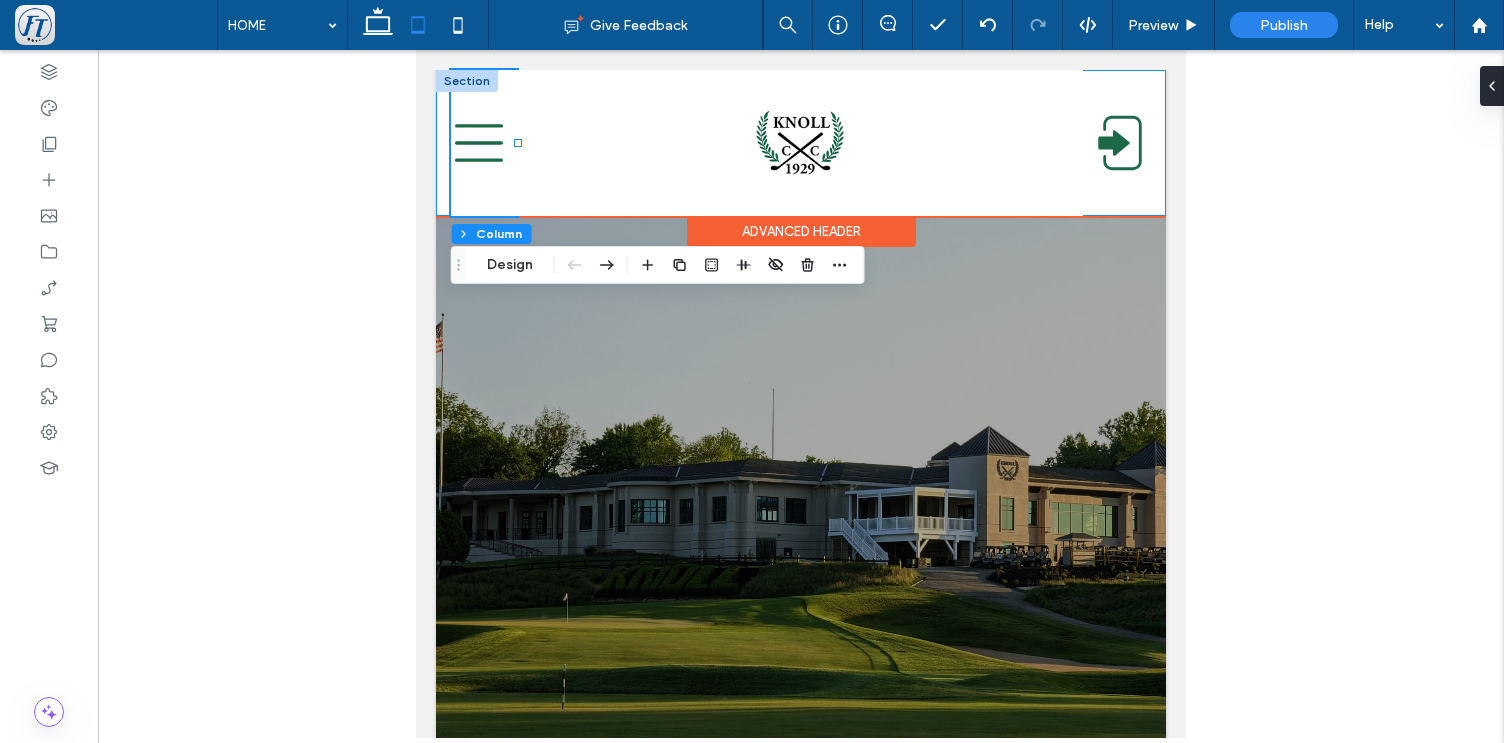 click at bounding box center (801, 143) 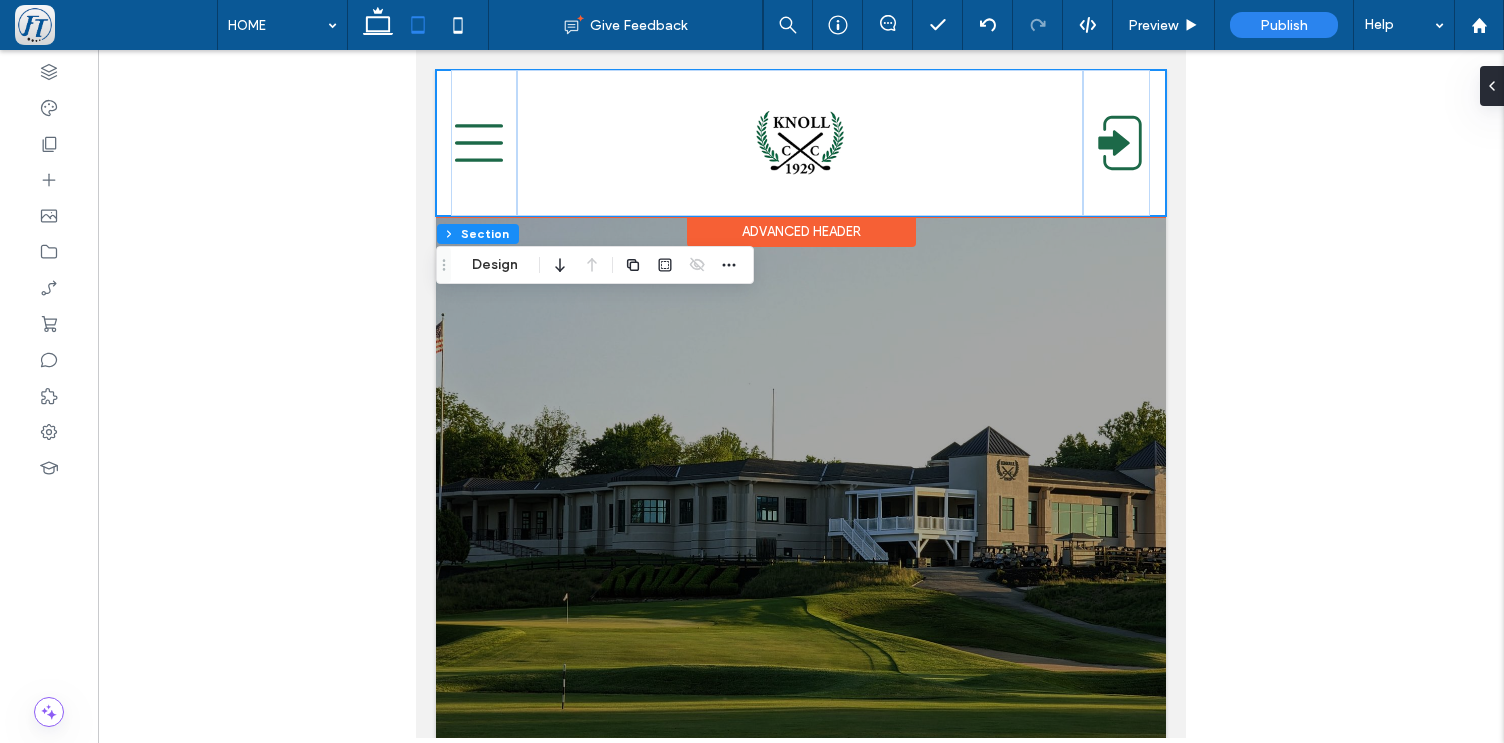 click at bounding box center (801, 143) 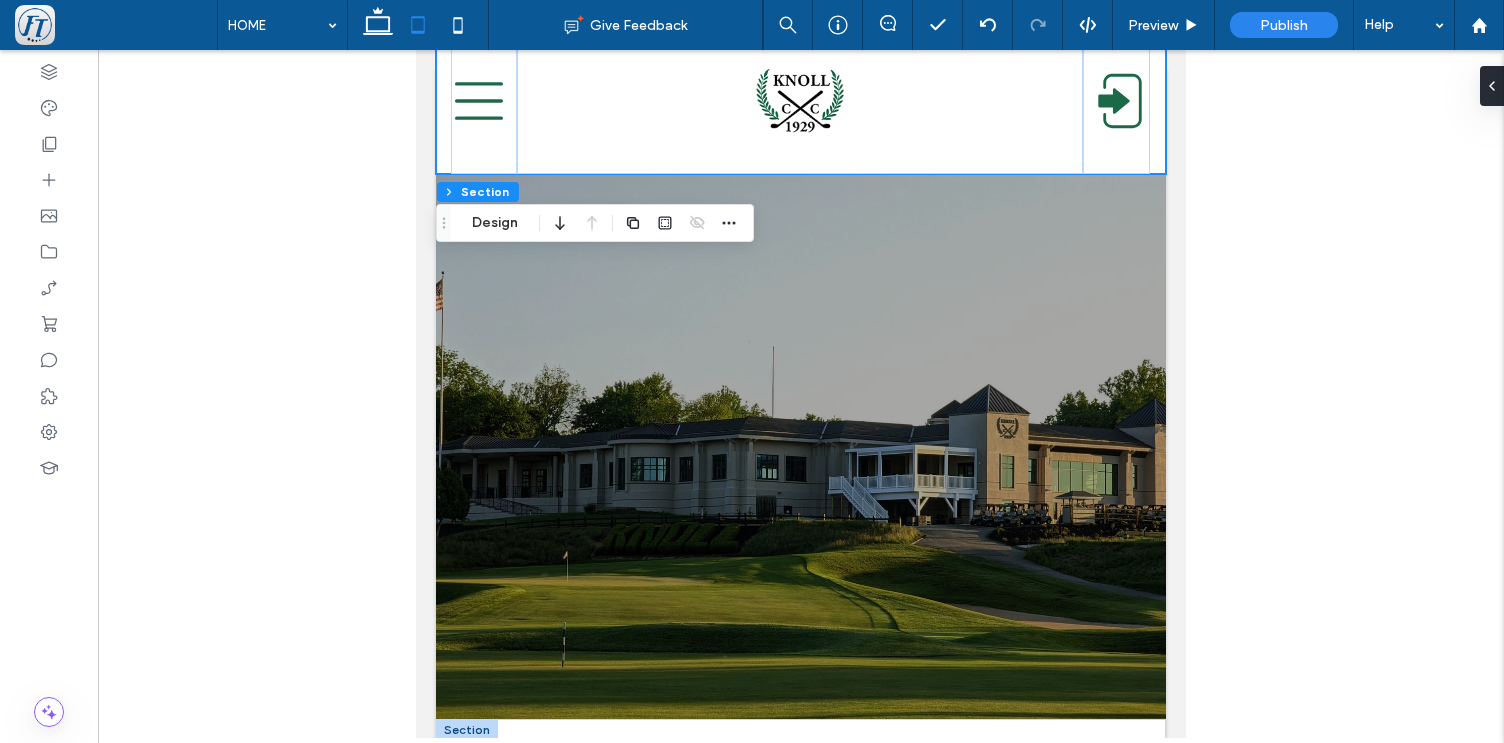 scroll, scrollTop: 0, scrollLeft: 0, axis: both 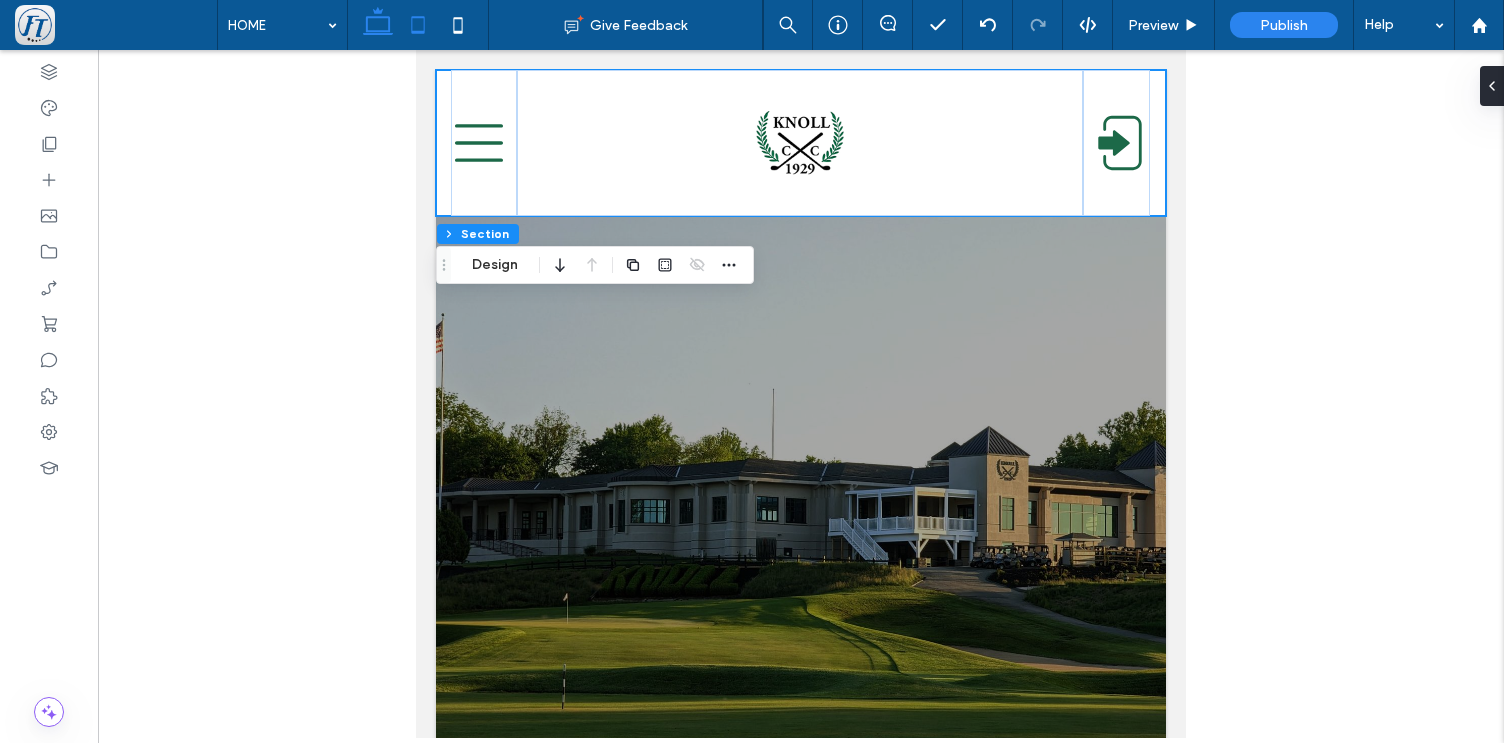 click at bounding box center [378, 25] 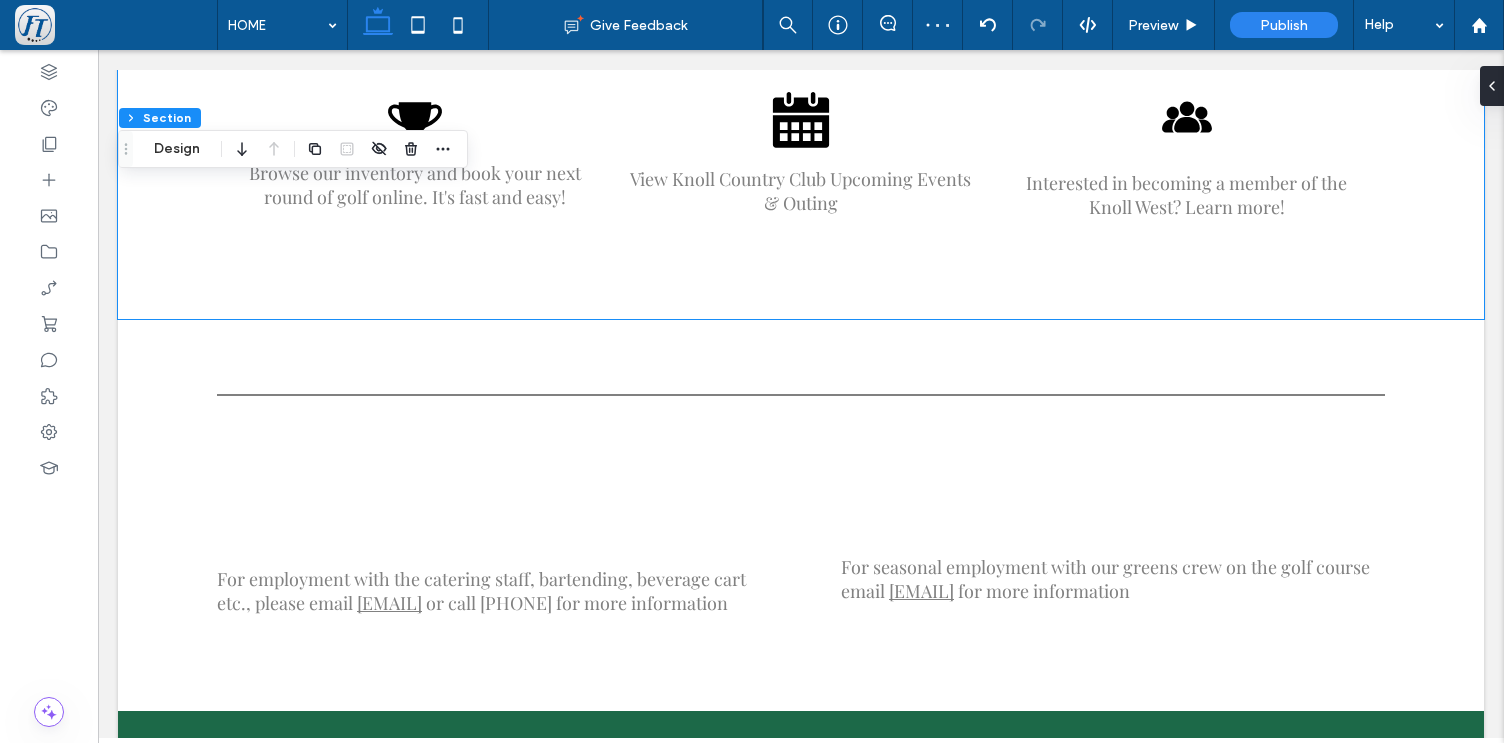 scroll, scrollTop: 2060, scrollLeft: 0, axis: vertical 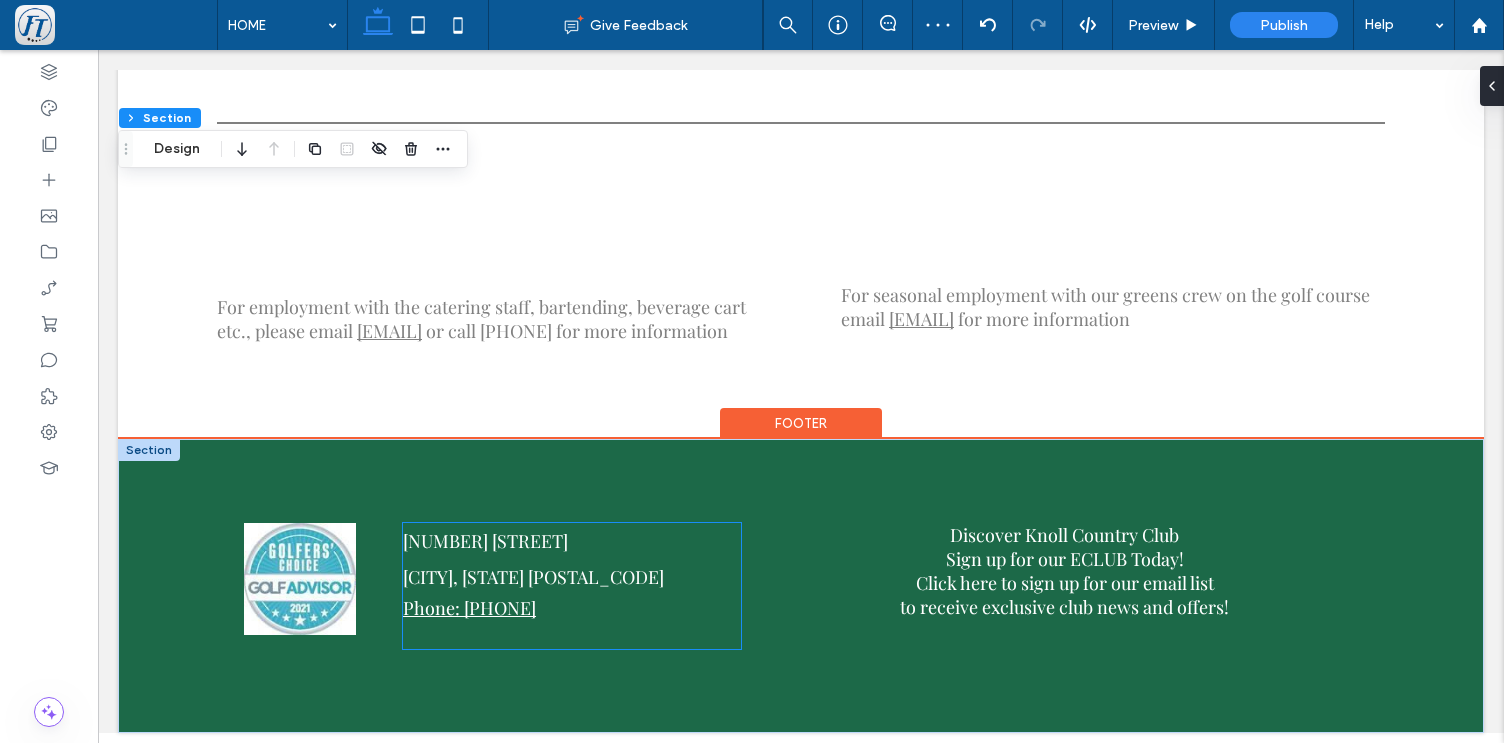 click on "Phone: [PHONE]" at bounding box center [572, 608] 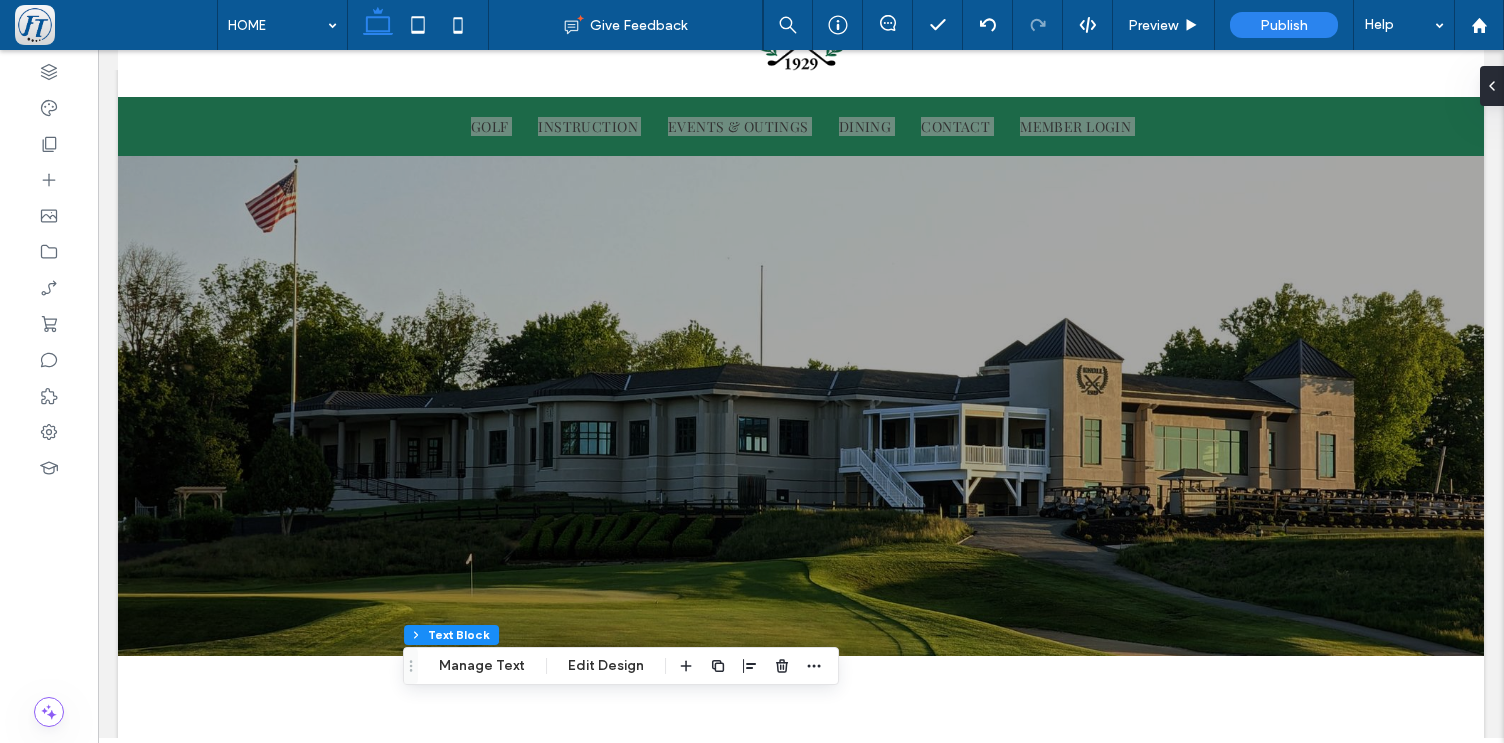 scroll, scrollTop: 0, scrollLeft: 0, axis: both 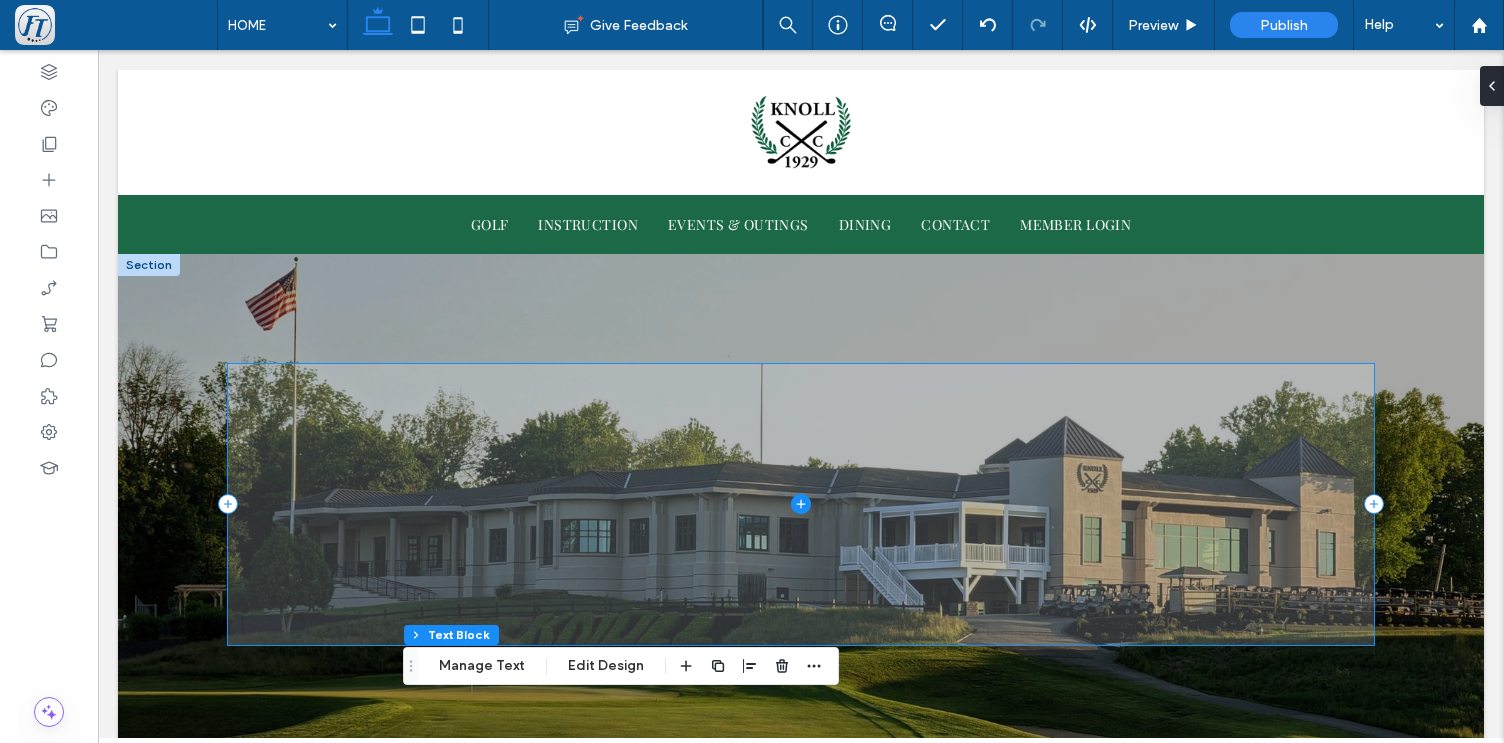 click at bounding box center [800, 504] 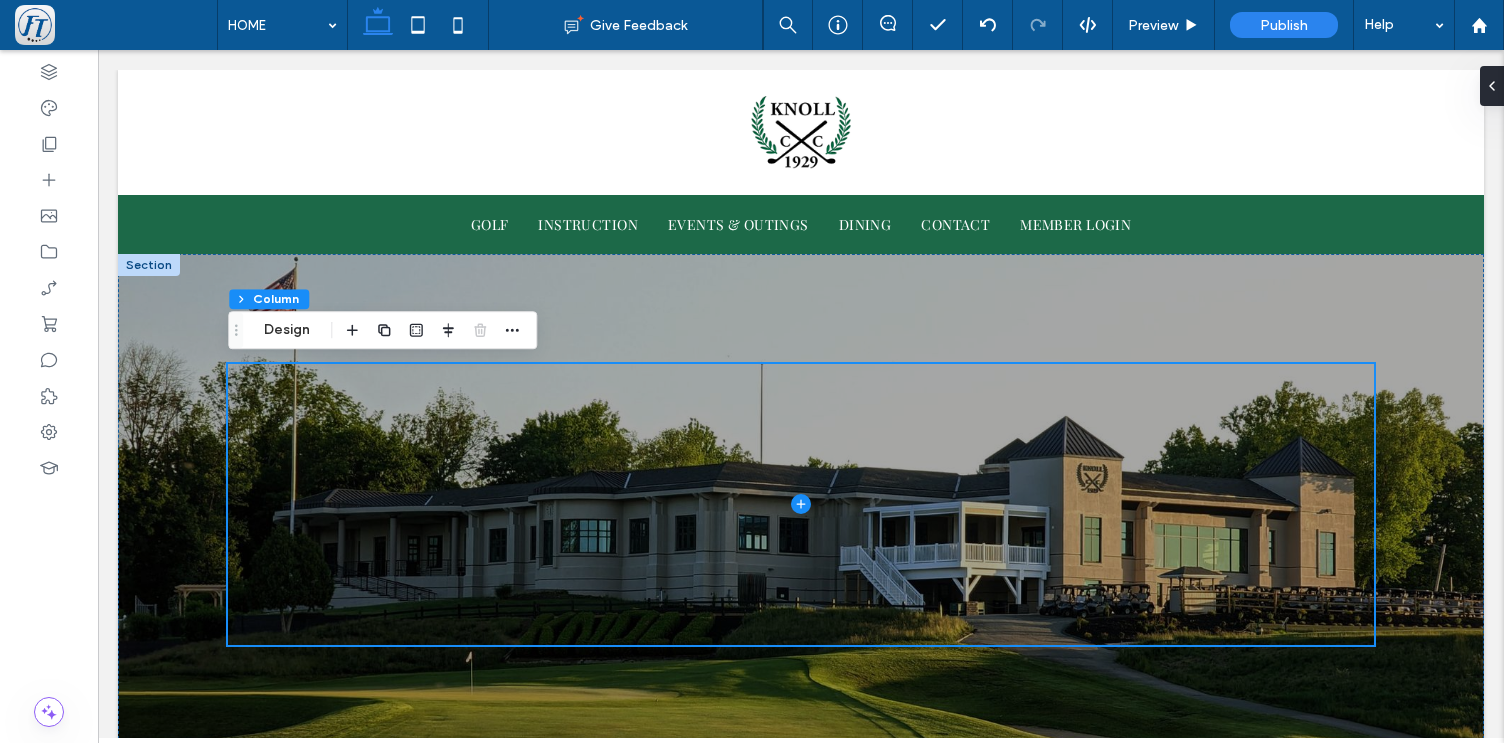 click at bounding box center (801, 504) 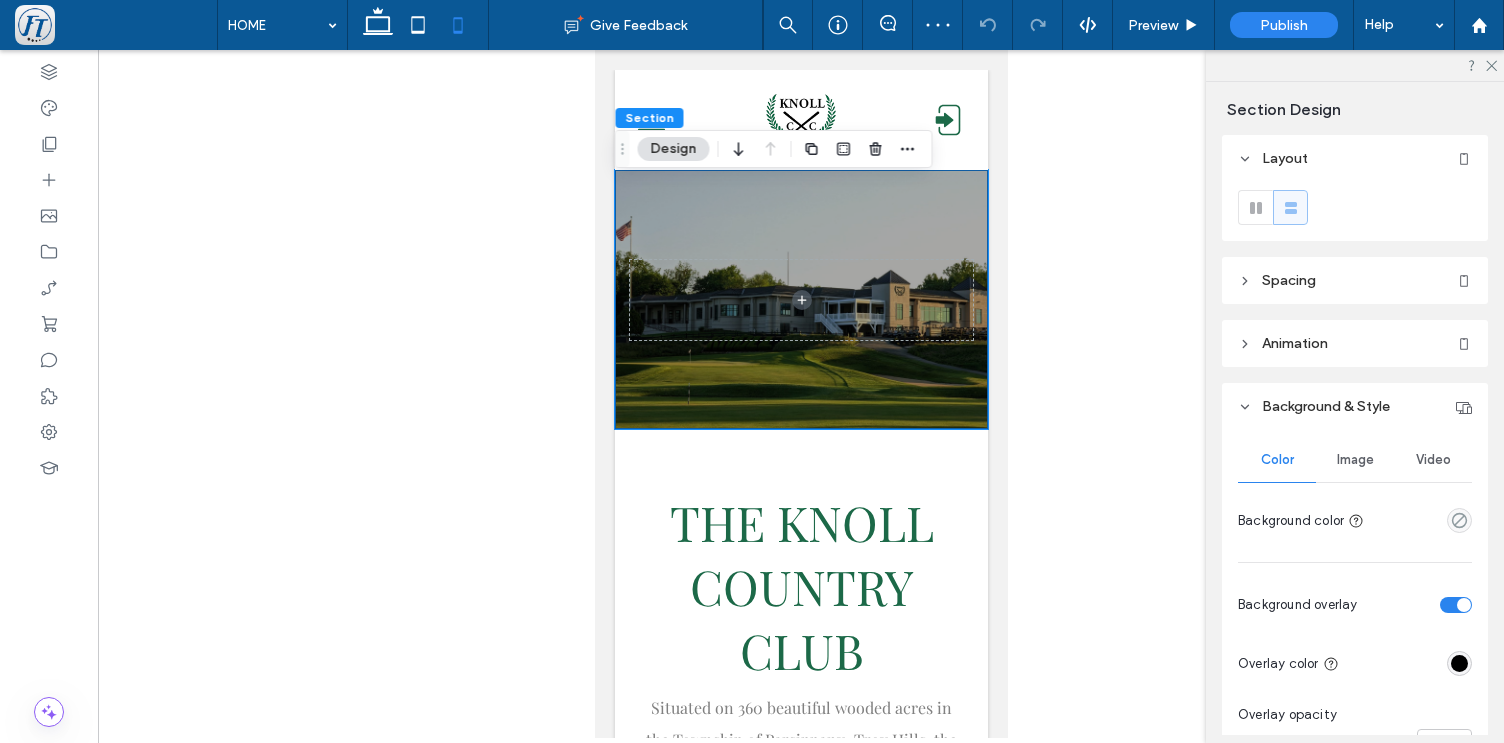 scroll, scrollTop: 0, scrollLeft: 0, axis: both 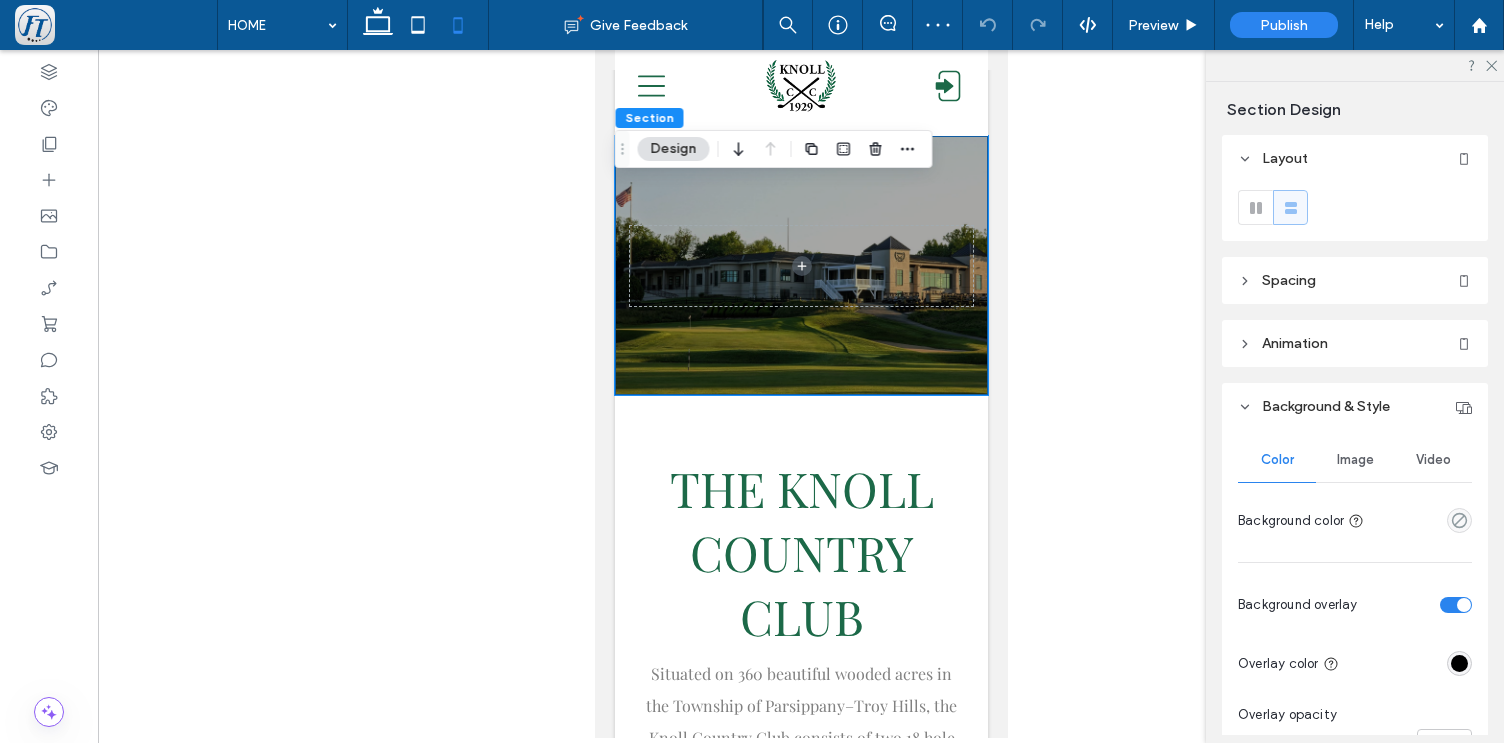 click on "Spacing" at bounding box center (1355, 280) 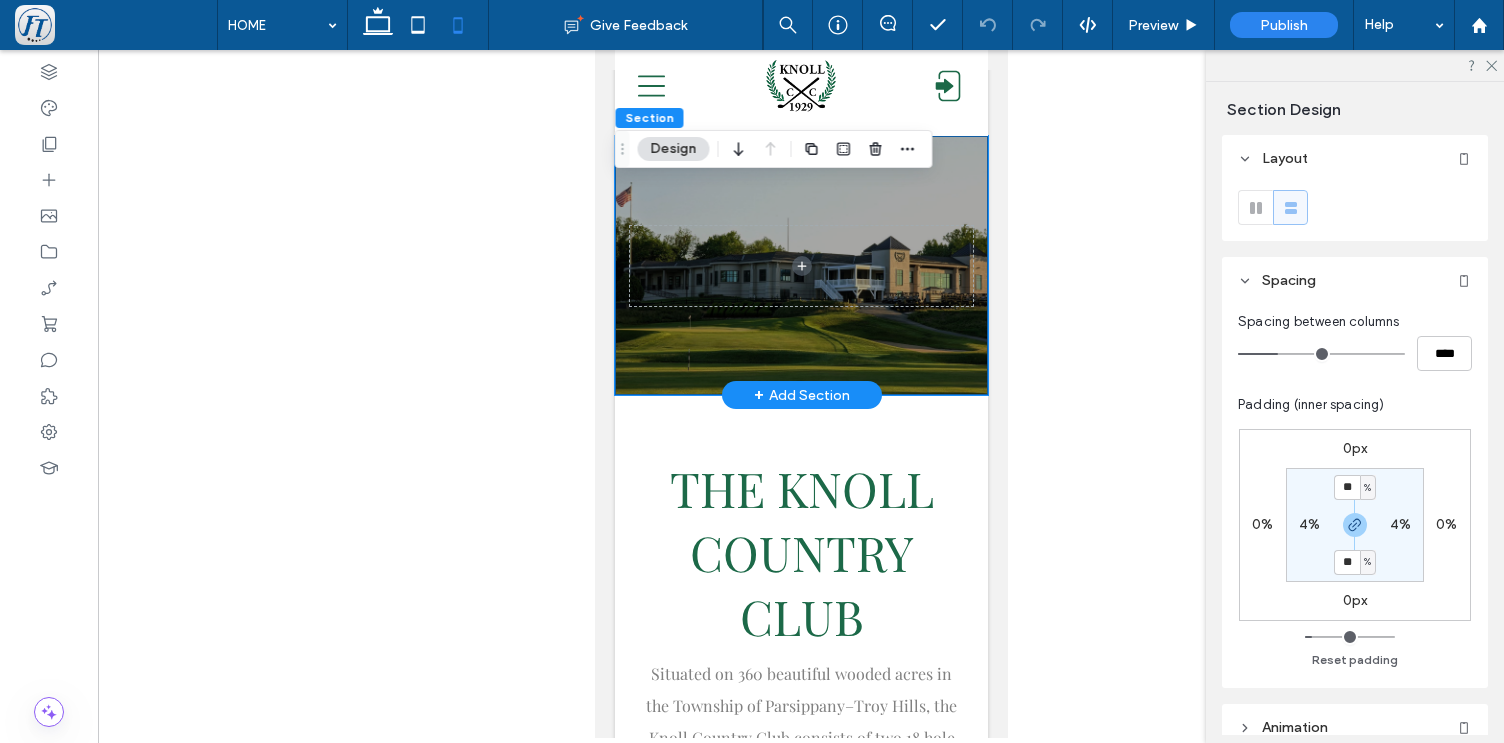 click at bounding box center (800, 265) 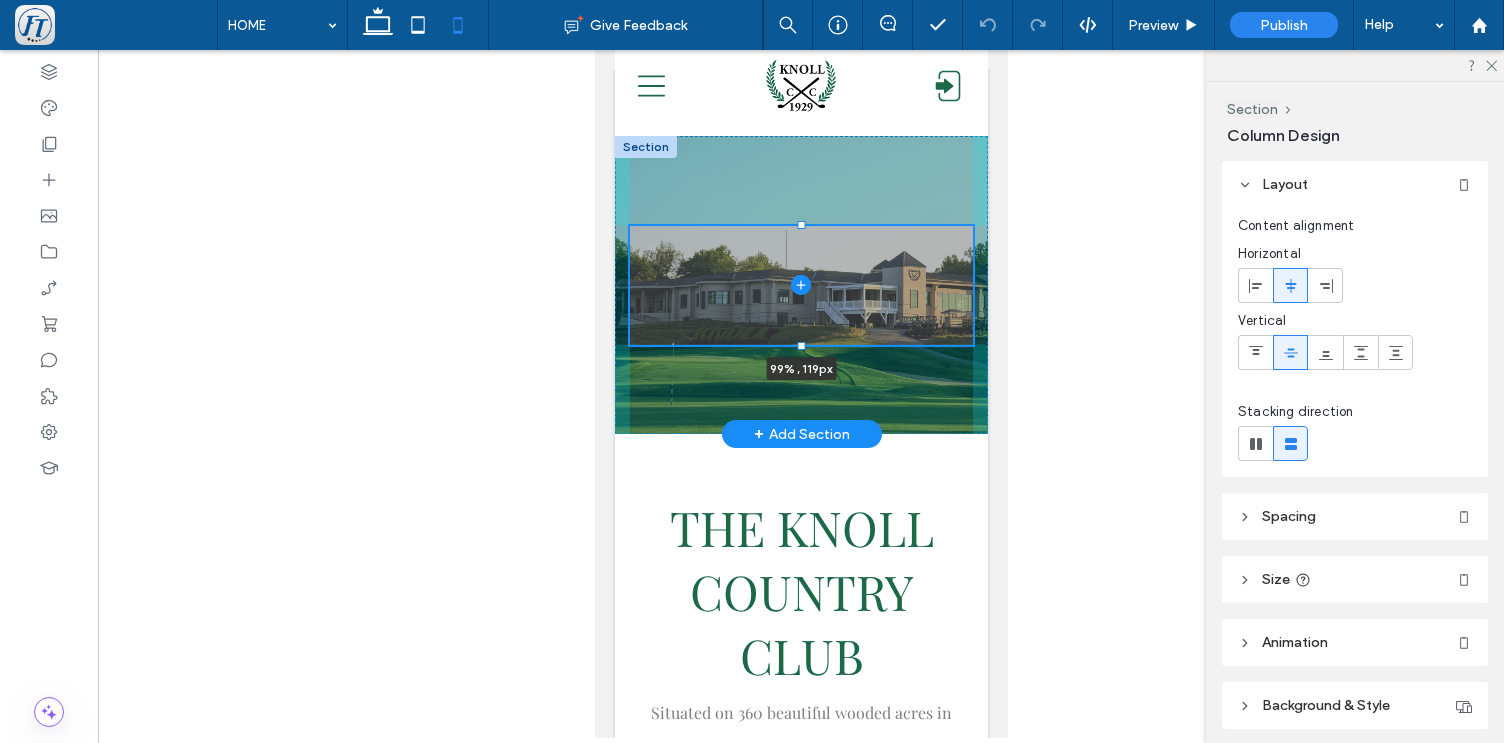 drag, startPoint x: 801, startPoint y: 303, endPoint x: 818, endPoint y: 342, distance: 42.544094 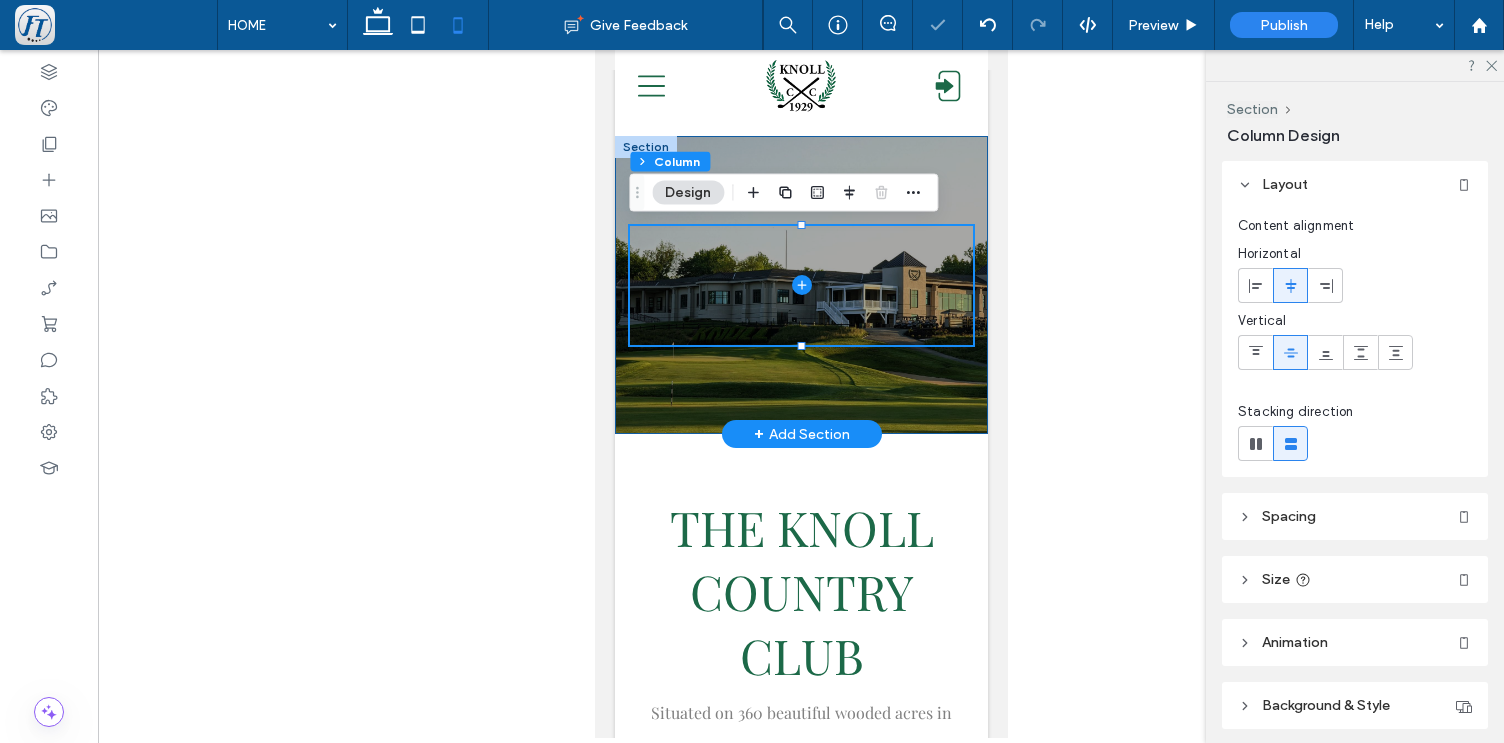click on "99% , 119px" at bounding box center (800, 285) 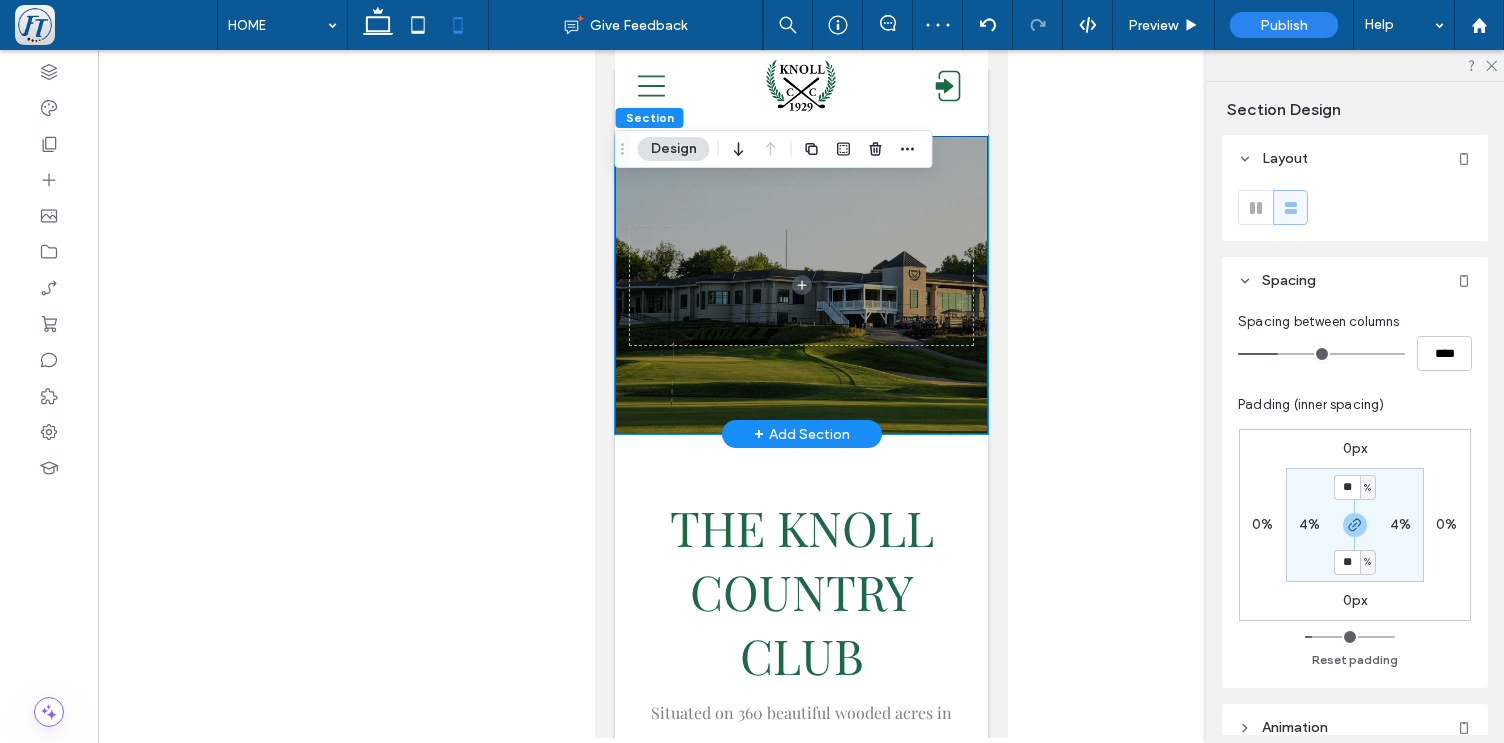 click at bounding box center [800, 285] 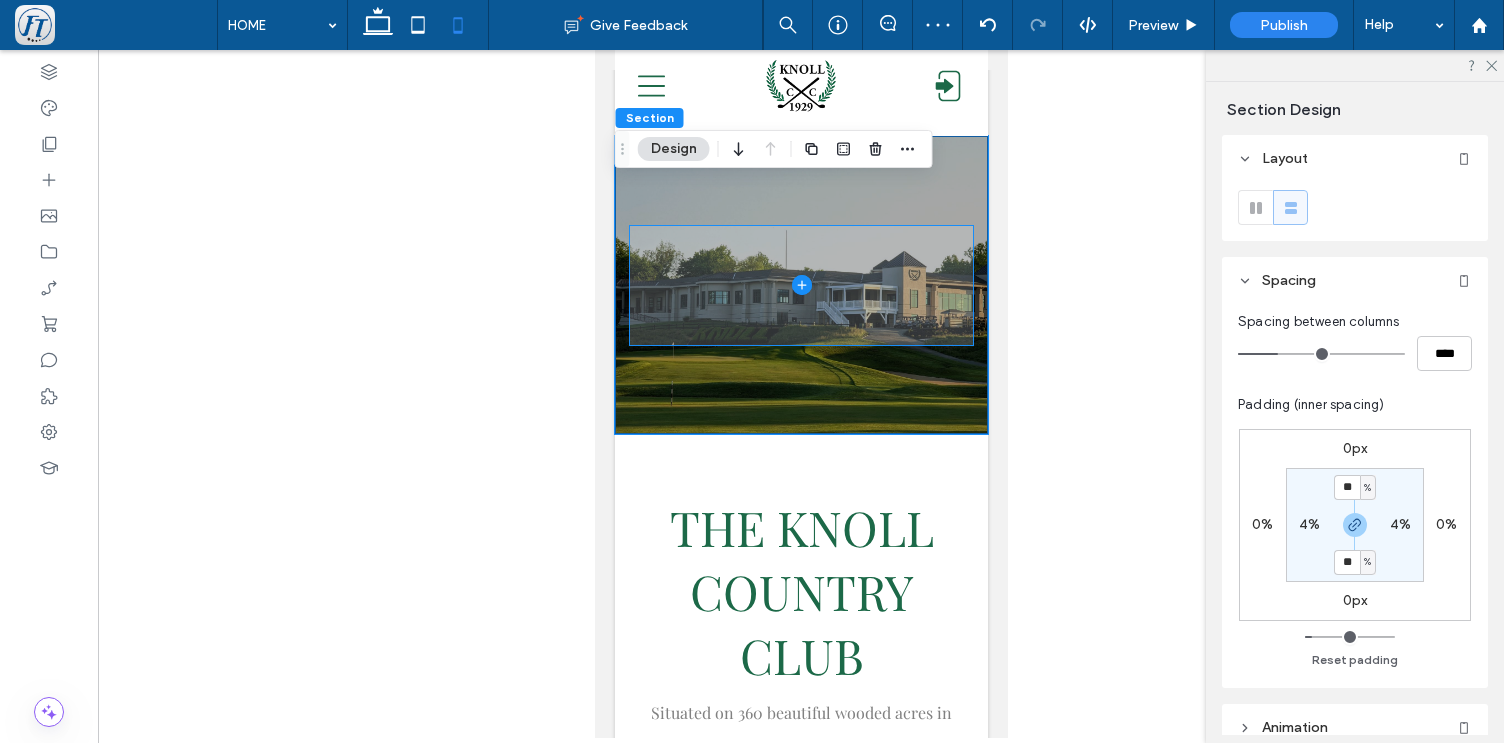 click at bounding box center [800, 285] 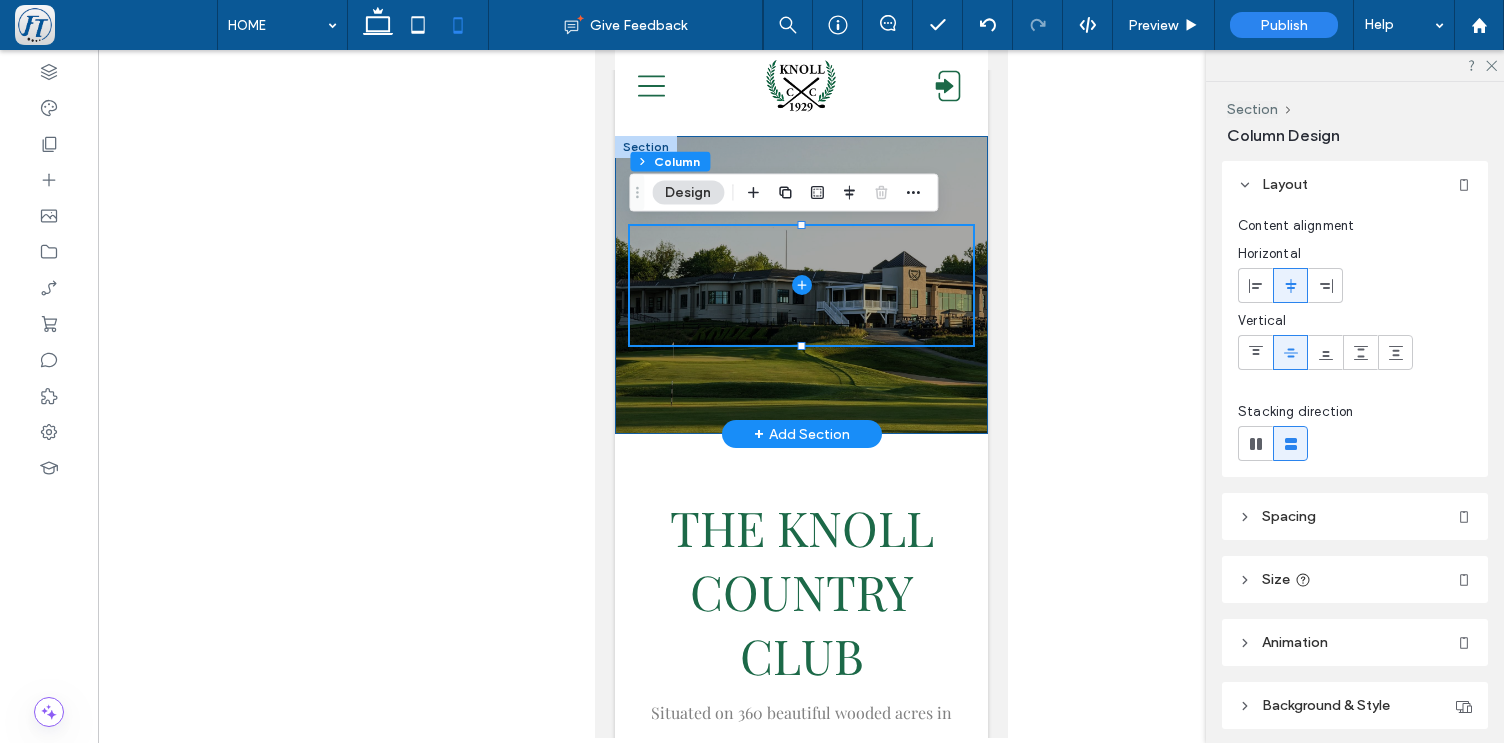 drag, startPoint x: 805, startPoint y: 340, endPoint x: 805, endPoint y: 354, distance: 14 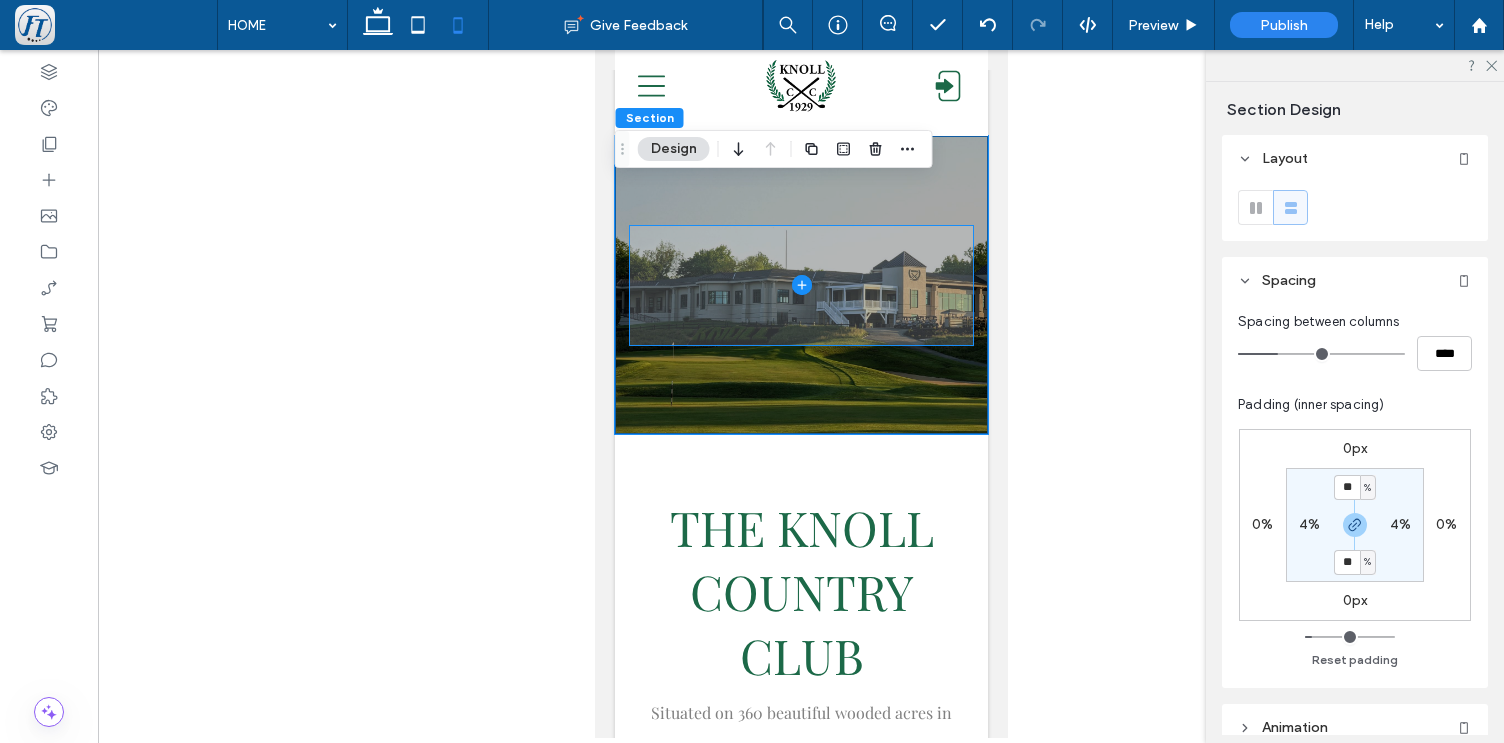 click at bounding box center (800, 285) 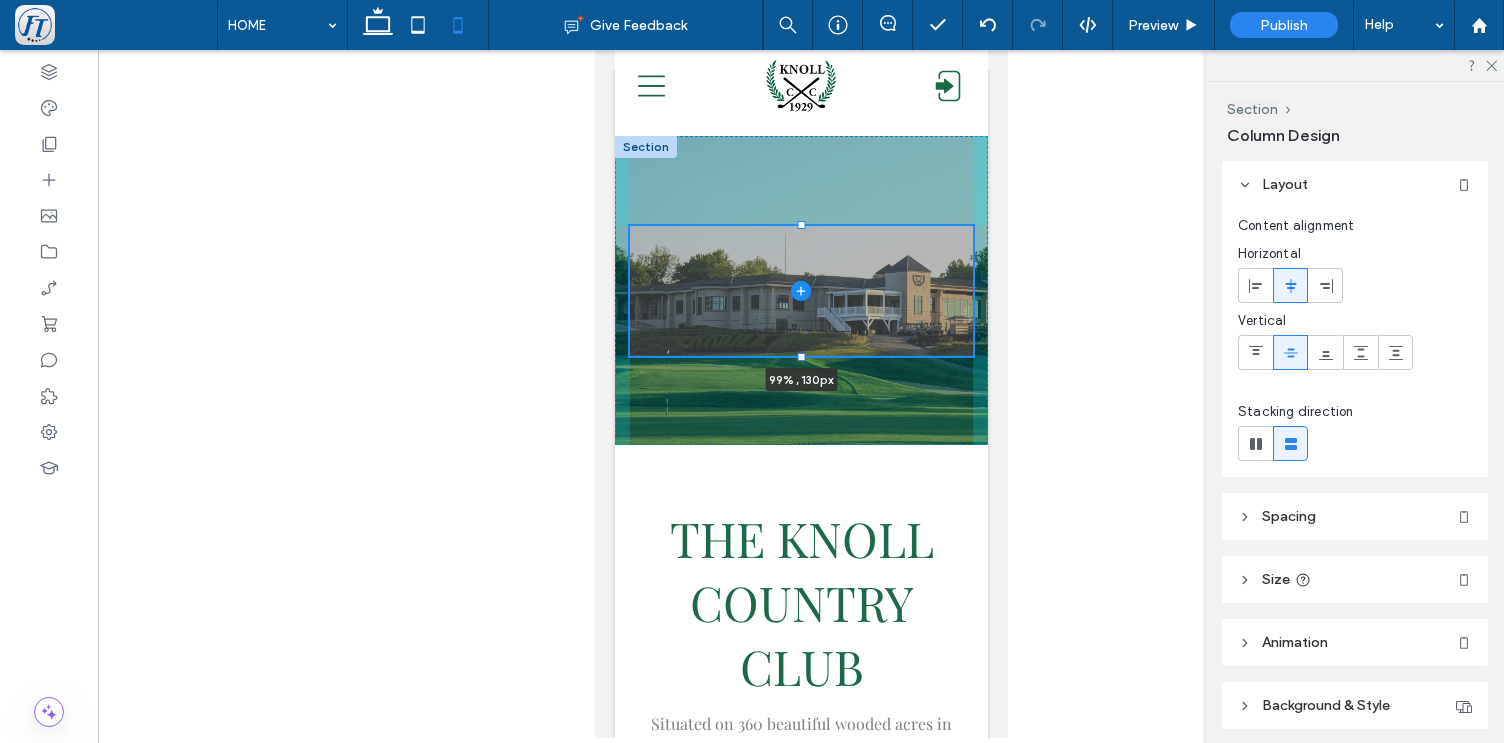 drag, startPoint x: 801, startPoint y: 344, endPoint x: 802, endPoint y: 355, distance: 11.045361 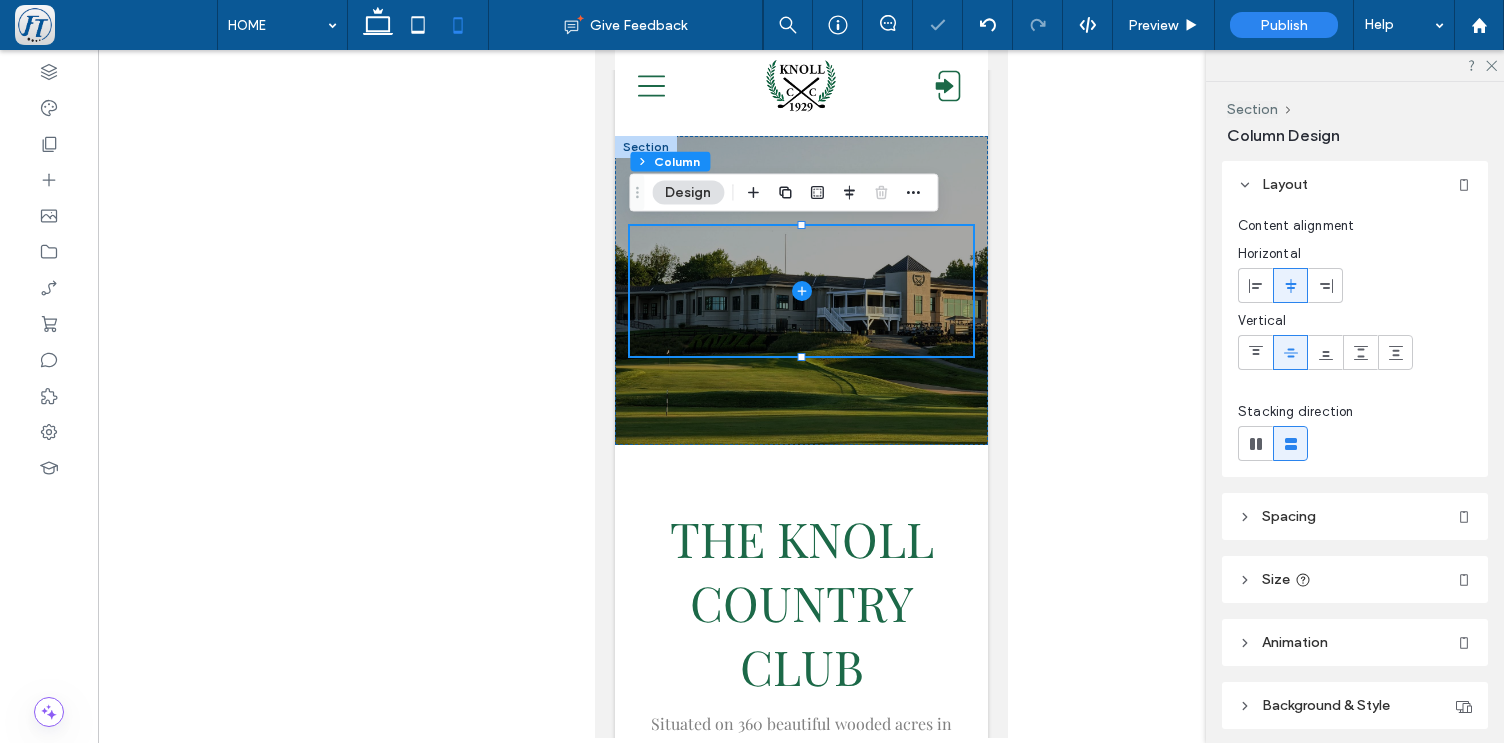 click on "Size" at bounding box center (1355, 579) 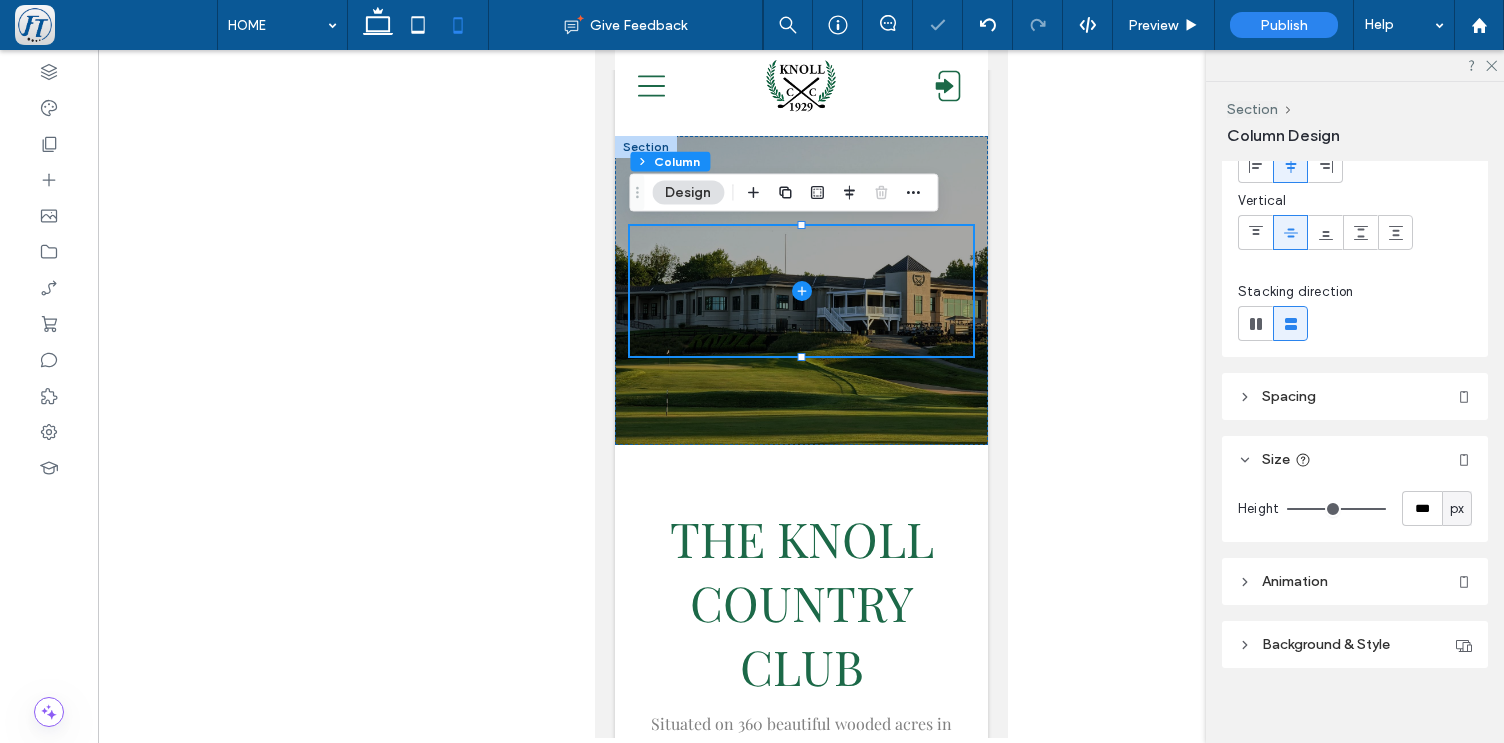 scroll, scrollTop: 132, scrollLeft: 0, axis: vertical 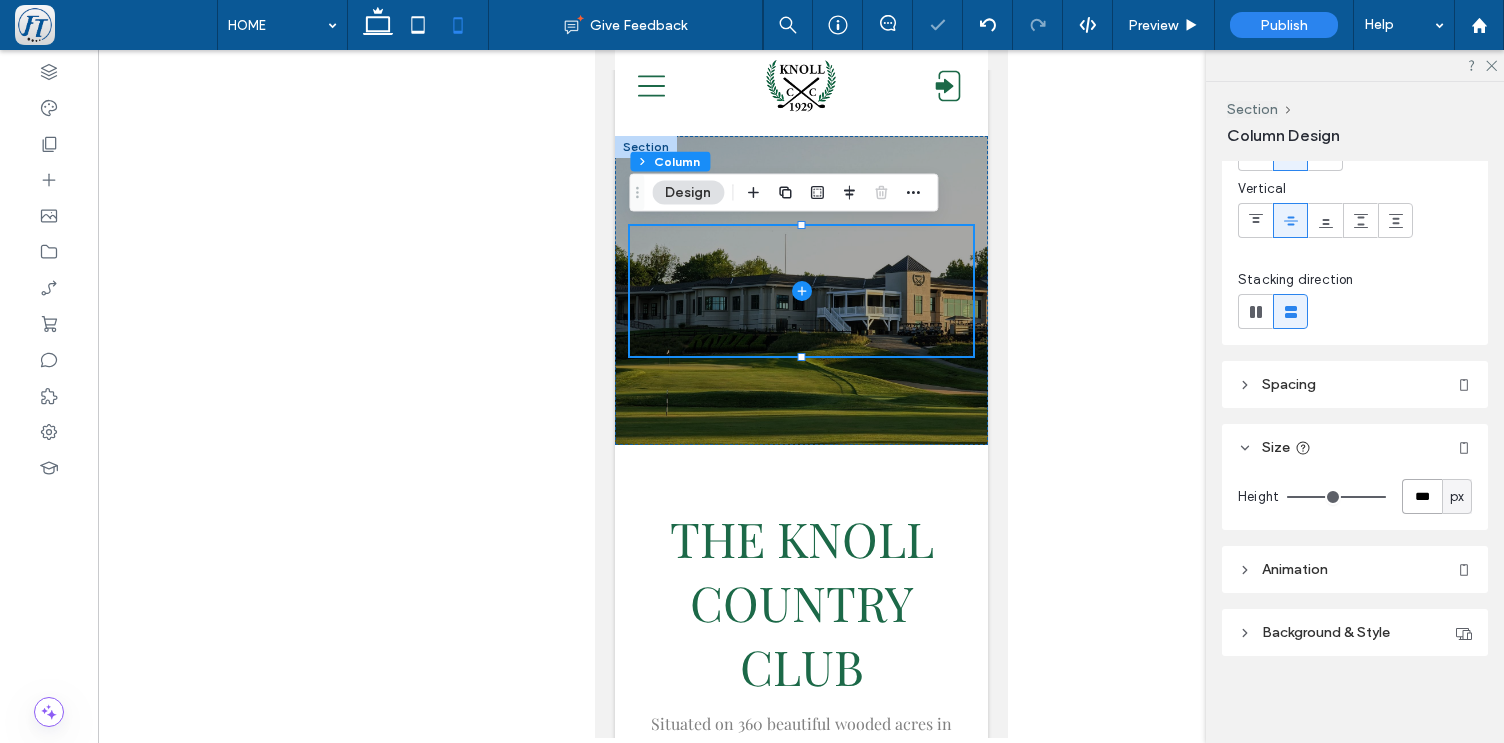 click on "***" at bounding box center (1422, 496) 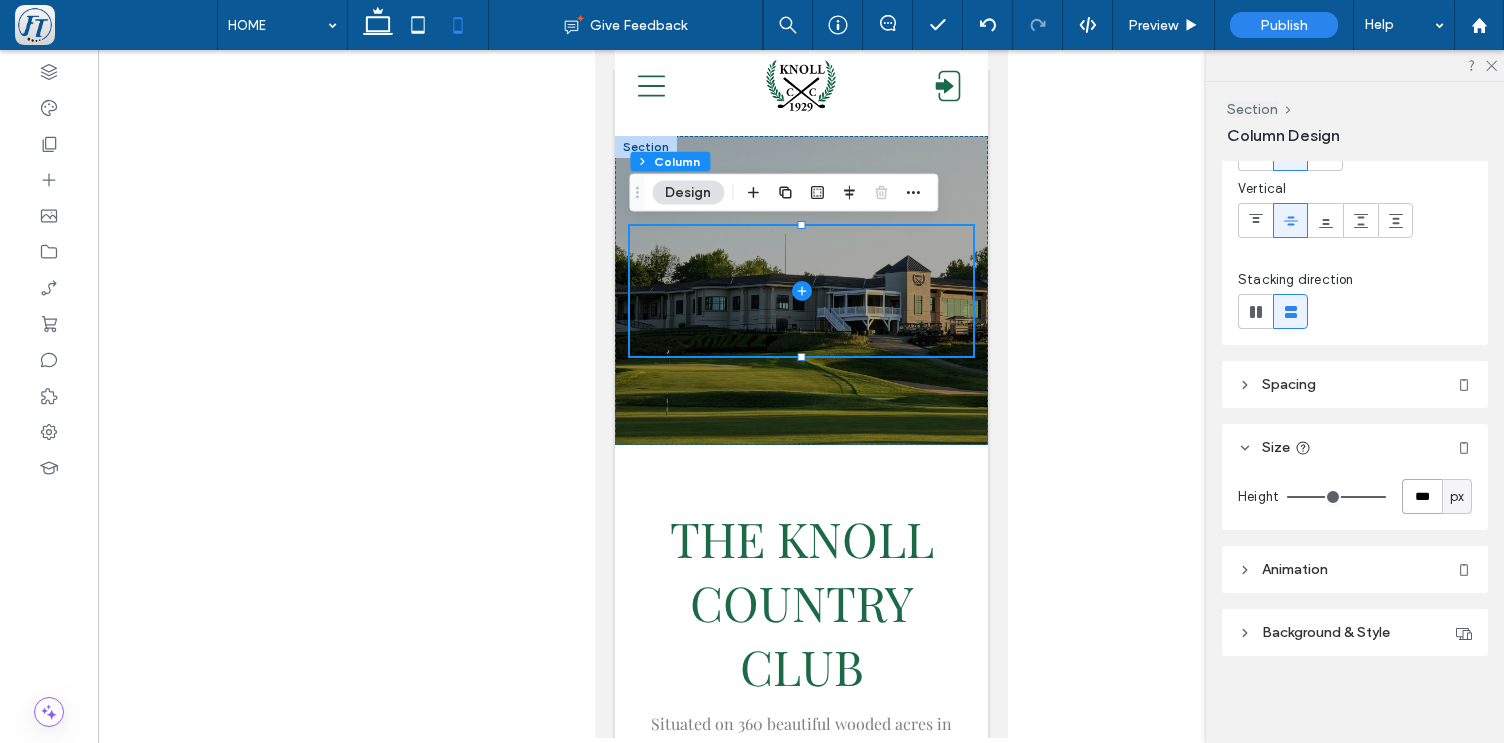 type on "***" 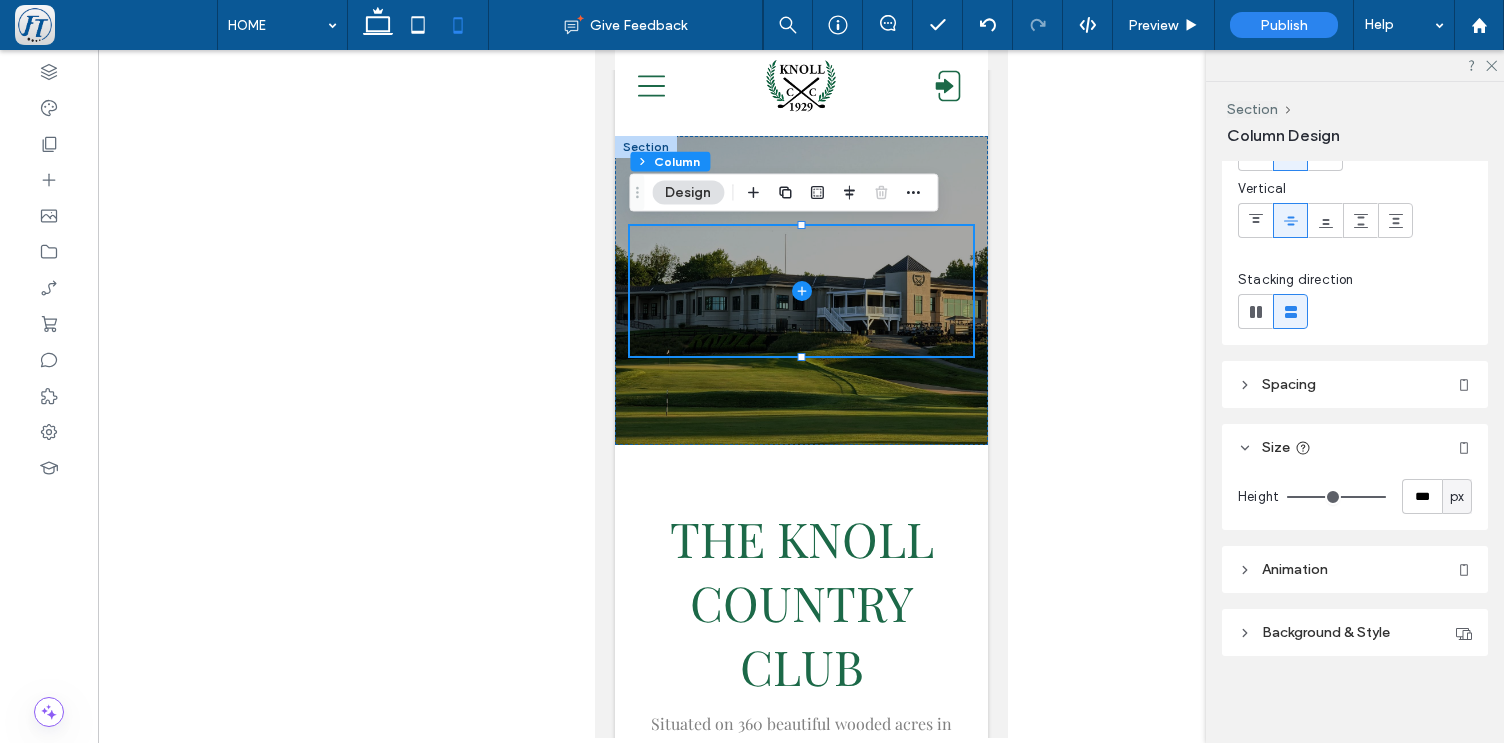 type on "***" 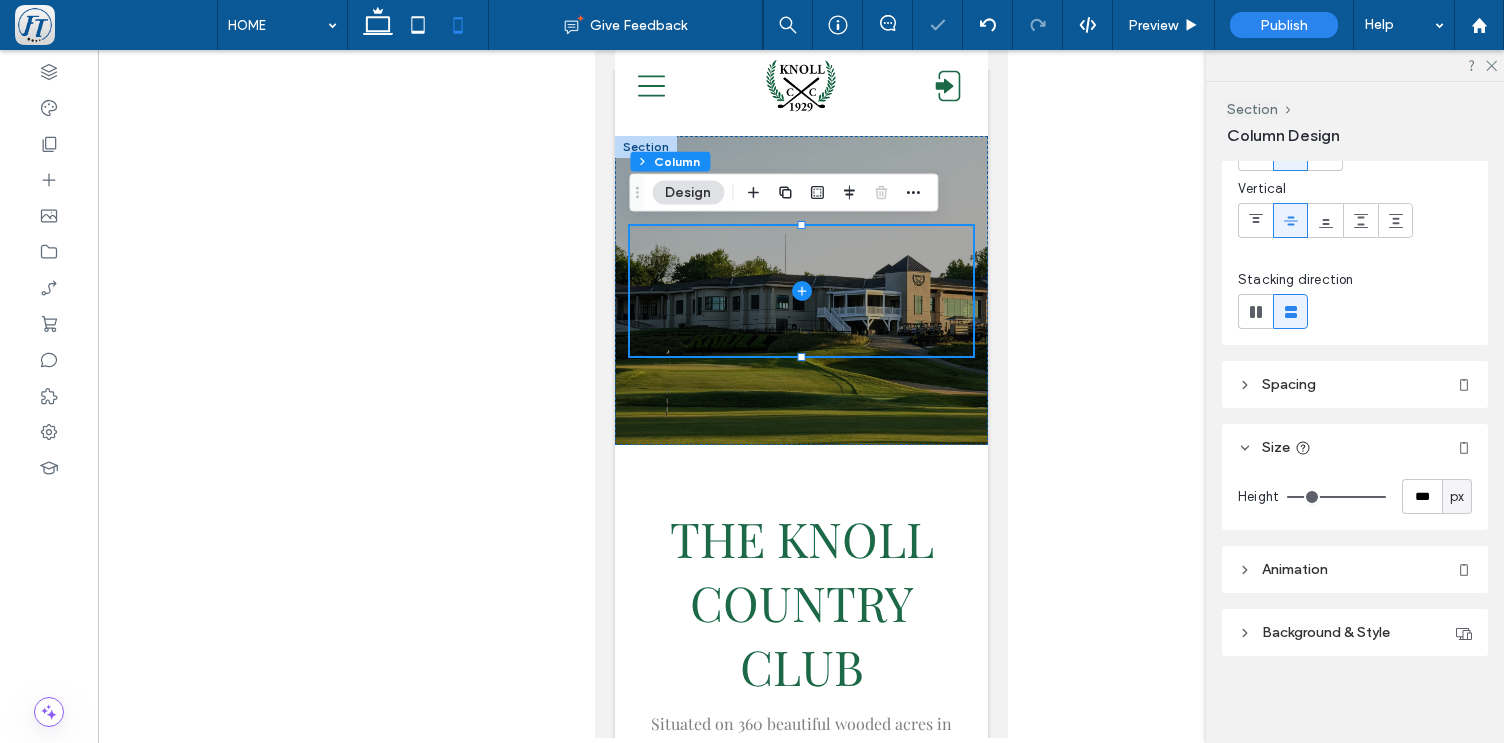 click on "Size" at bounding box center [1355, 447] 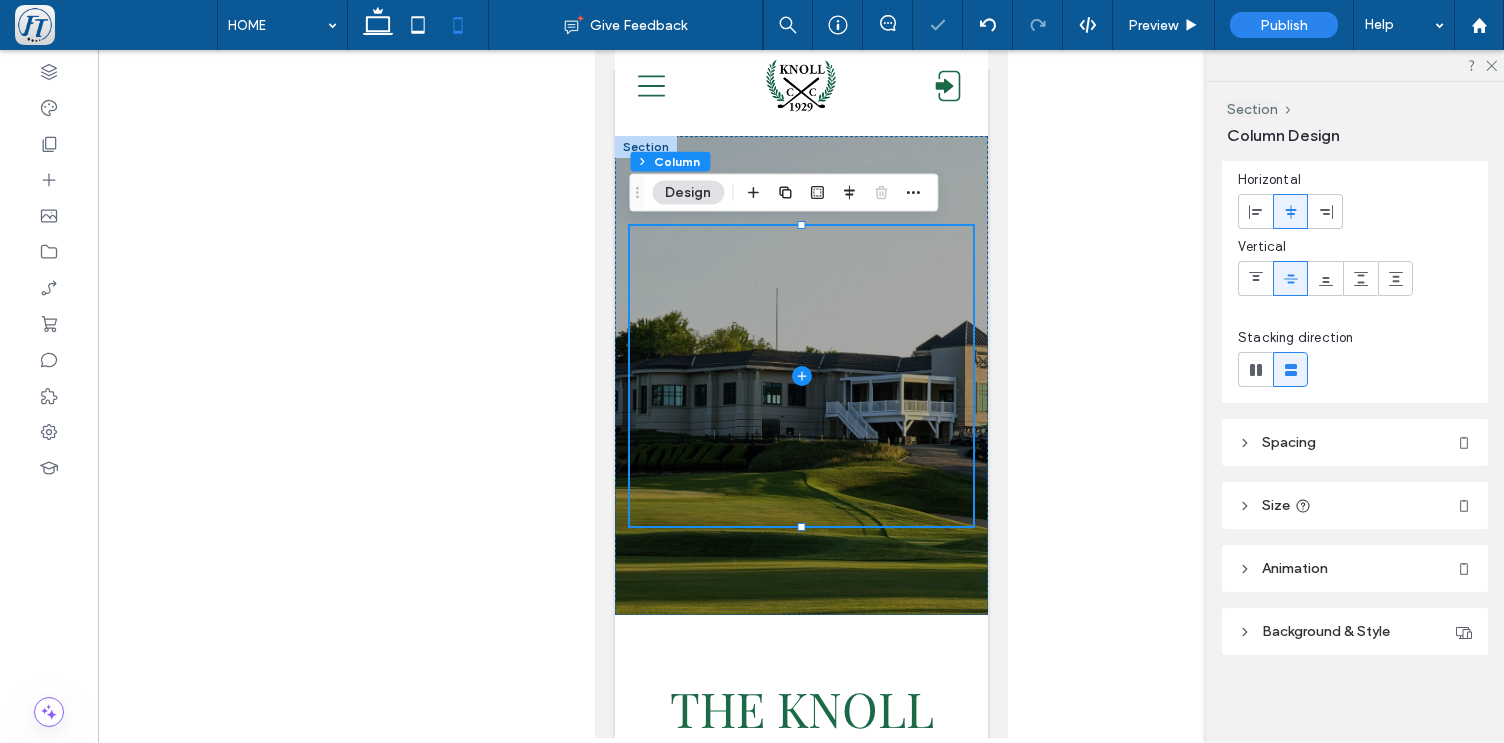 scroll, scrollTop: 74, scrollLeft: 0, axis: vertical 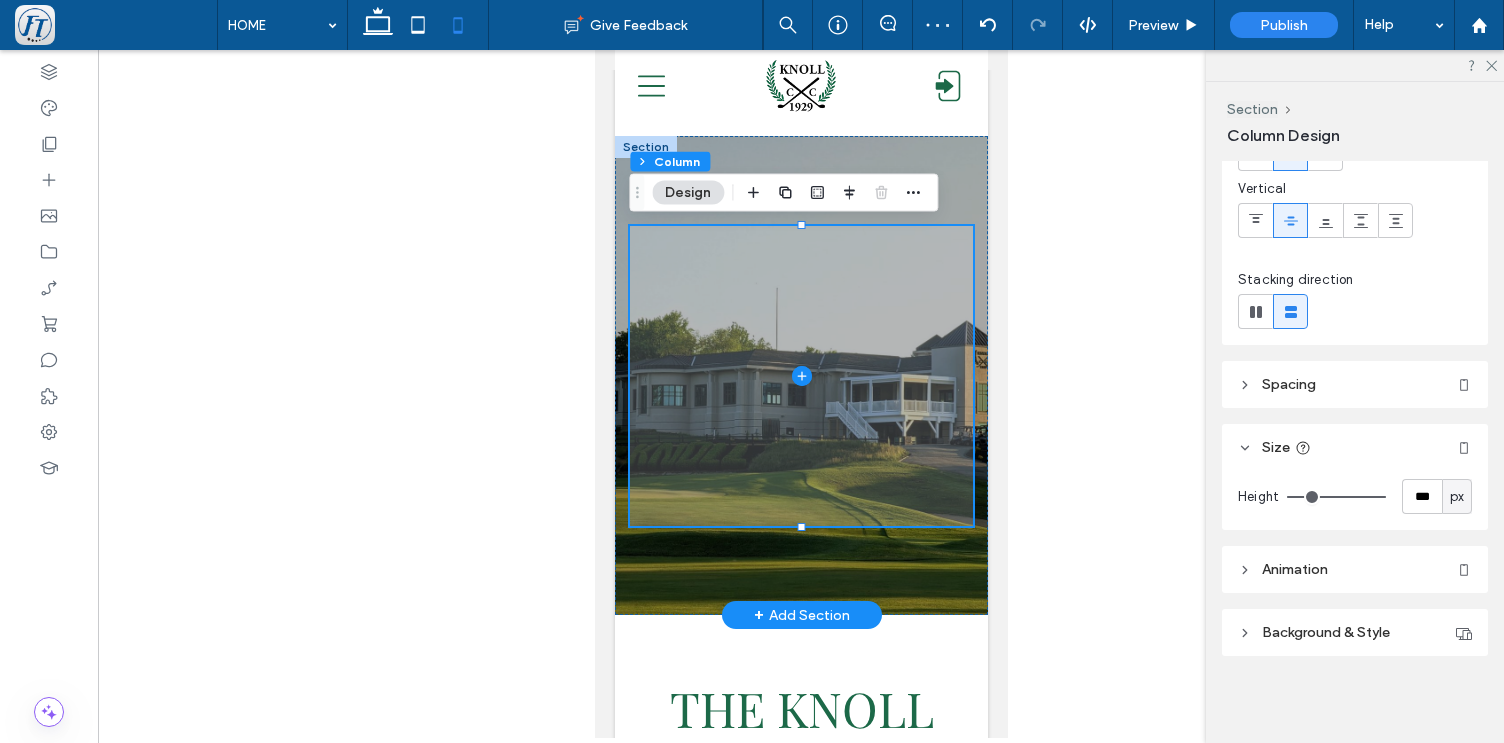click at bounding box center (800, 376) 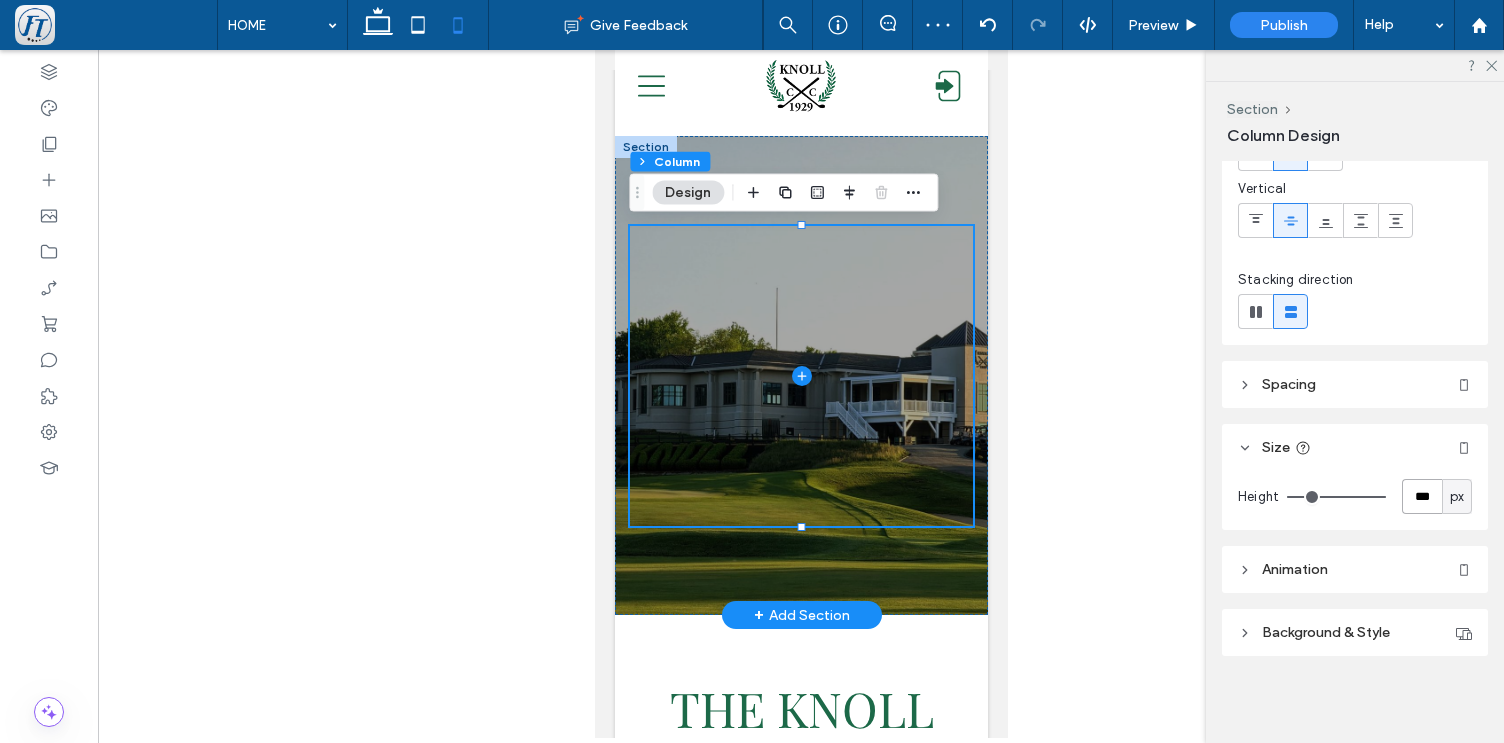 click on "***" at bounding box center (1422, 496) 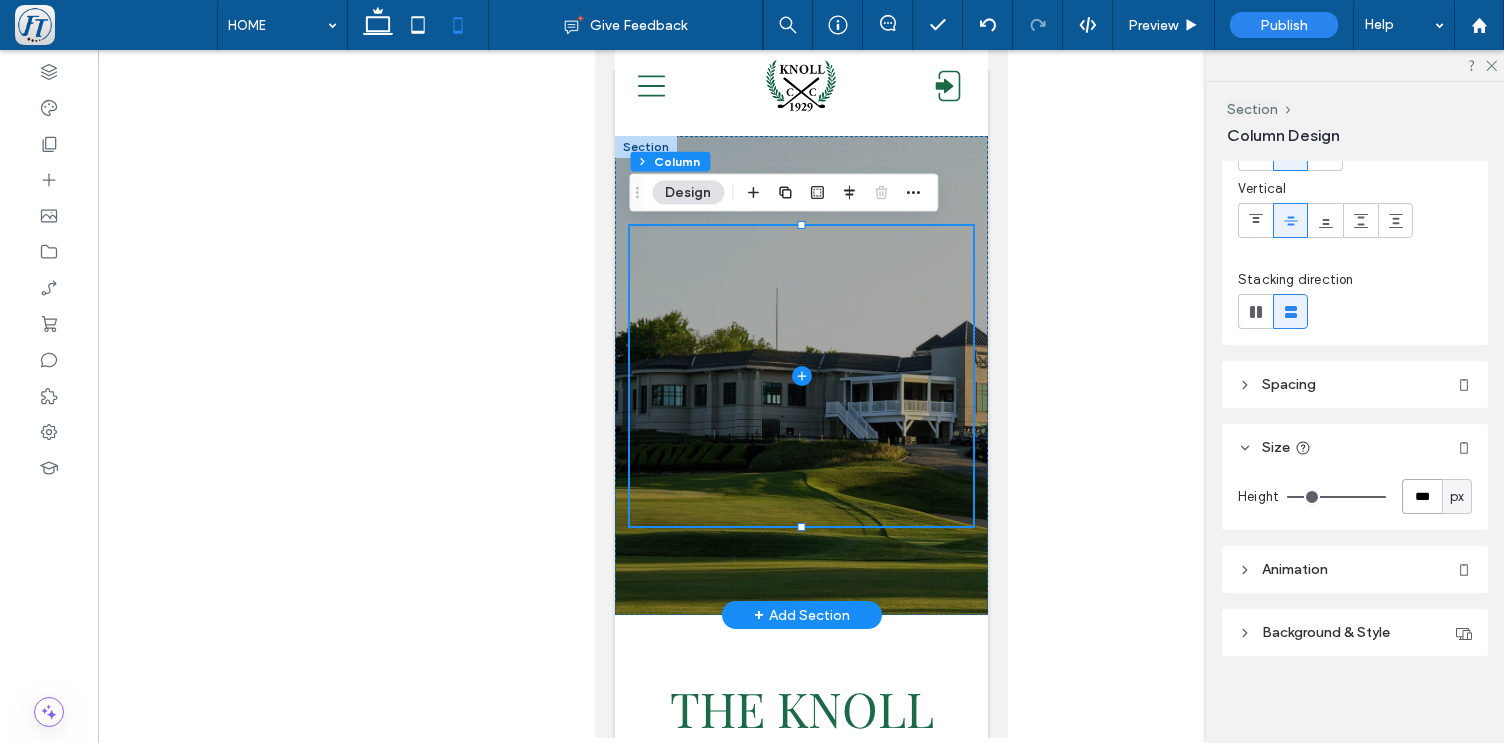 type on "***" 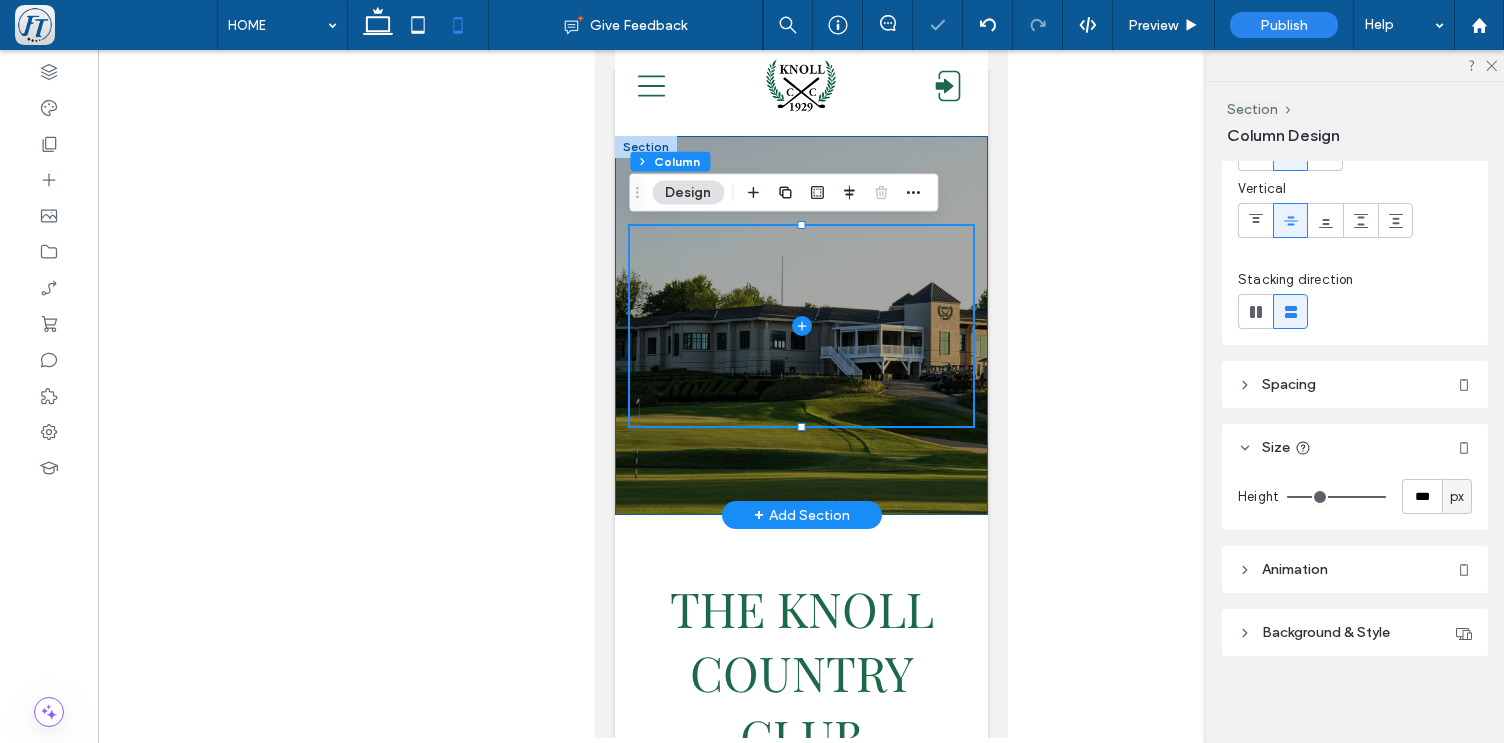 click at bounding box center (800, 325) 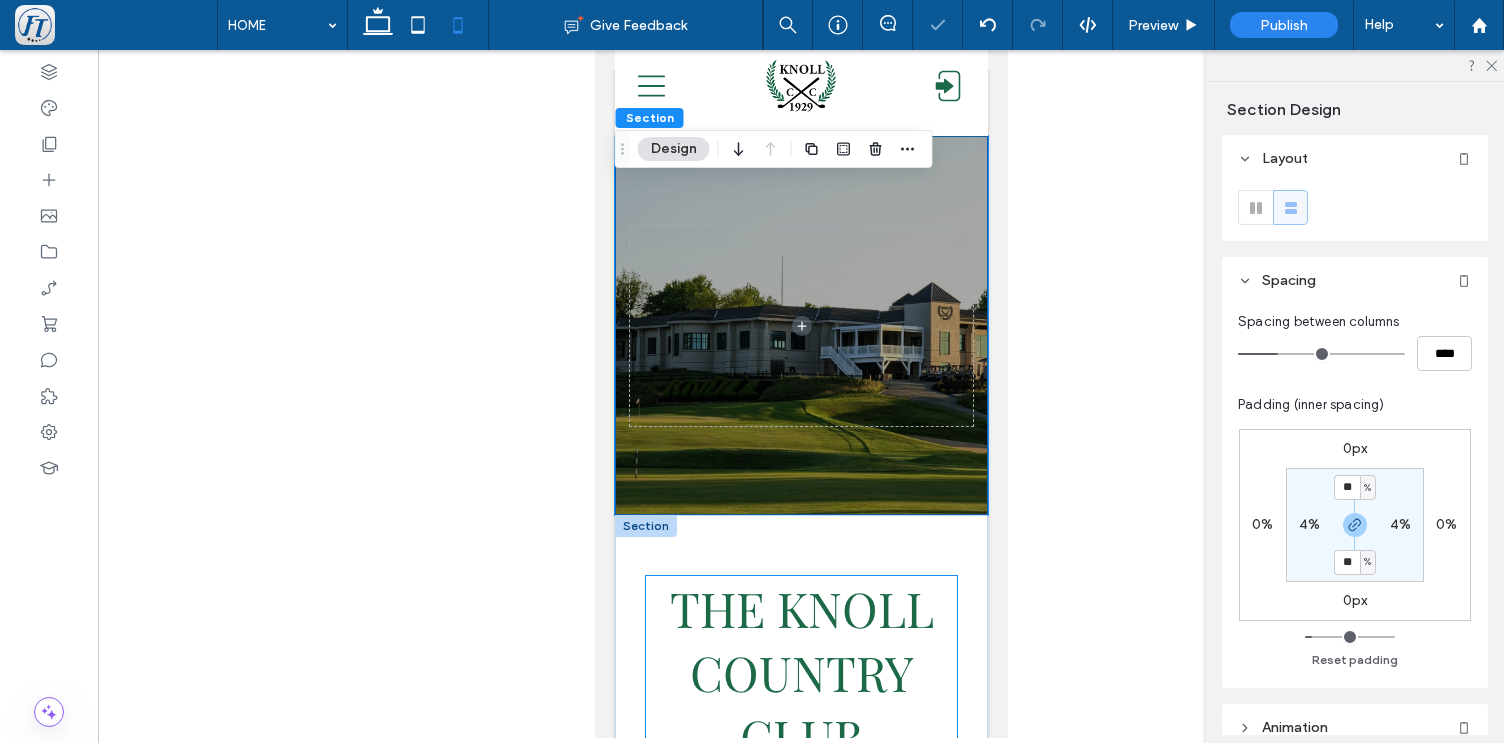 click on "THE KNOLL COUNTRY CLUB" at bounding box center [801, 672] 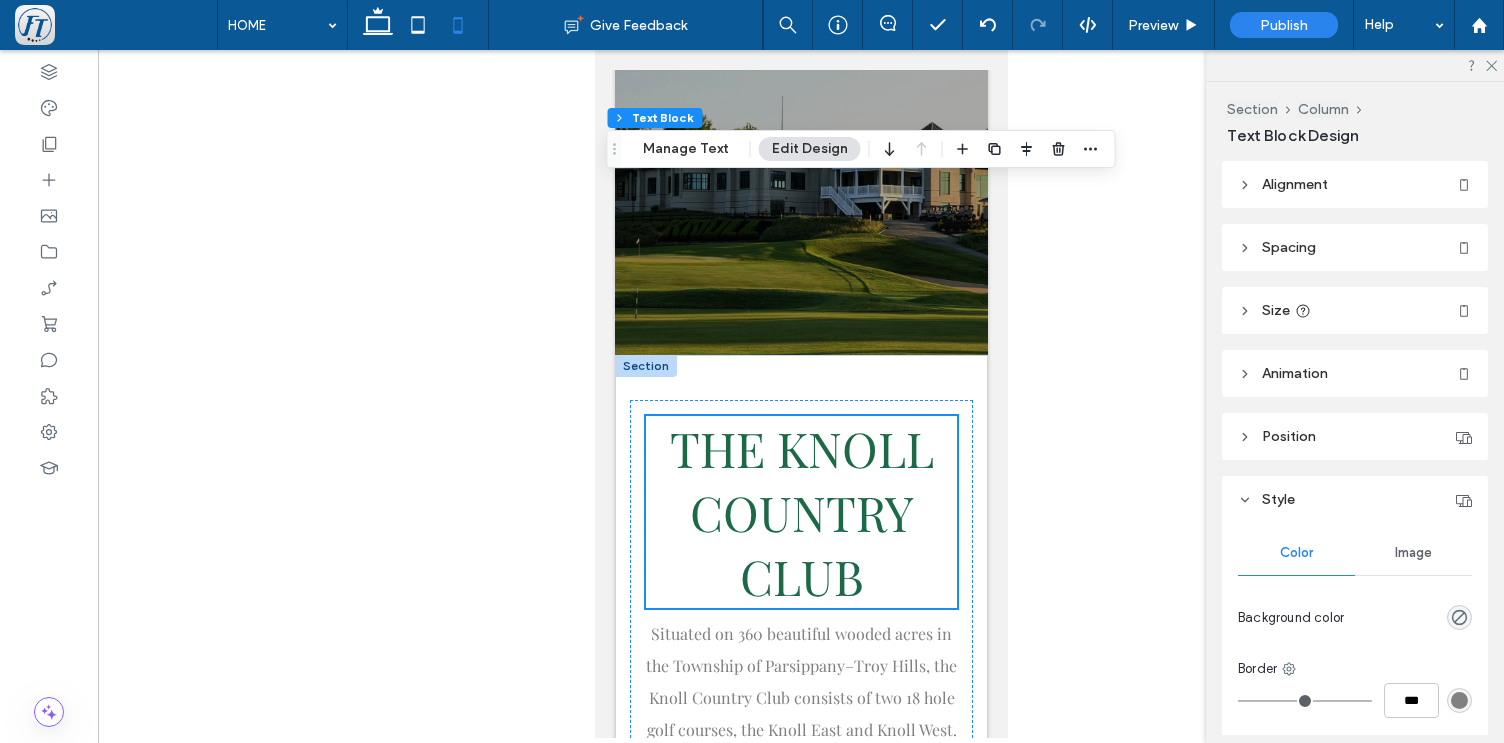 scroll, scrollTop: 0, scrollLeft: 0, axis: both 